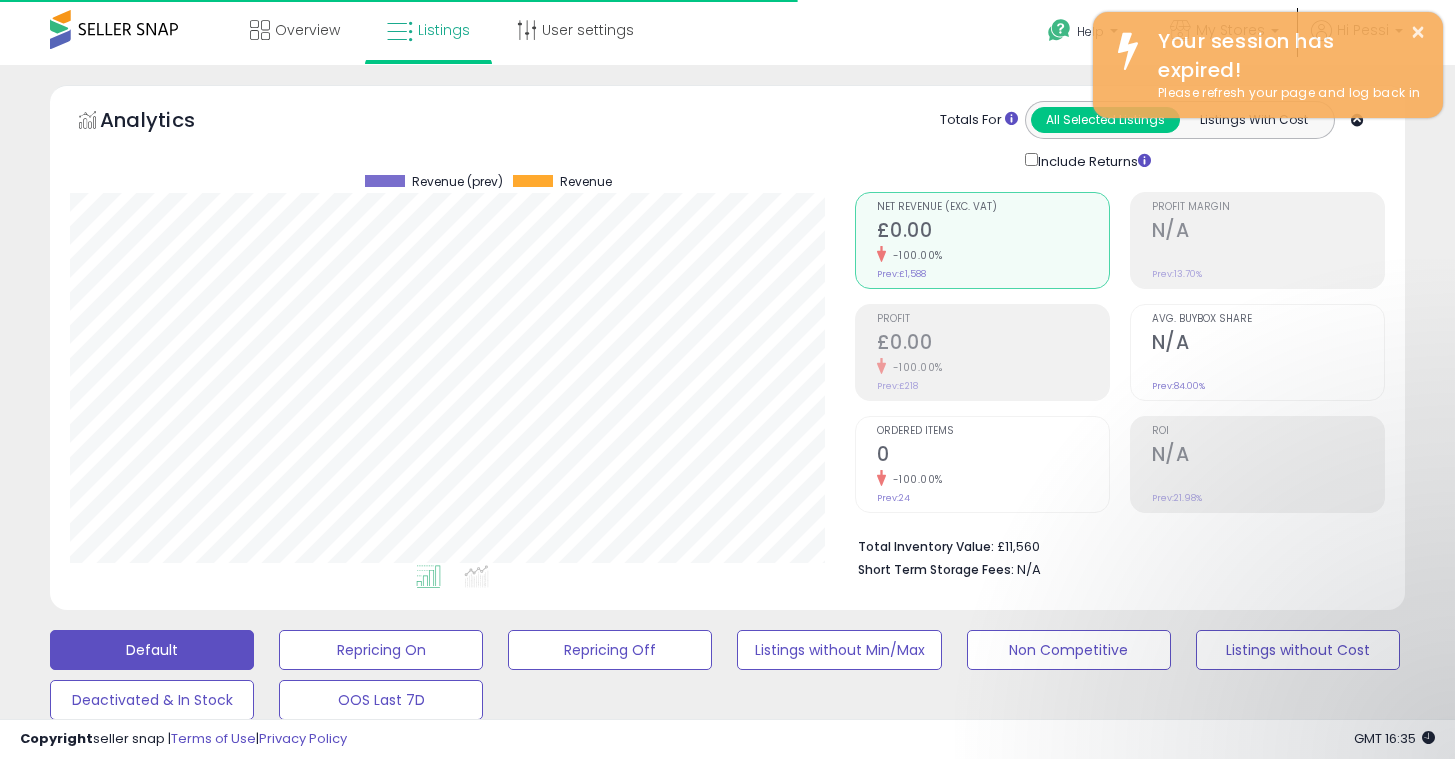 scroll, scrollTop: 815, scrollLeft: 0, axis: vertical 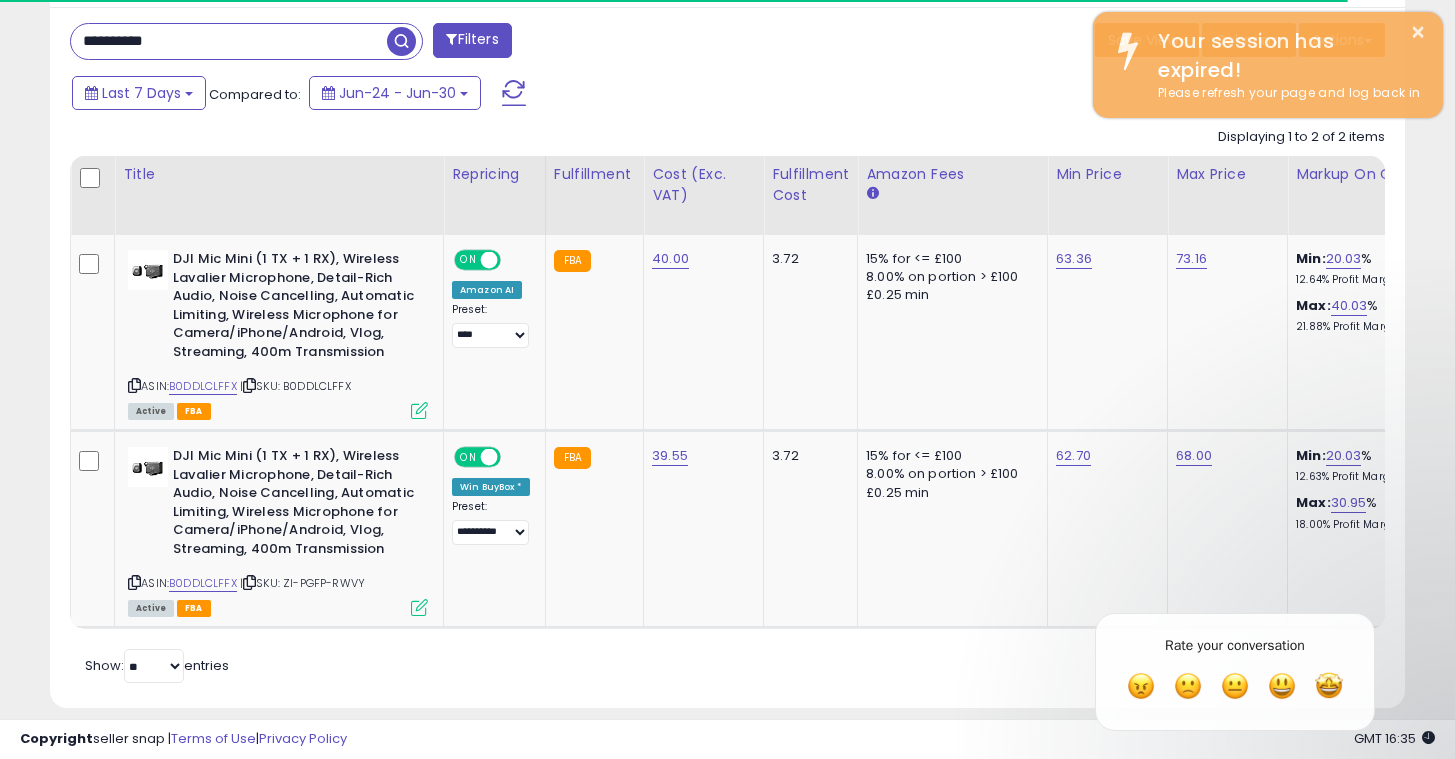 click on "**********" at bounding box center (229, 41) 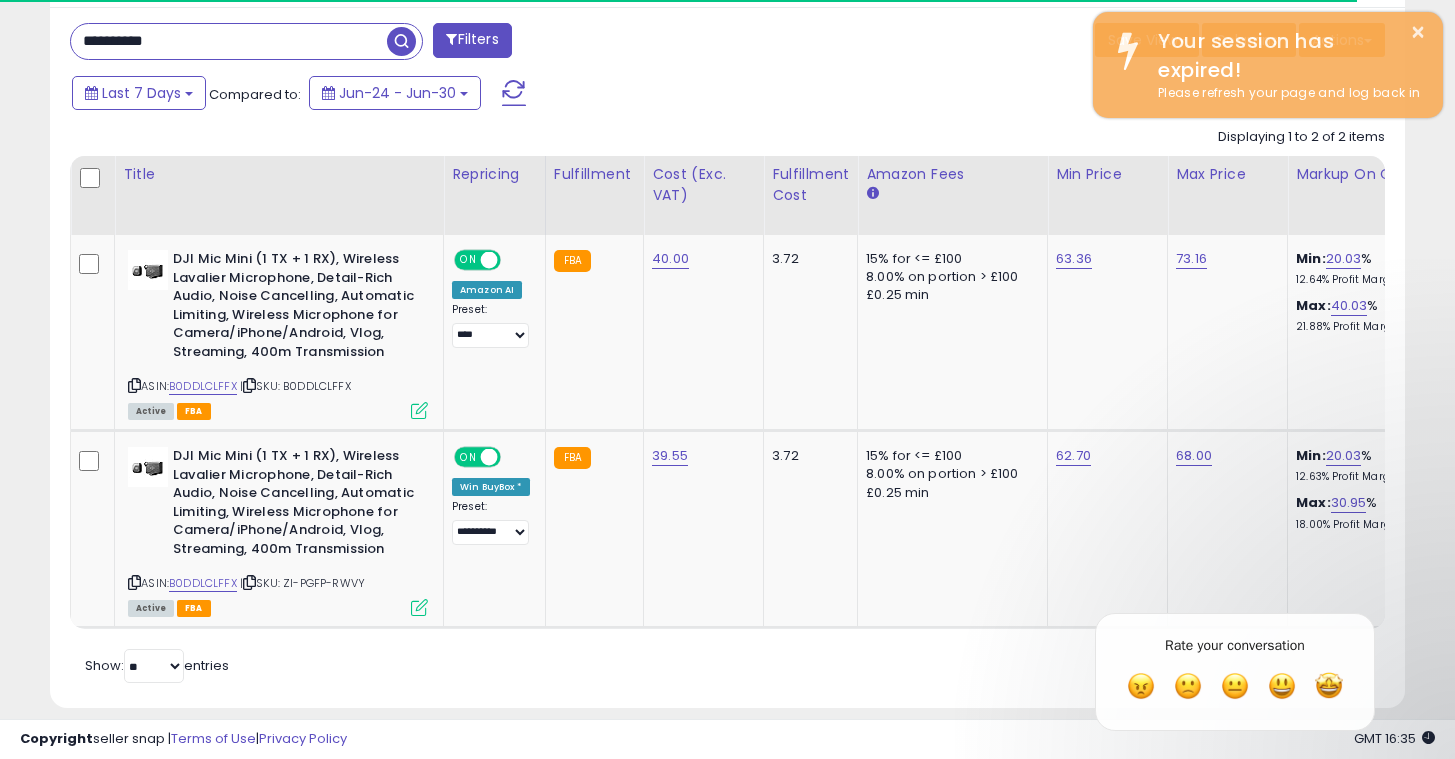 click on "**********" at bounding box center (229, 41) 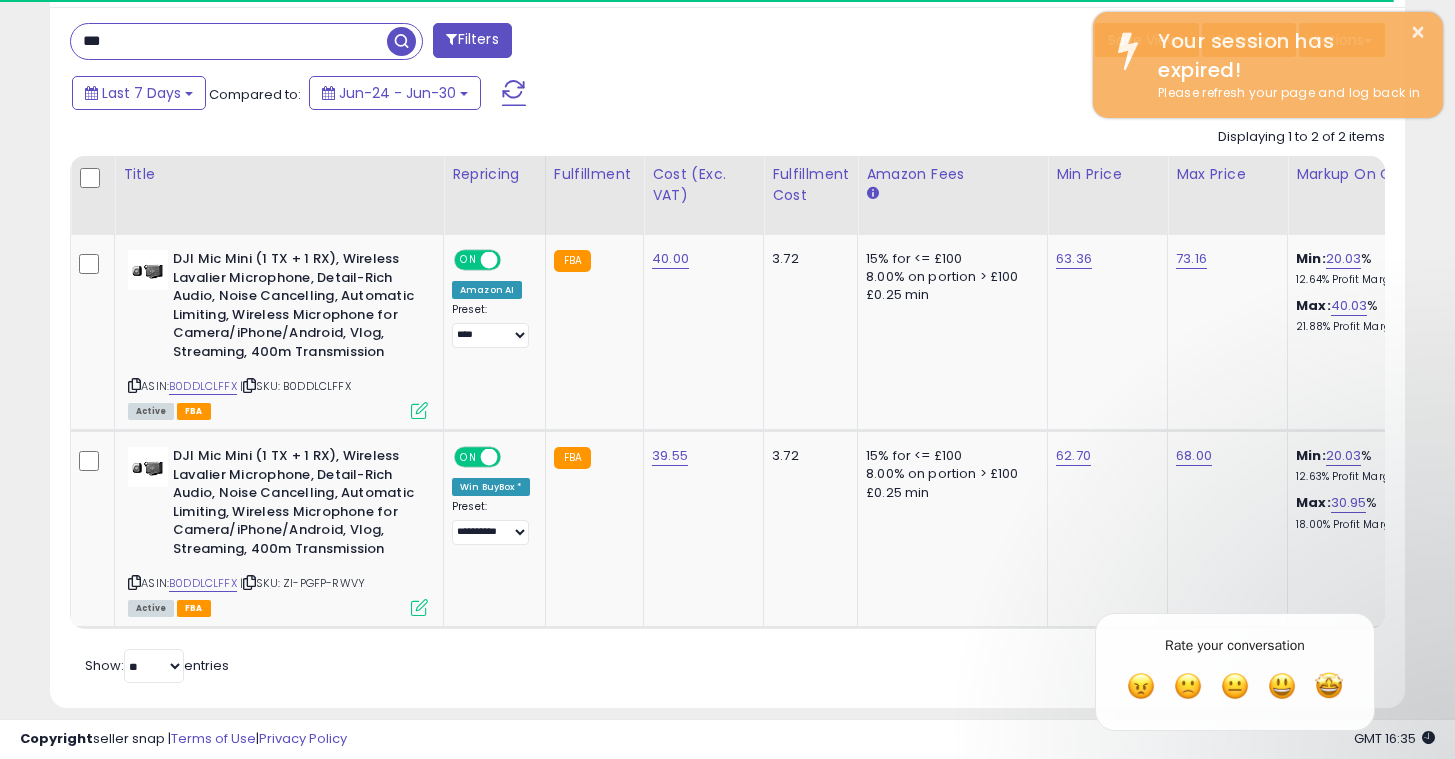 type on "***" 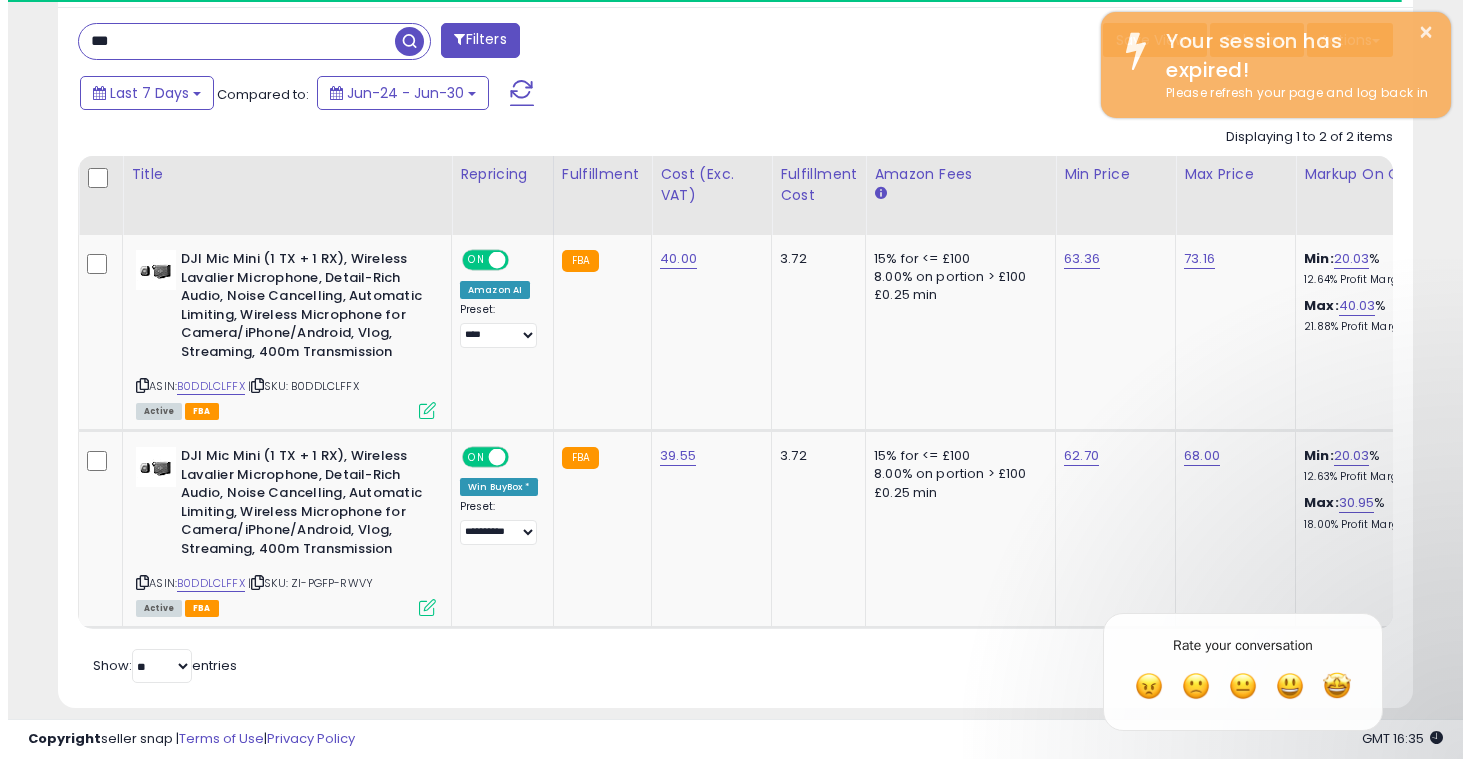 scroll, scrollTop: 461, scrollLeft: 0, axis: vertical 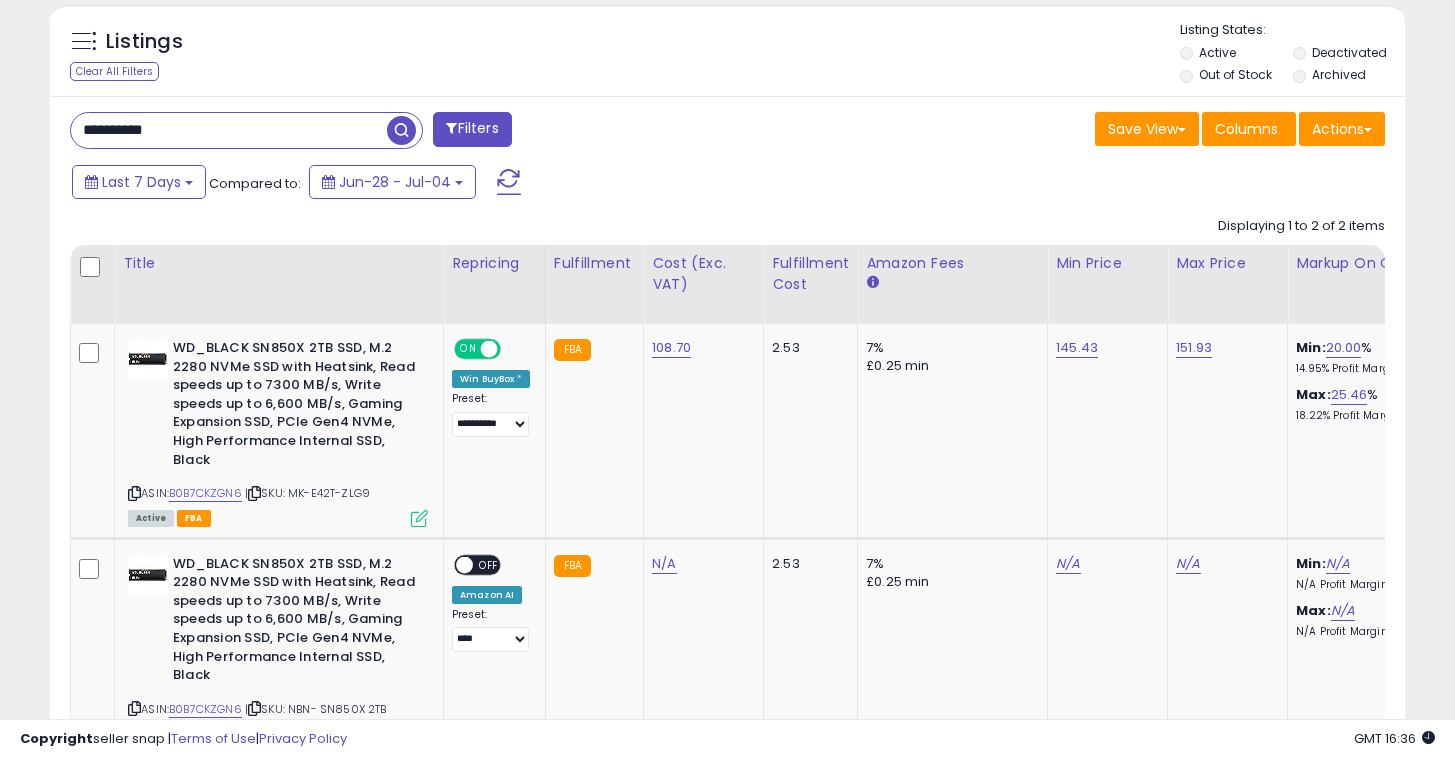 click on "**********" at bounding box center (229, 130) 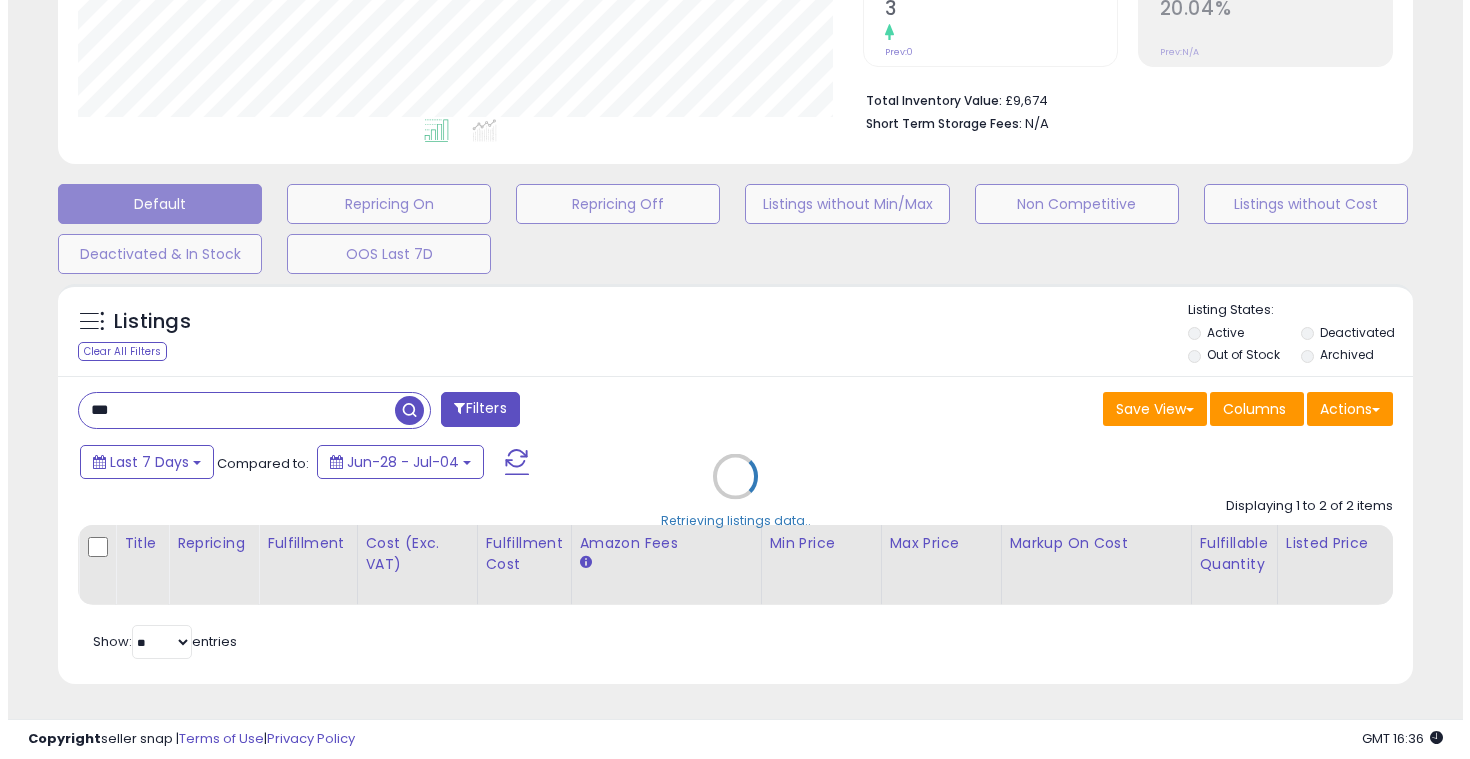 scroll, scrollTop: 461, scrollLeft: 0, axis: vertical 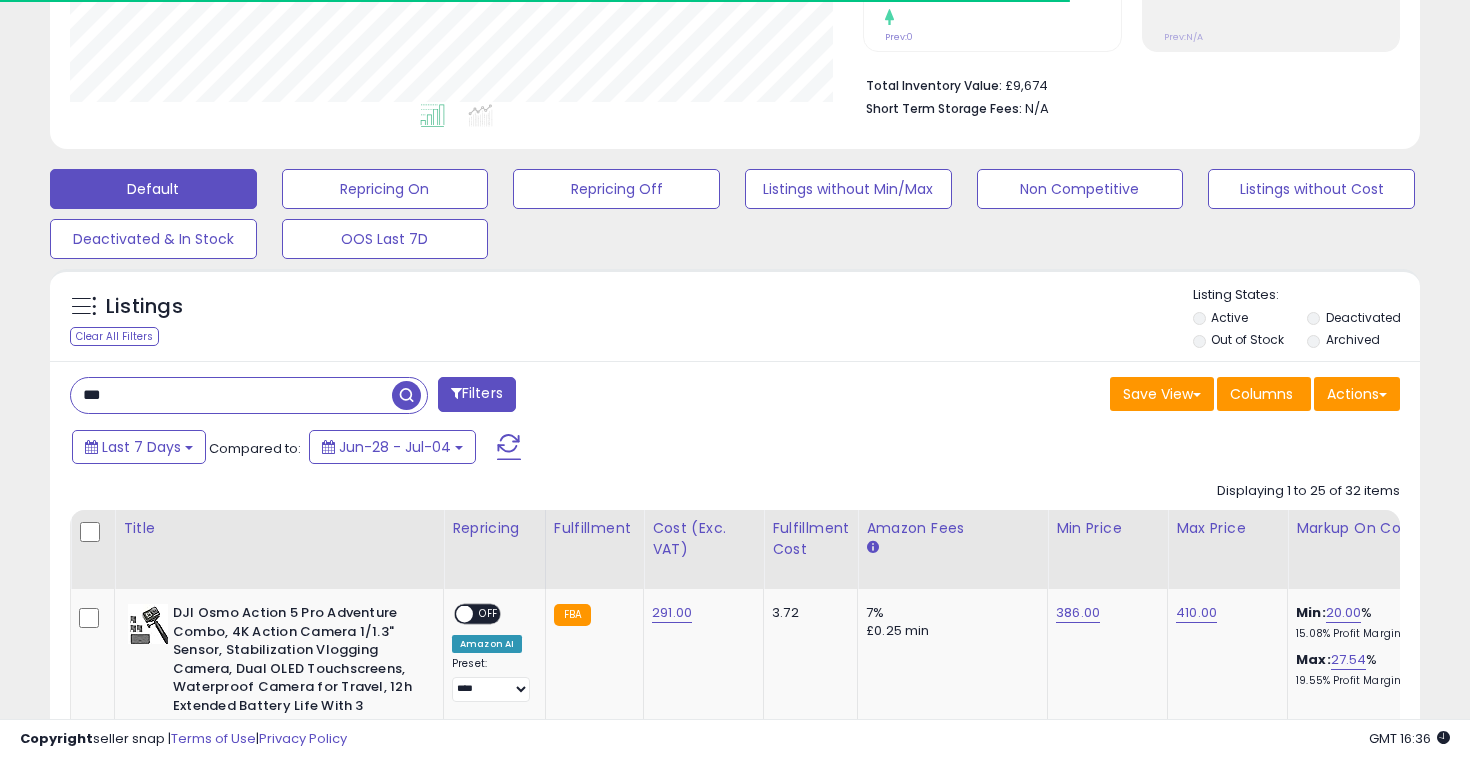 type on "**********" 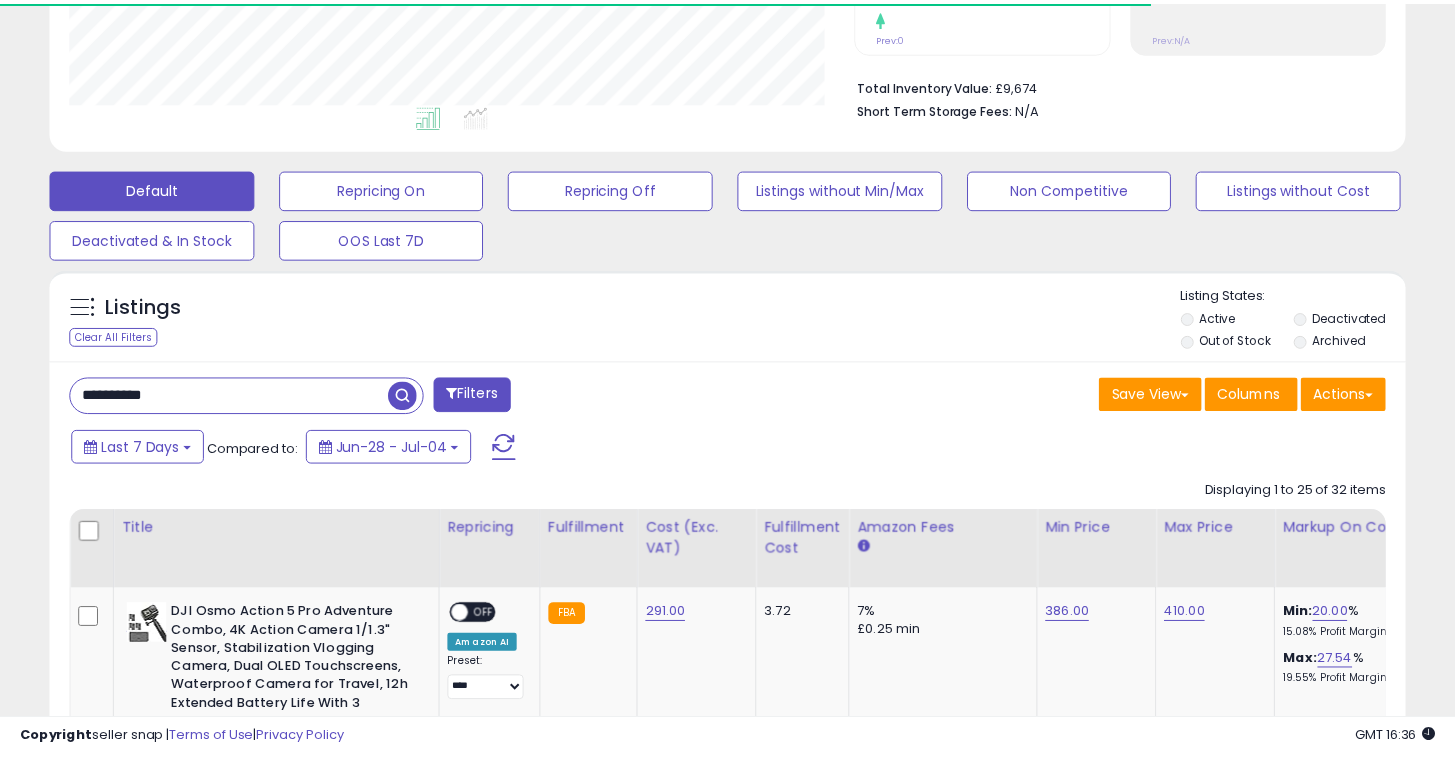 scroll 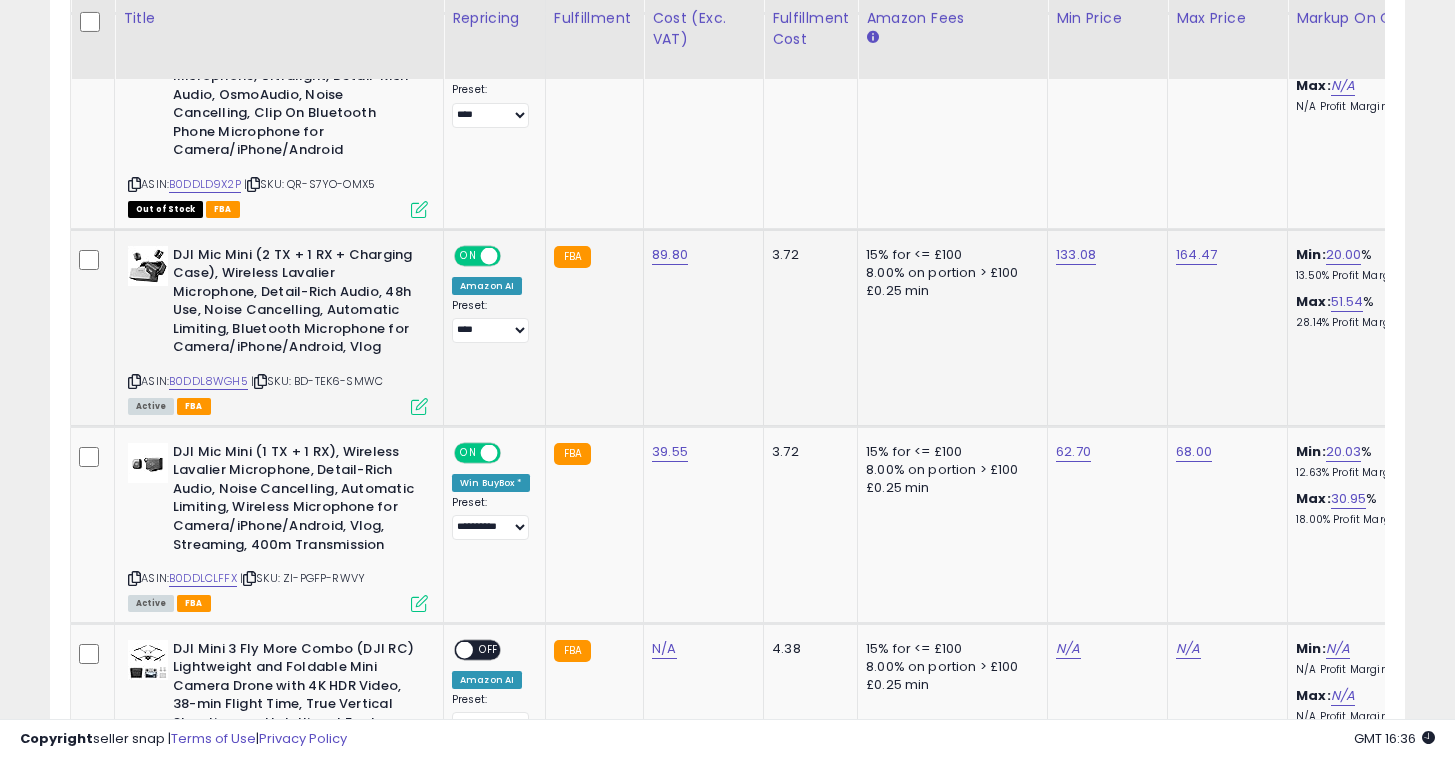 click on "**********" 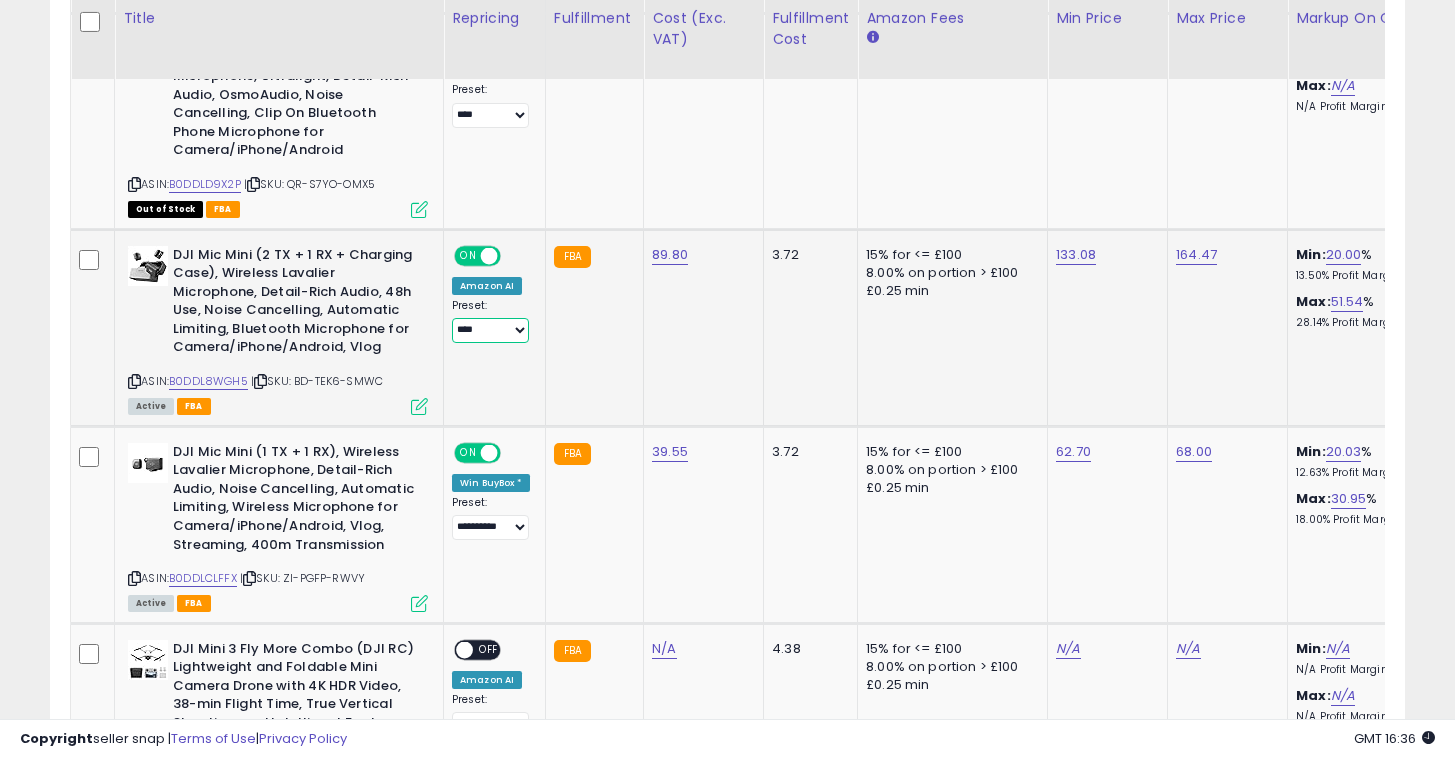 click on "**********" at bounding box center [490, 330] 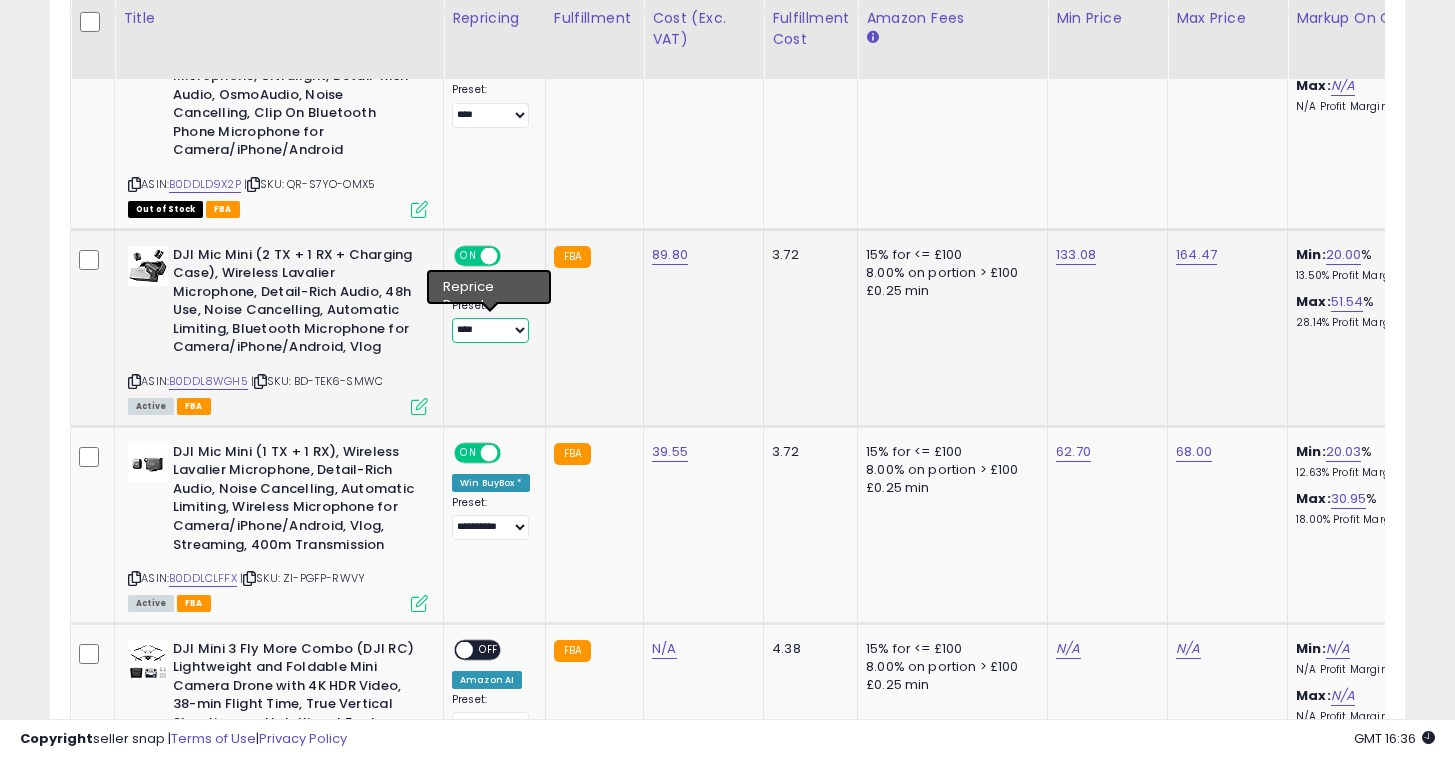 select on "**********" 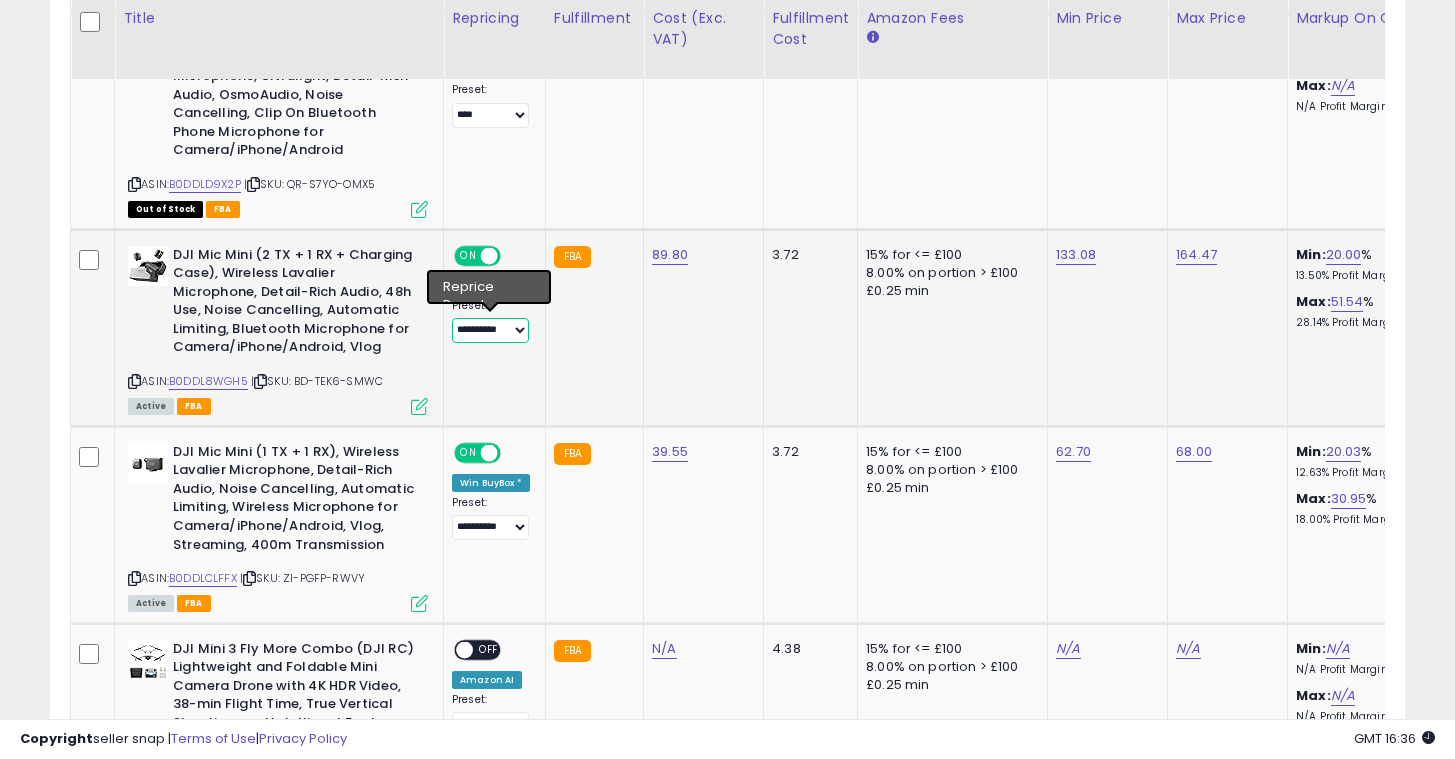 click on "**********" at bounding box center [490, 330] 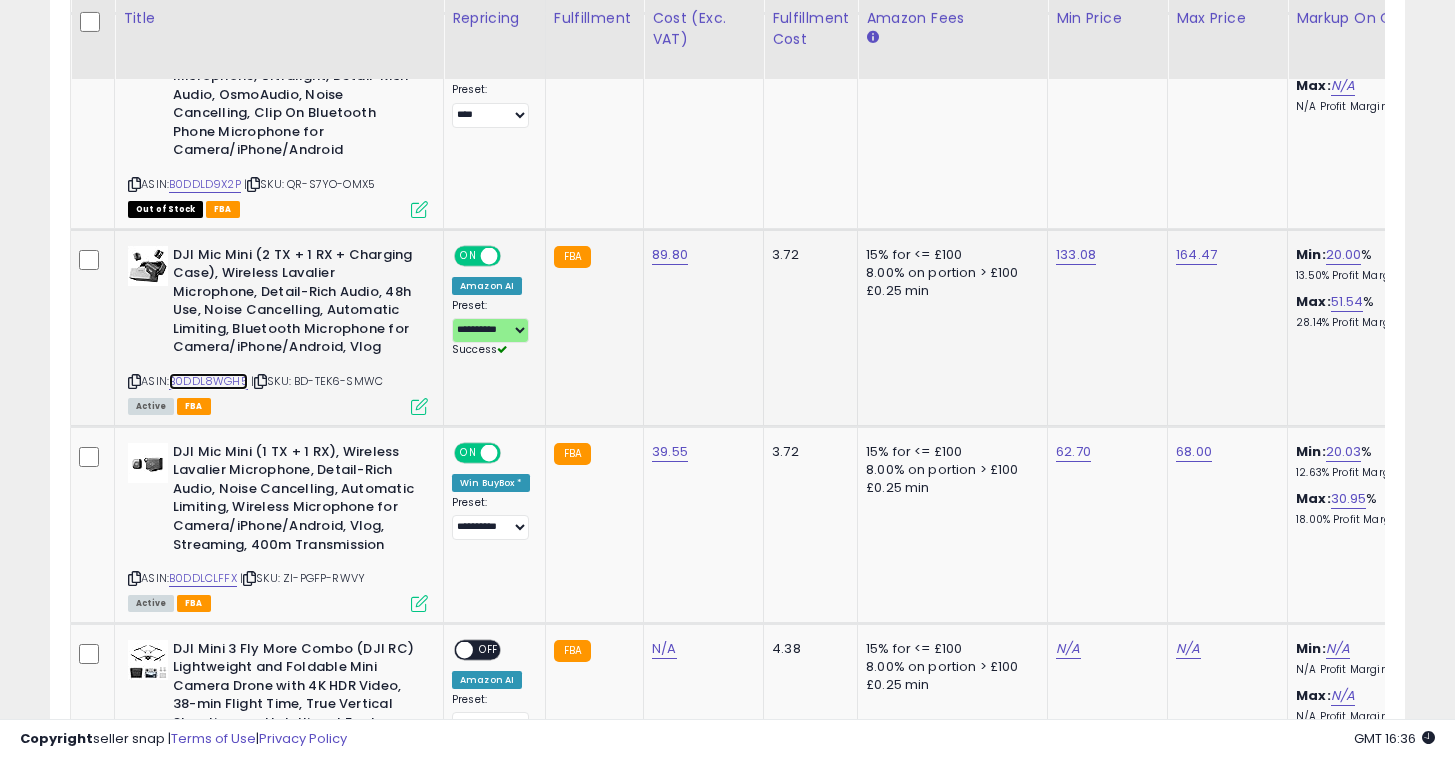 click on "B0DDL8WGH5" at bounding box center (208, 381) 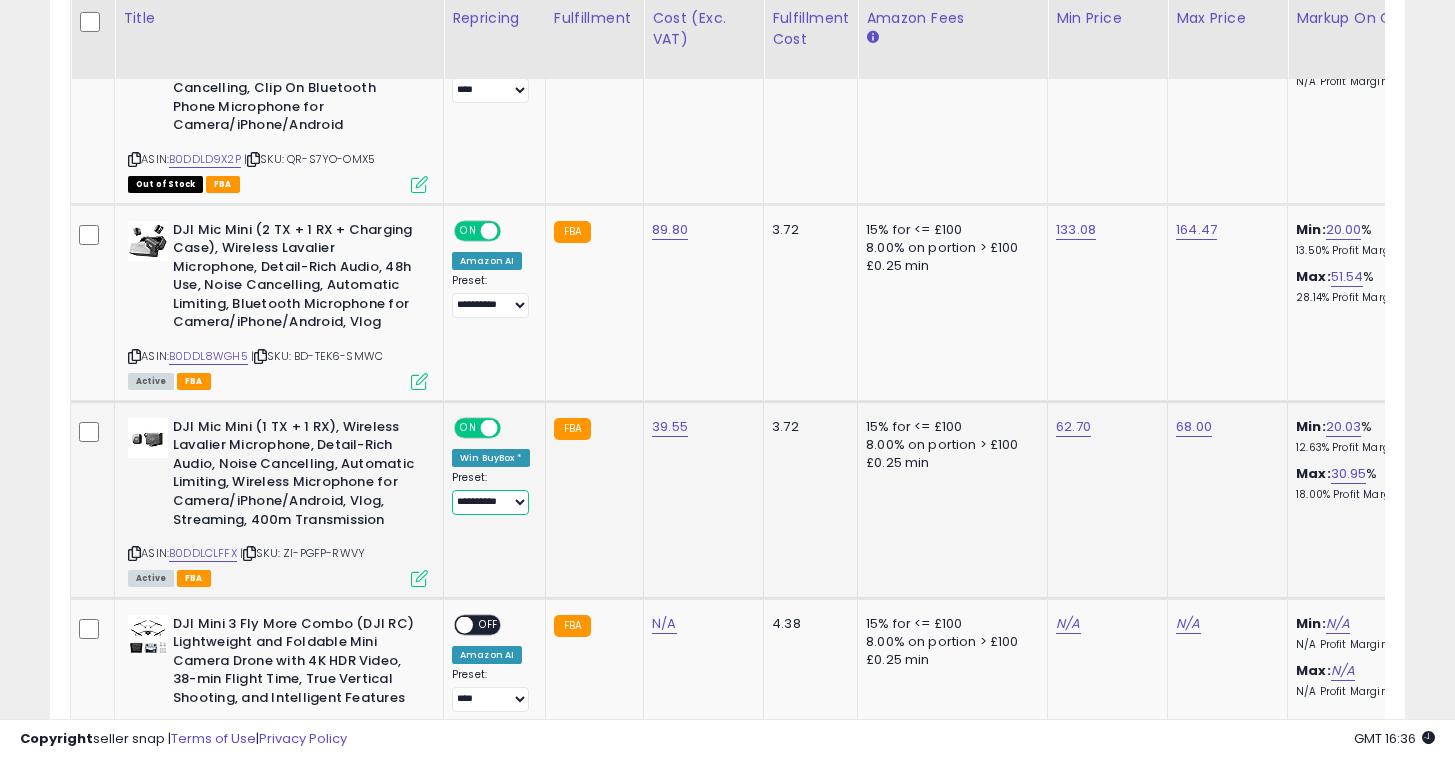 click on "**********" at bounding box center (490, 502) 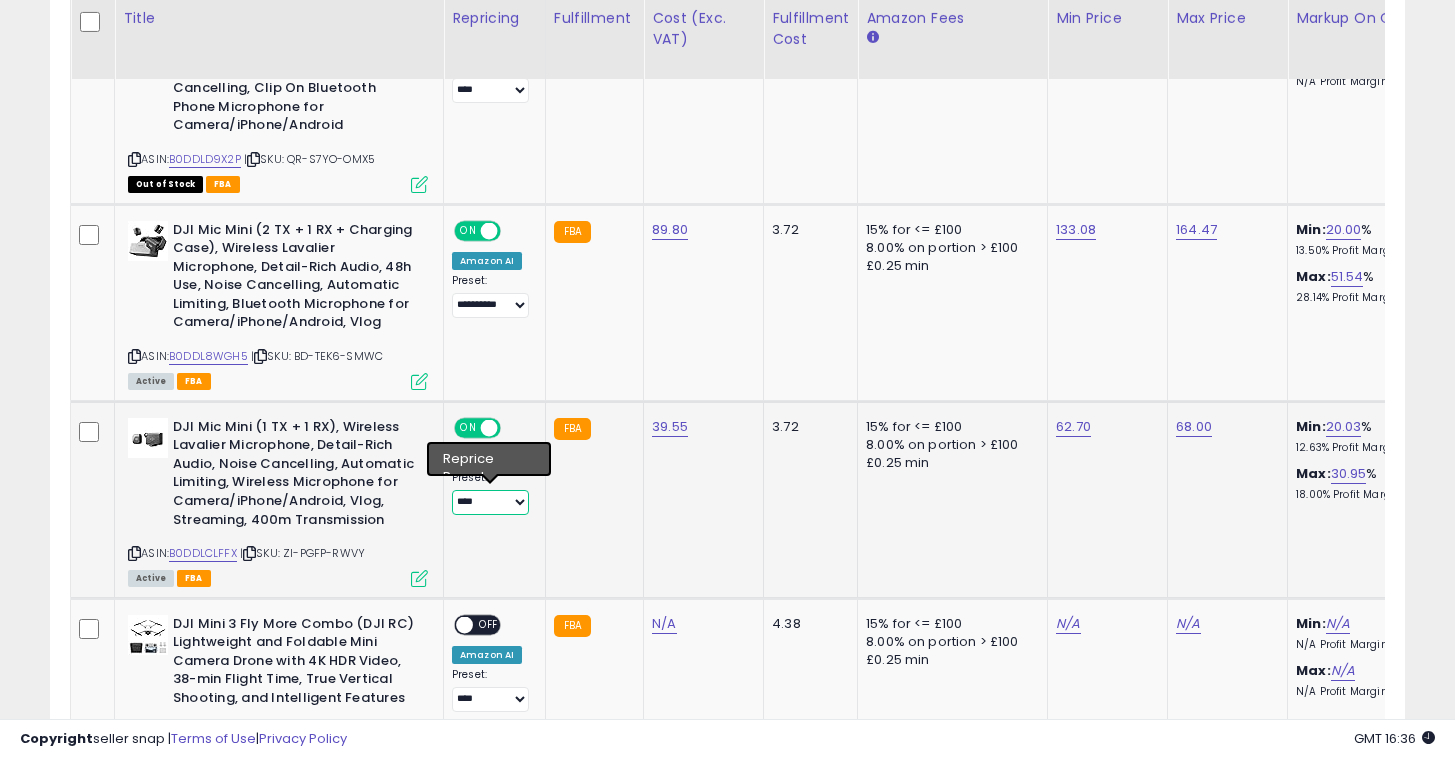 click on "**********" at bounding box center (490, 502) 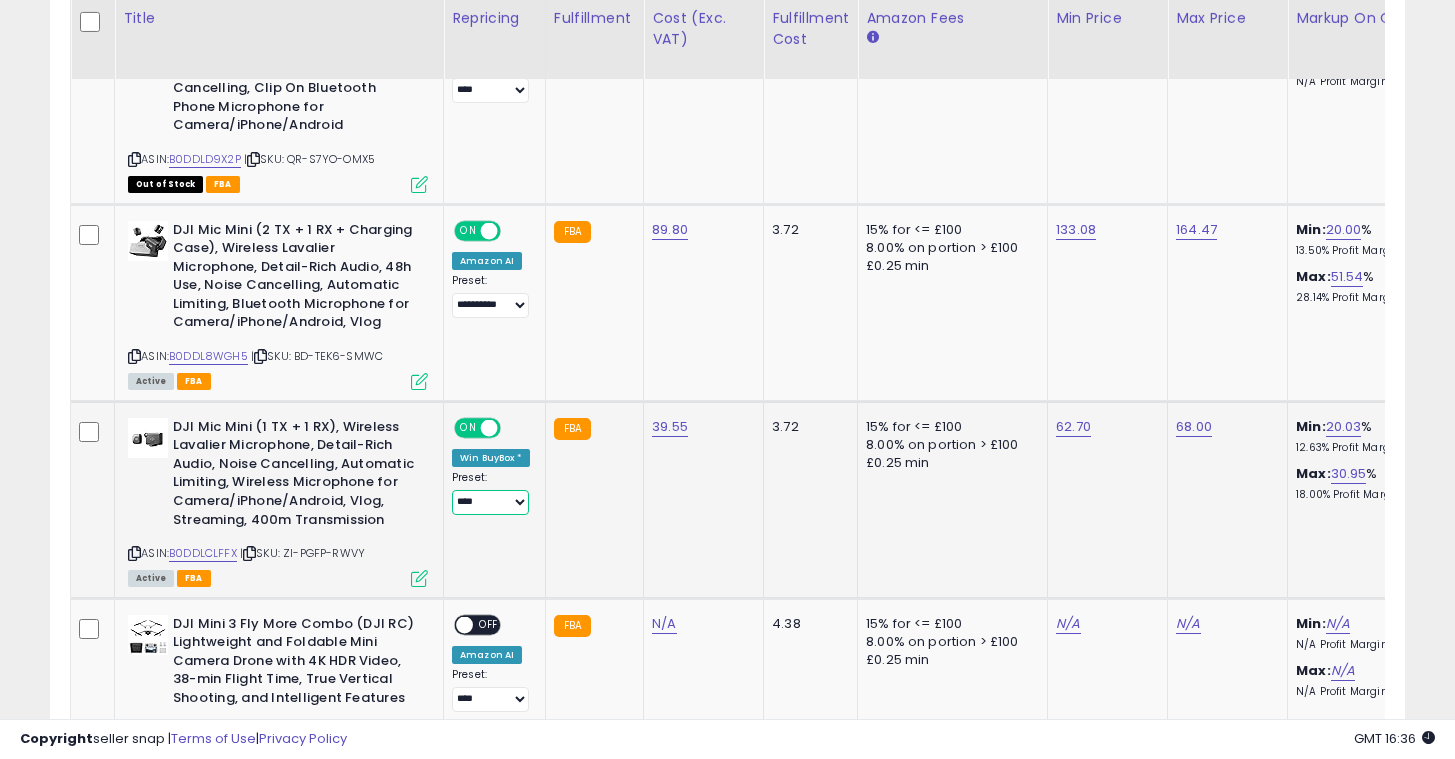 click on "**********" at bounding box center (490, 502) 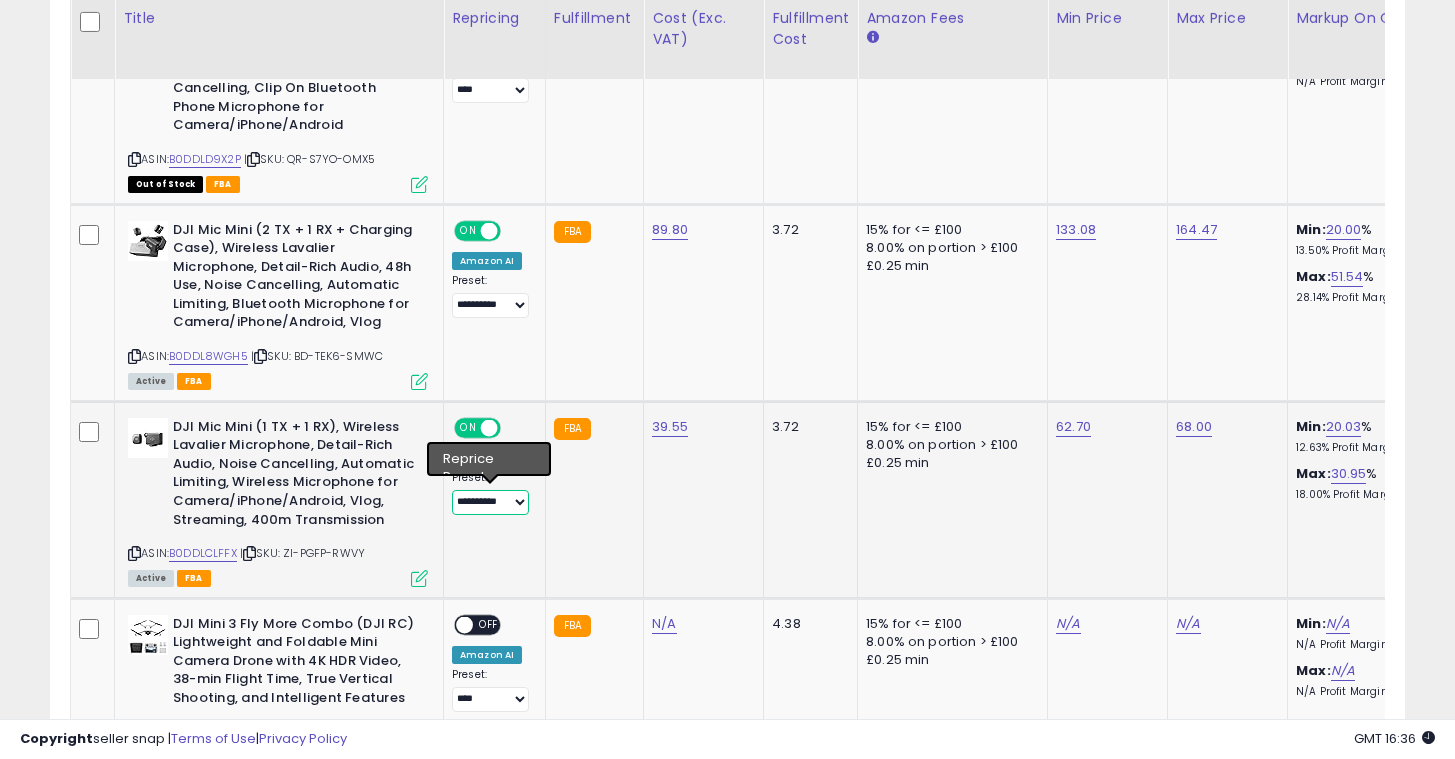 click on "**********" at bounding box center [490, 502] 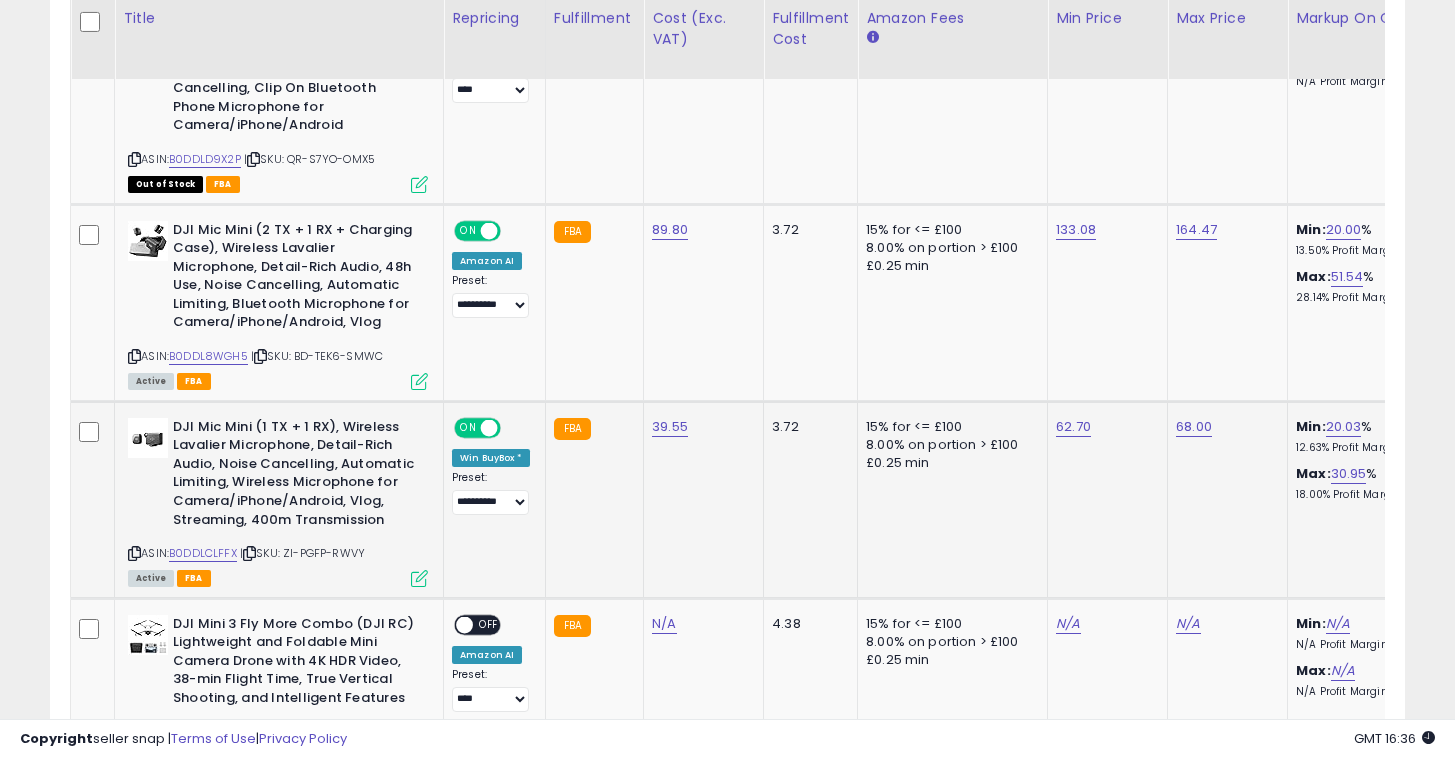 click on "ASIN:  B0DDLCLFFX    |   SKU: ZI-PGFP-RWVY Active FBA" at bounding box center (278, 501) 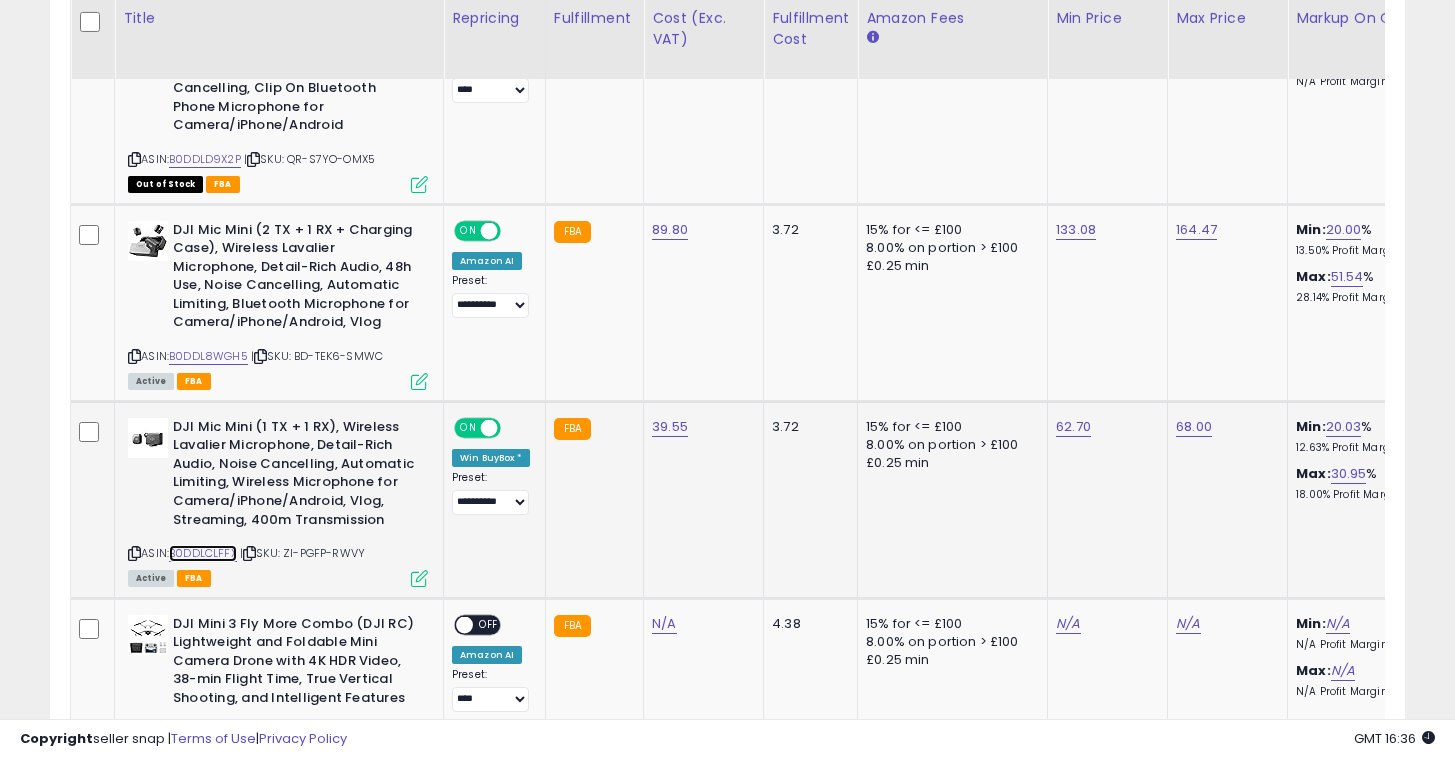 click on "B0DDLCLFFX" at bounding box center (203, 553) 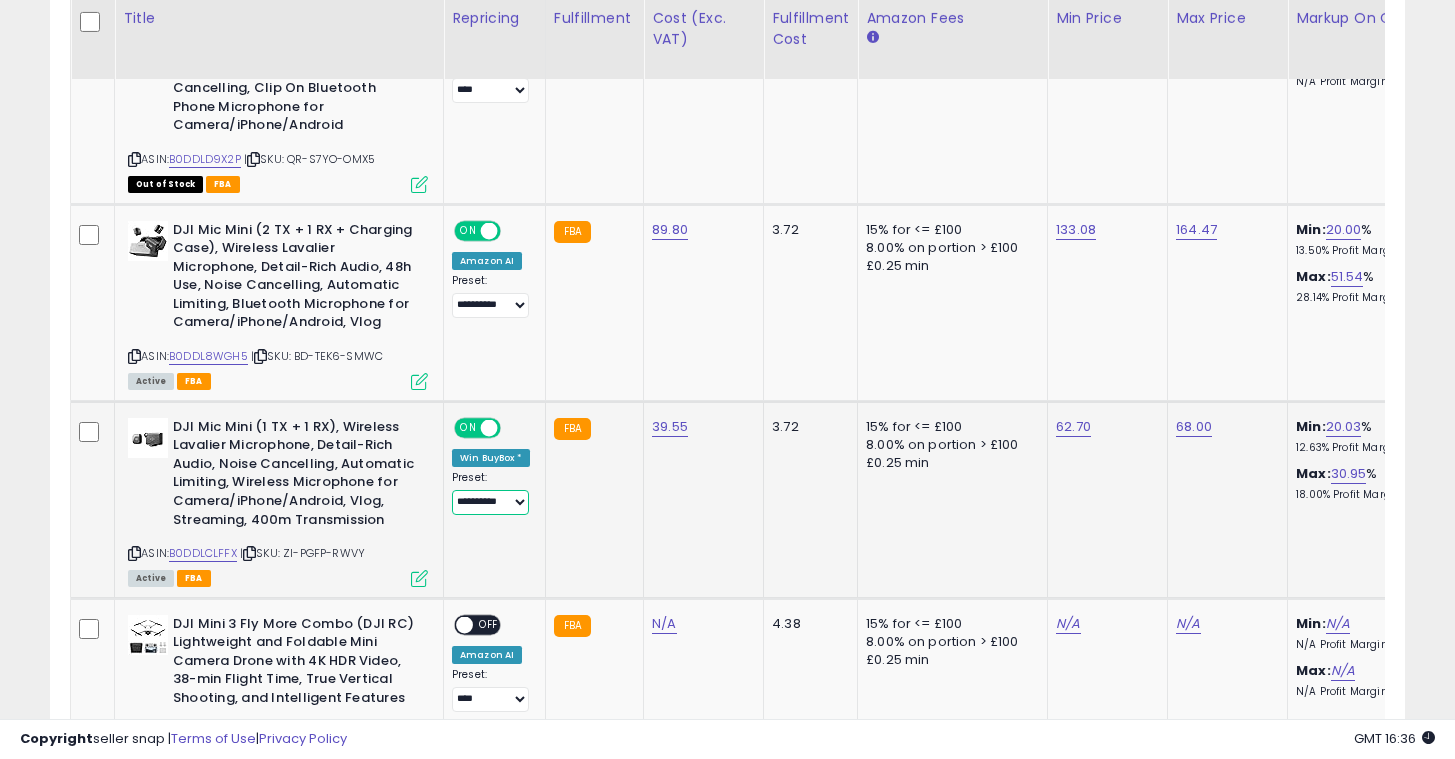 click on "**********" at bounding box center (490, 502) 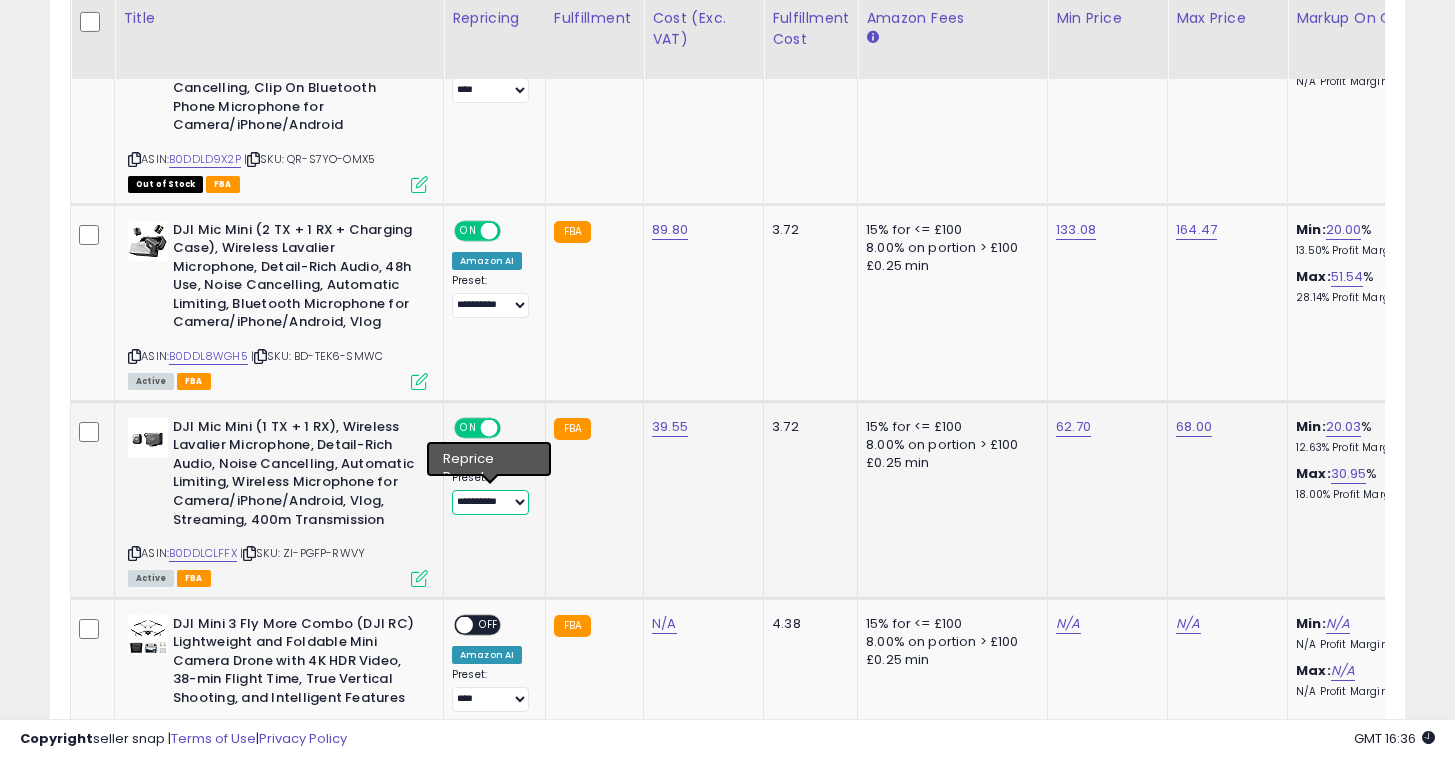 select on "****" 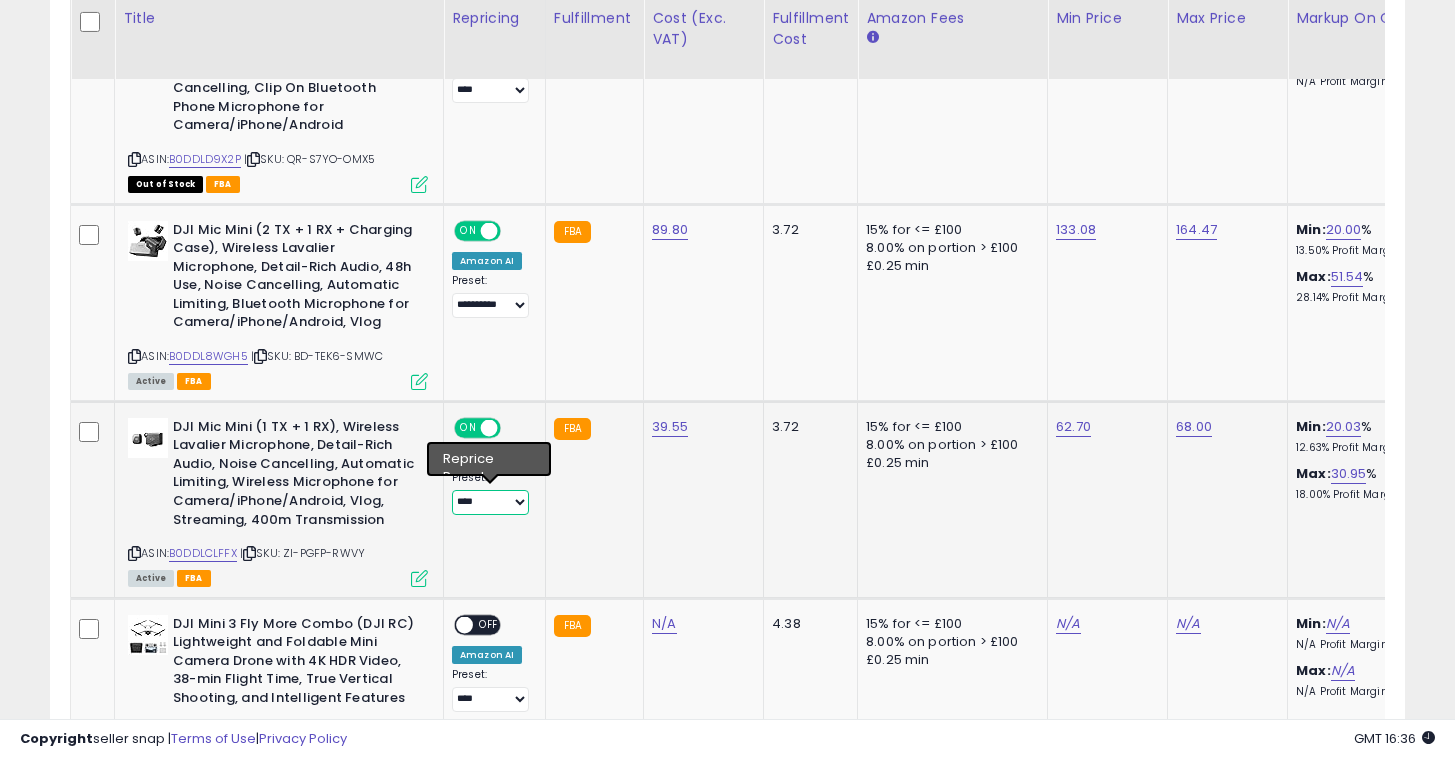 click on "**********" at bounding box center [490, 502] 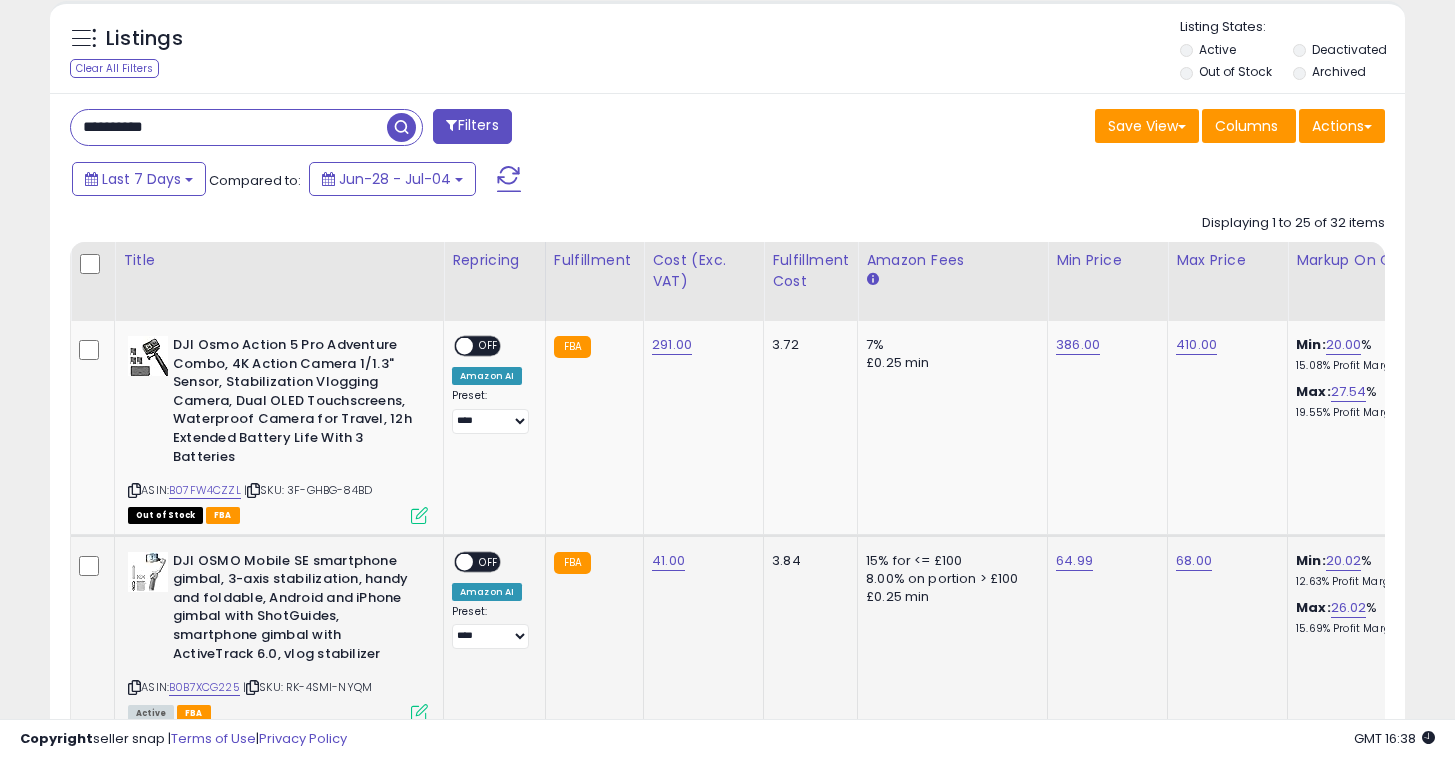 scroll, scrollTop: 726, scrollLeft: 0, axis: vertical 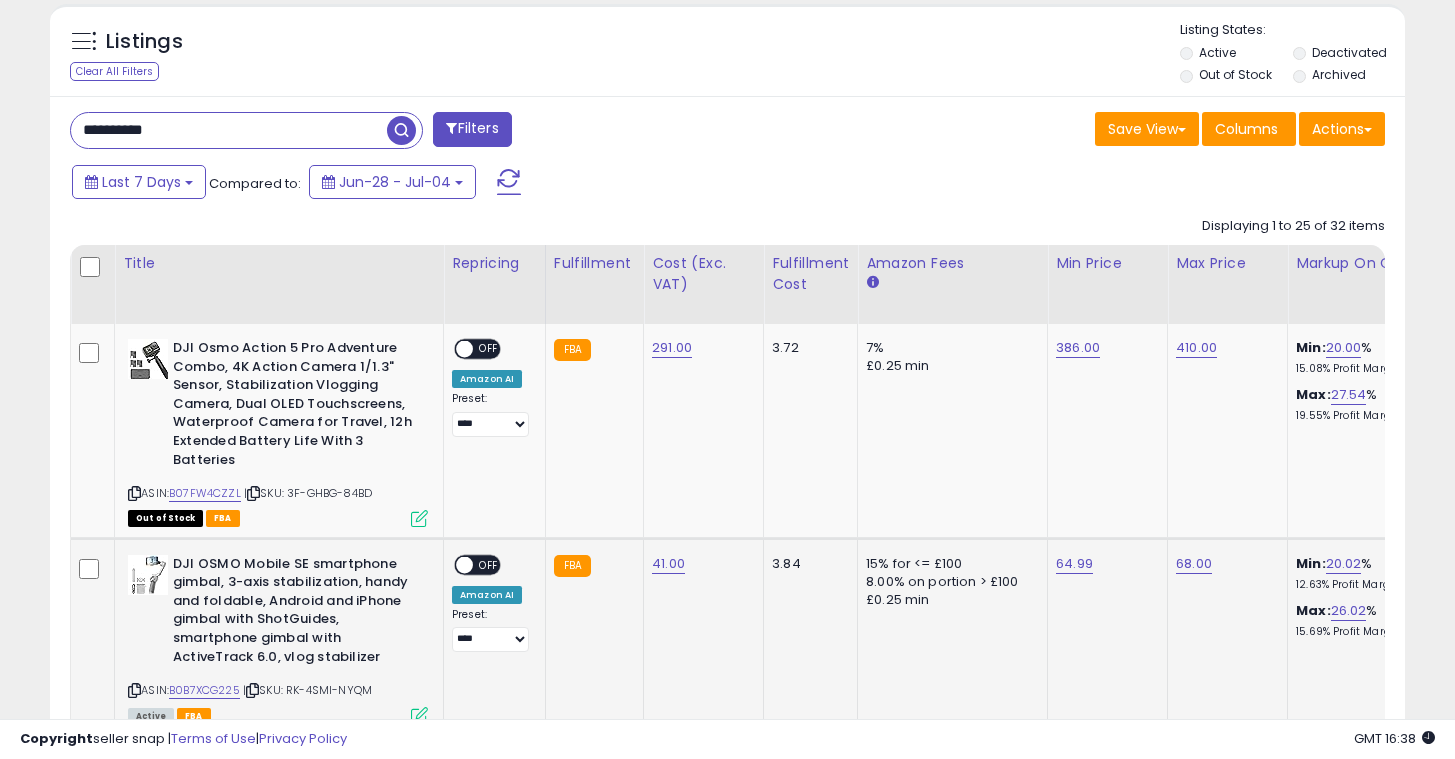 click on "**********" at bounding box center (491, 604) 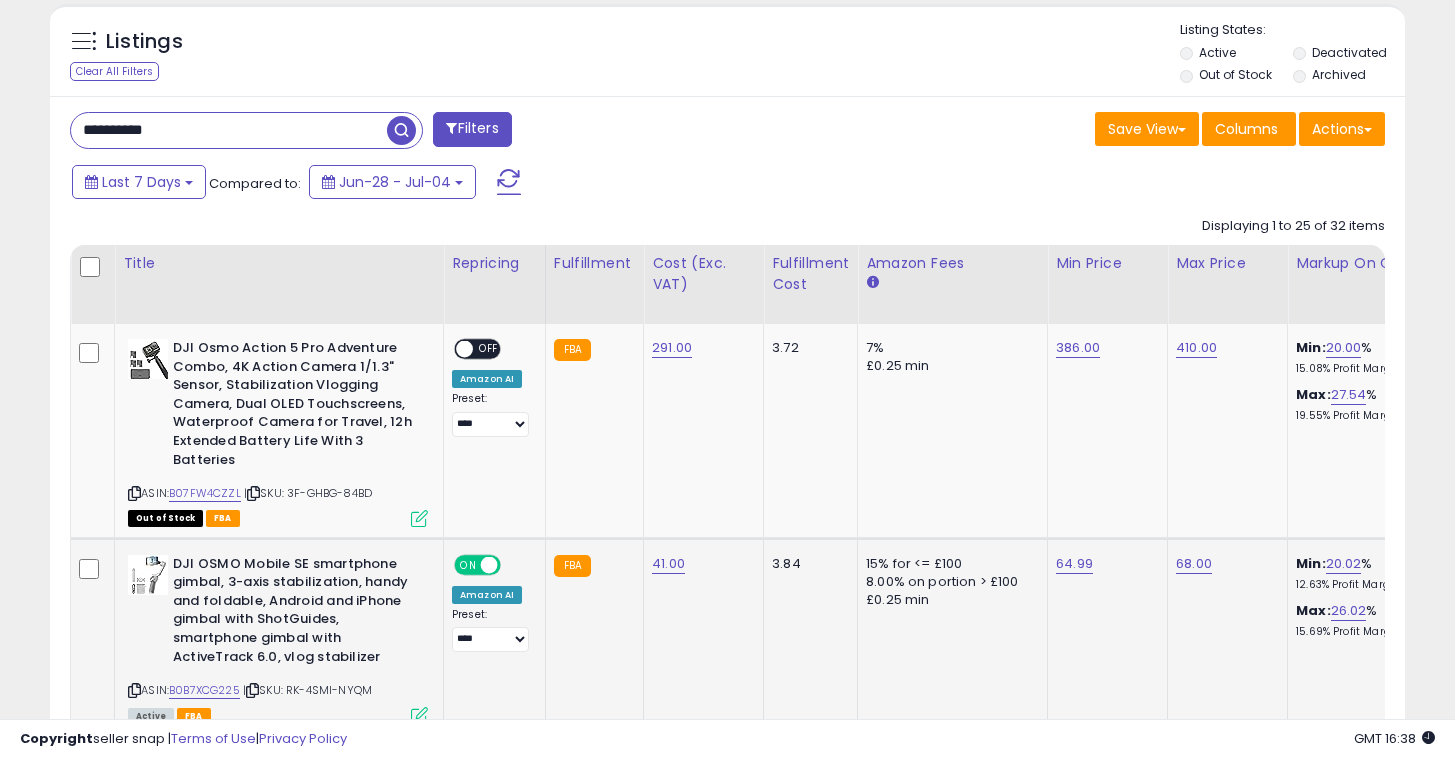 scroll, scrollTop: 864, scrollLeft: 0, axis: vertical 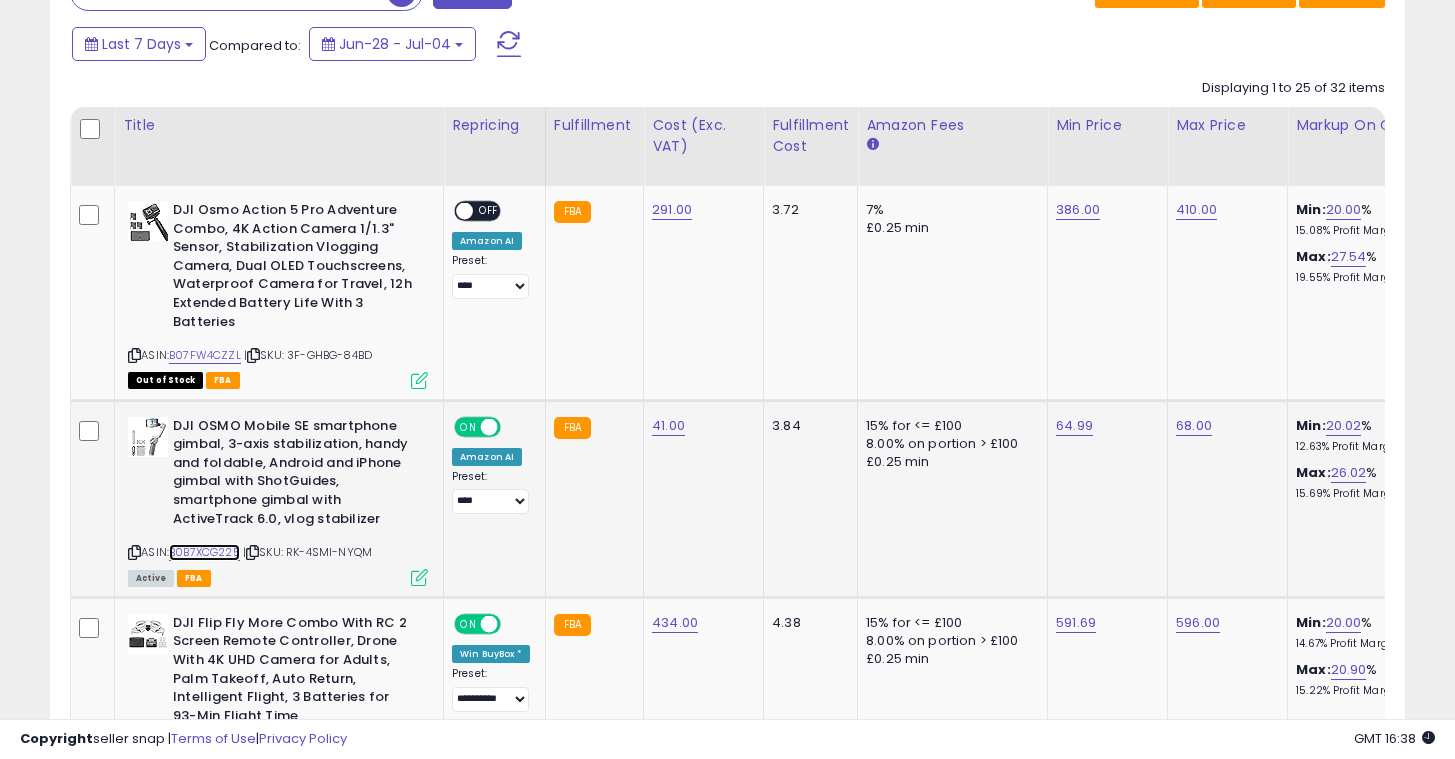 click on "B0B7XCG225" at bounding box center [204, 552] 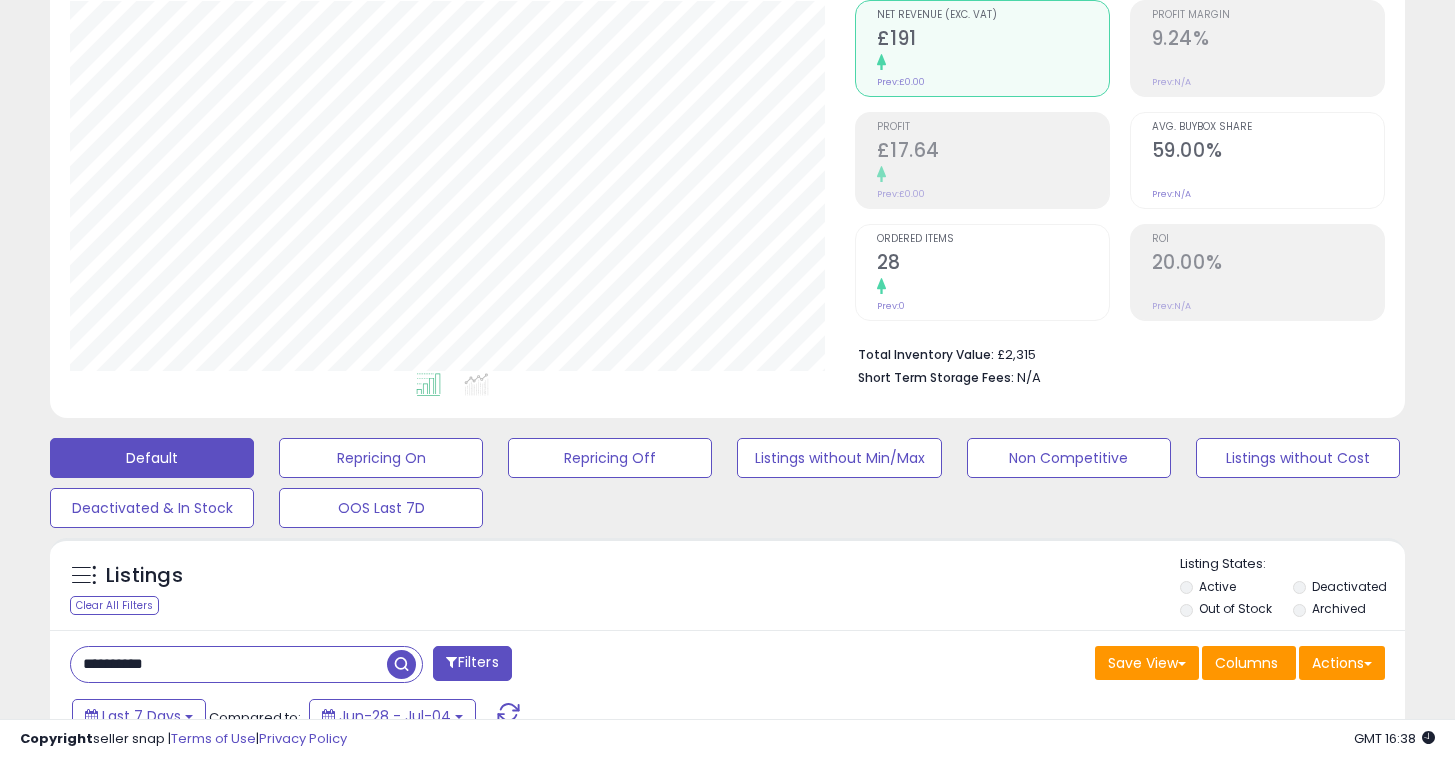 scroll, scrollTop: 410, scrollLeft: 0, axis: vertical 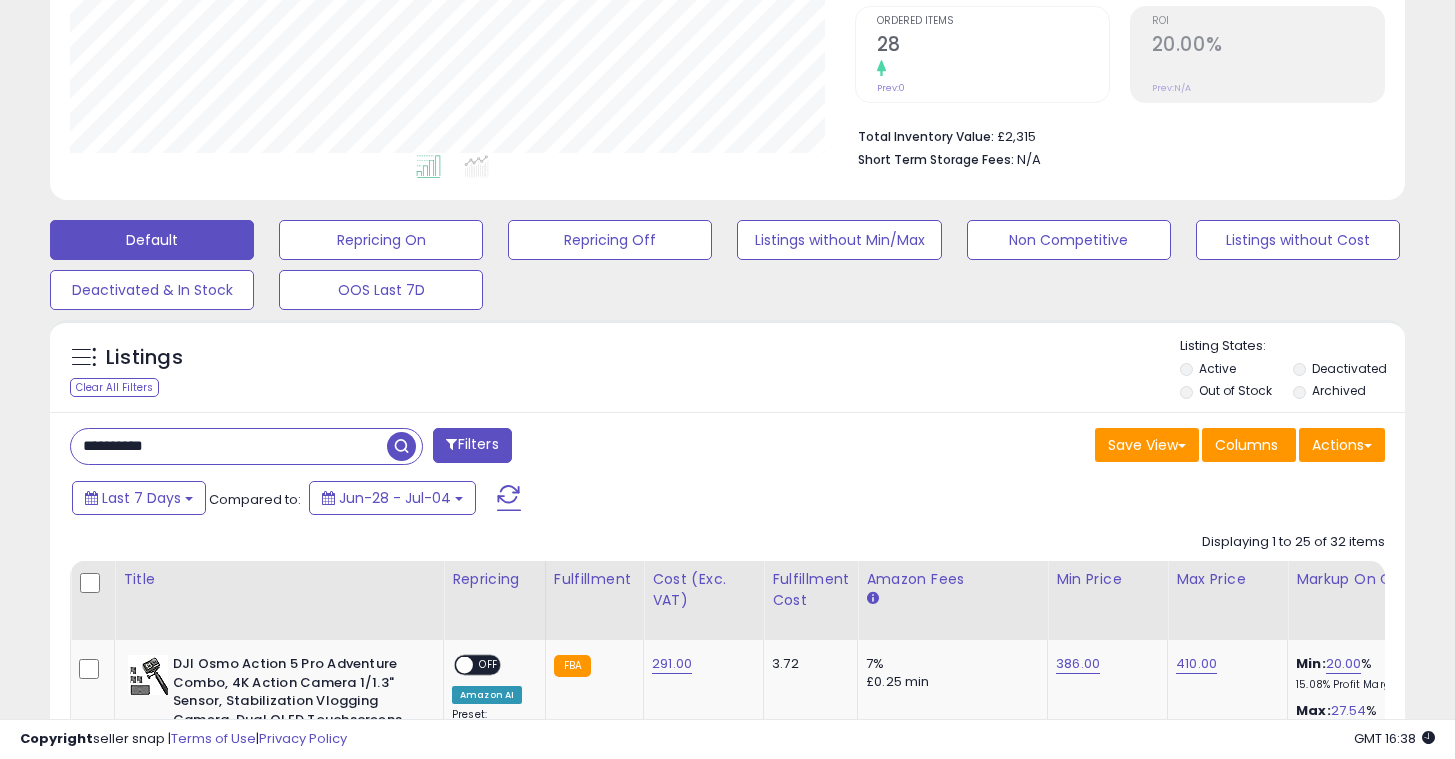 click on "**********" at bounding box center (229, 446) 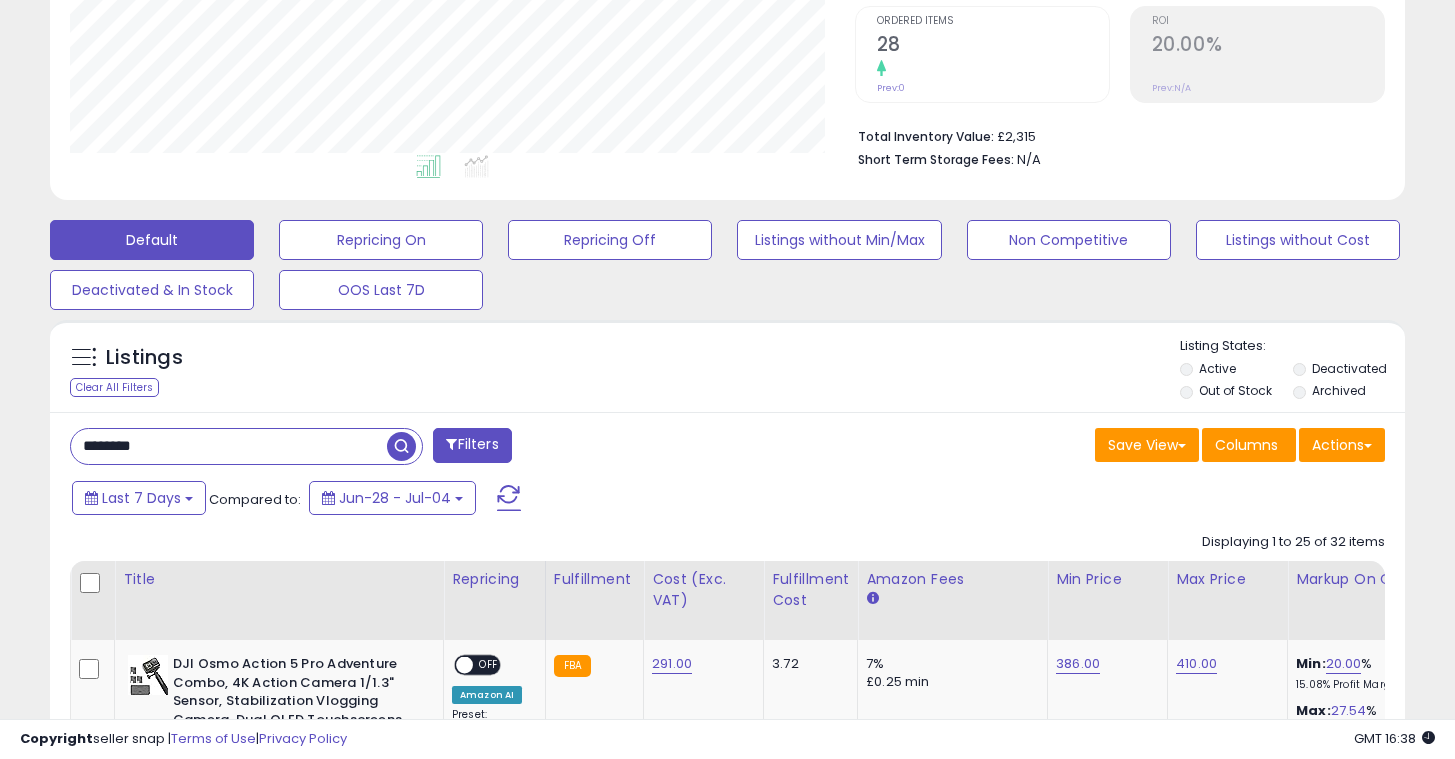 type on "*********" 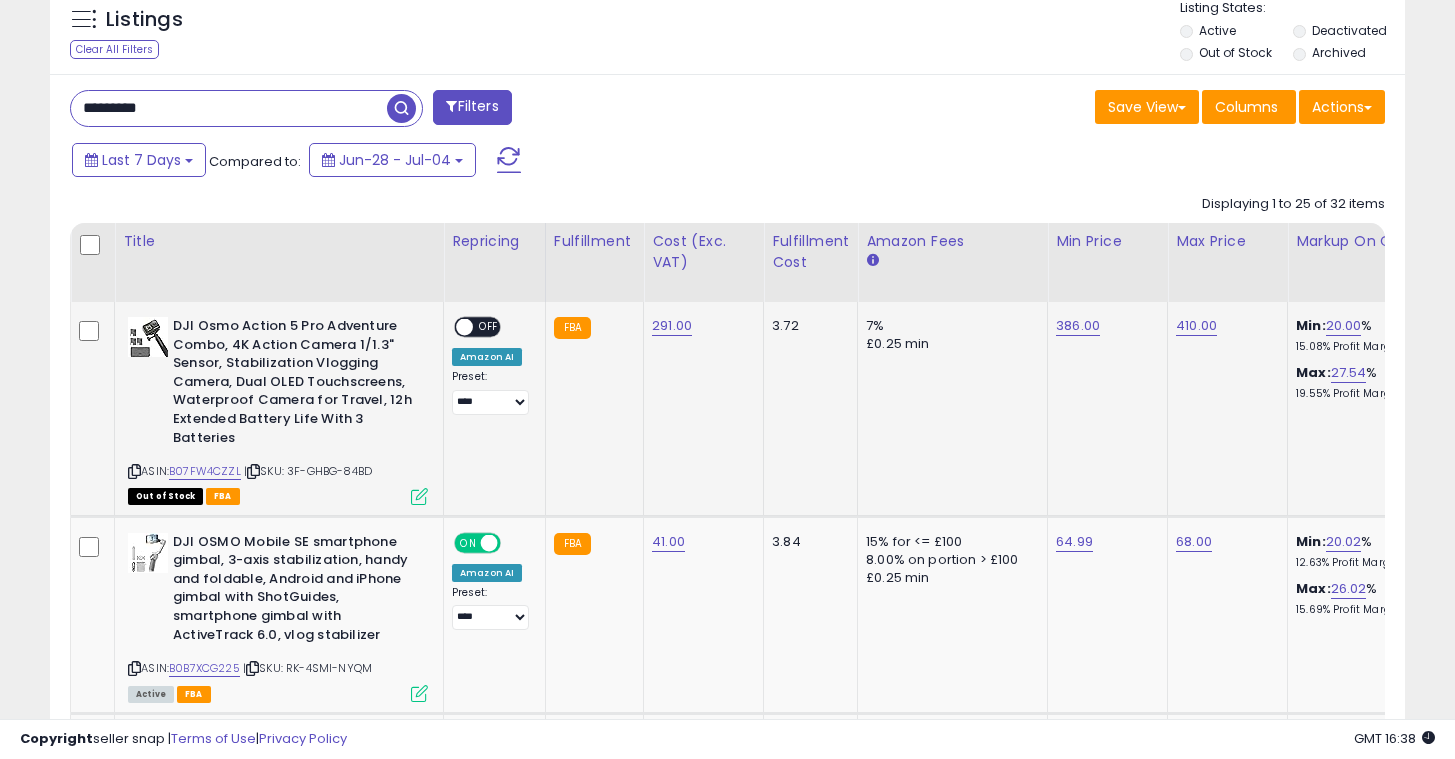 scroll, scrollTop: 813, scrollLeft: 0, axis: vertical 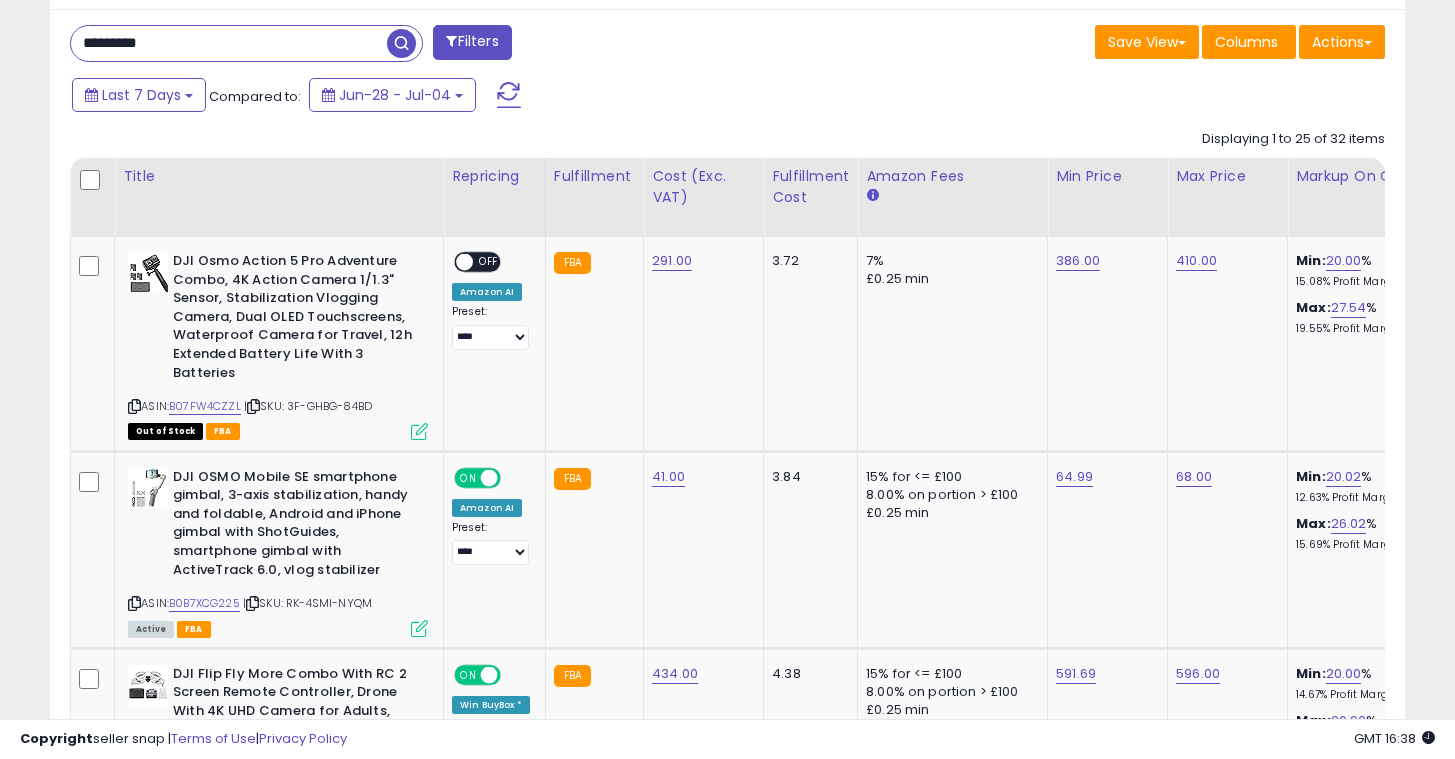 click on "*********" at bounding box center [229, 43] 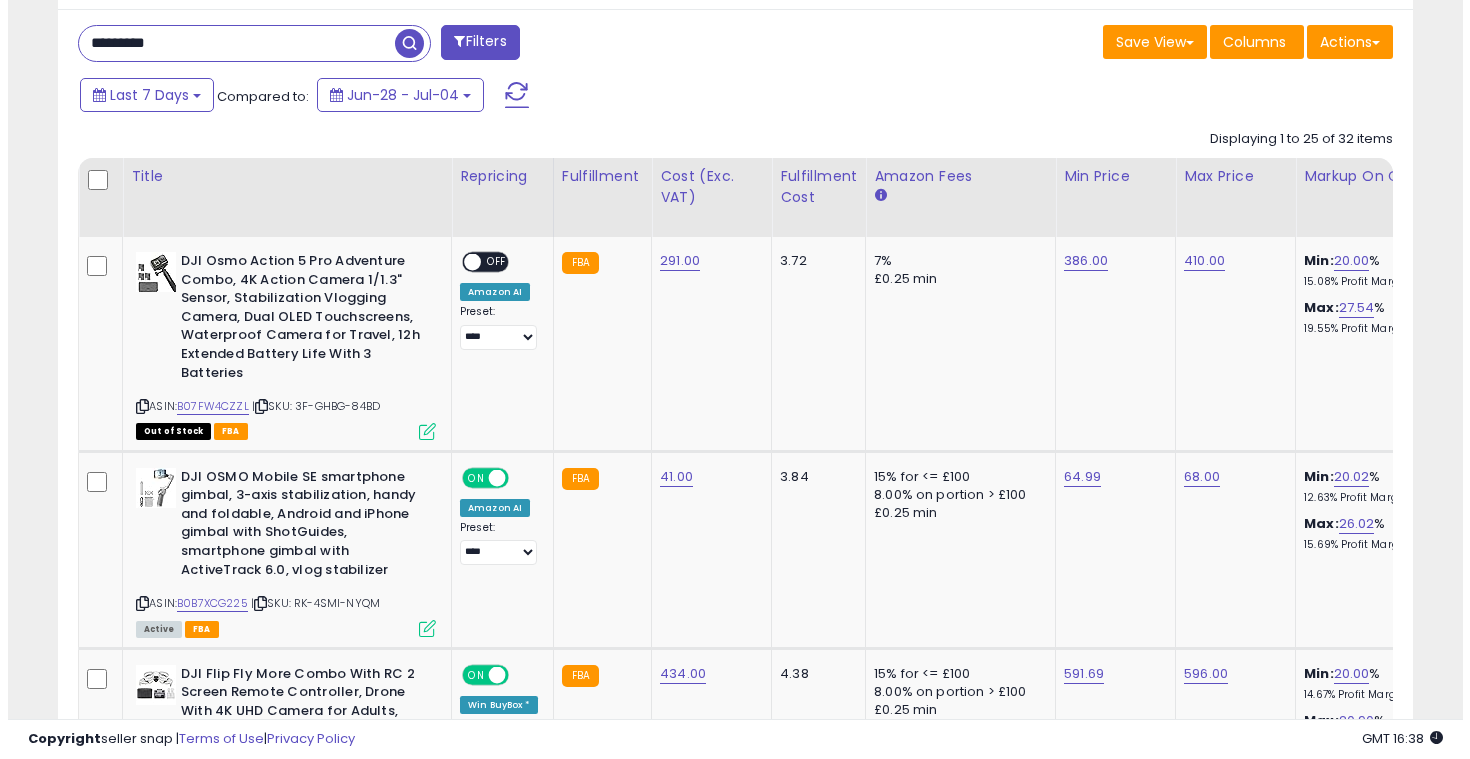scroll, scrollTop: 481, scrollLeft: 0, axis: vertical 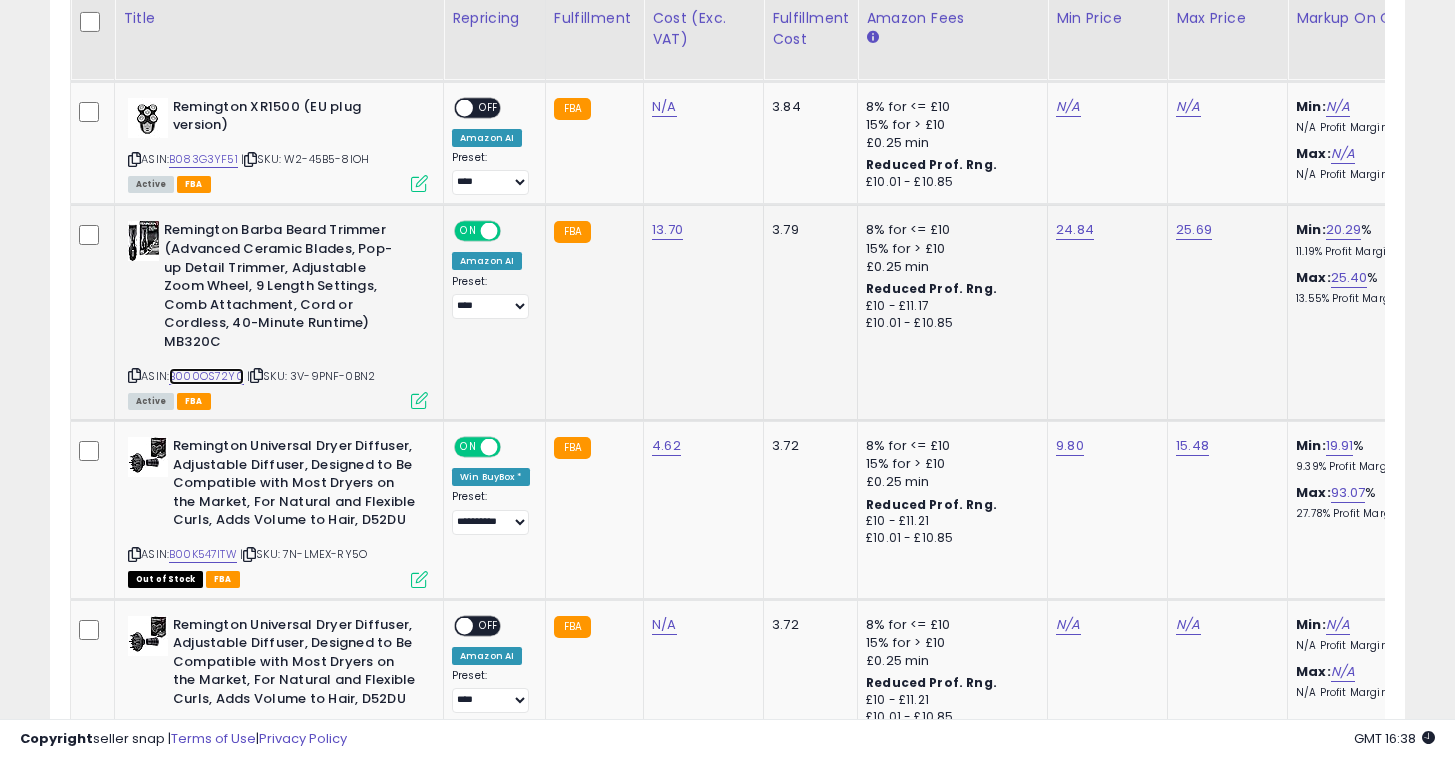 click on "B000OS72Y0" at bounding box center [206, 376] 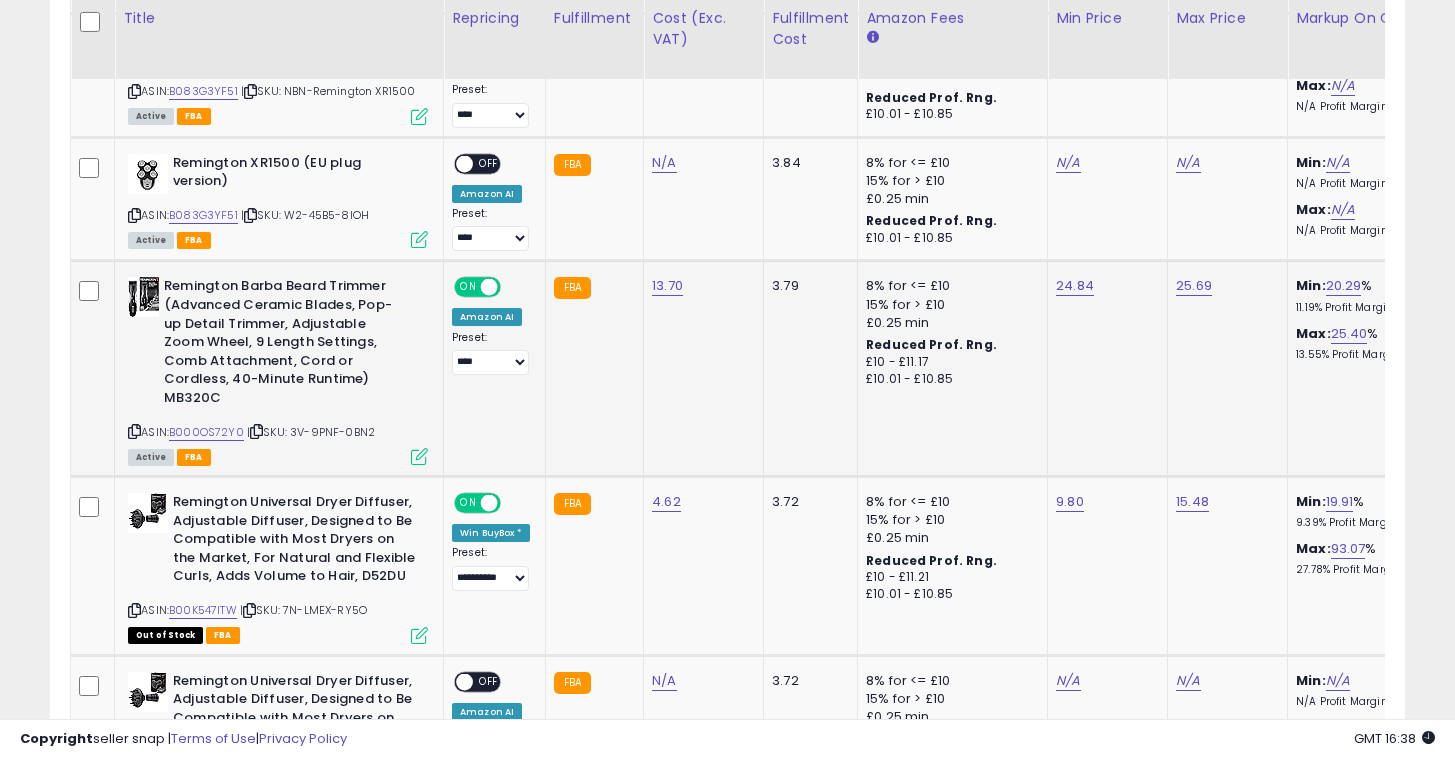 click on "24.84" 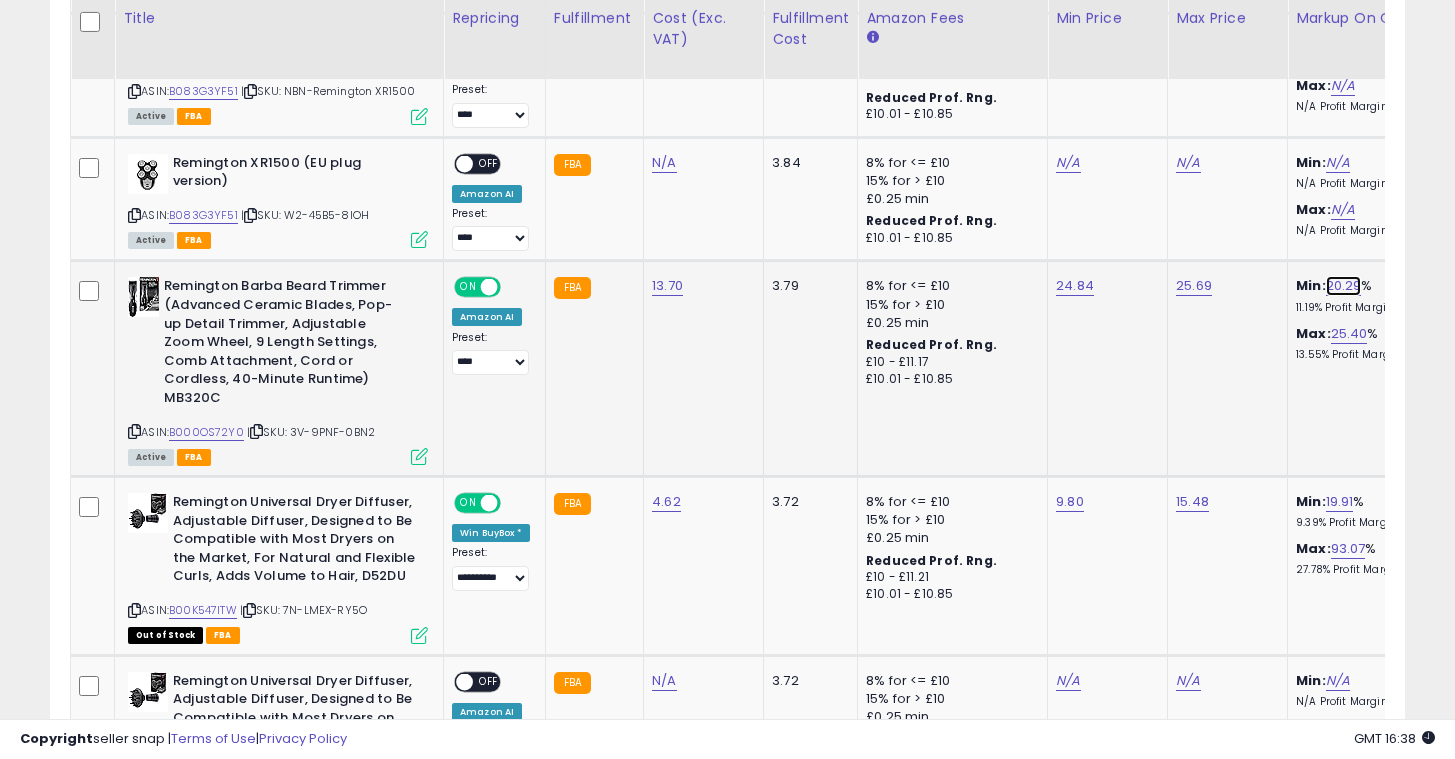 click on "20.29" at bounding box center (1344, 286) 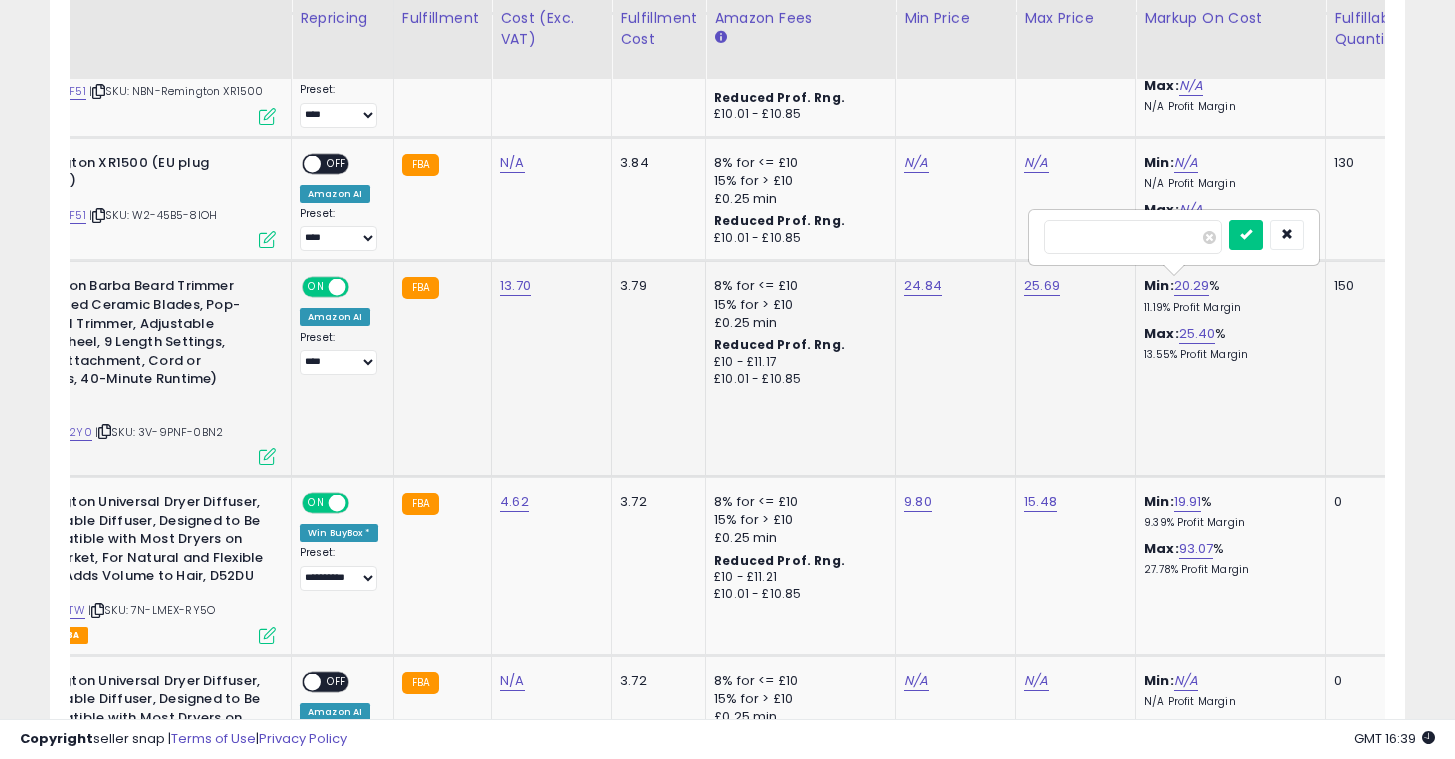 type on "*" 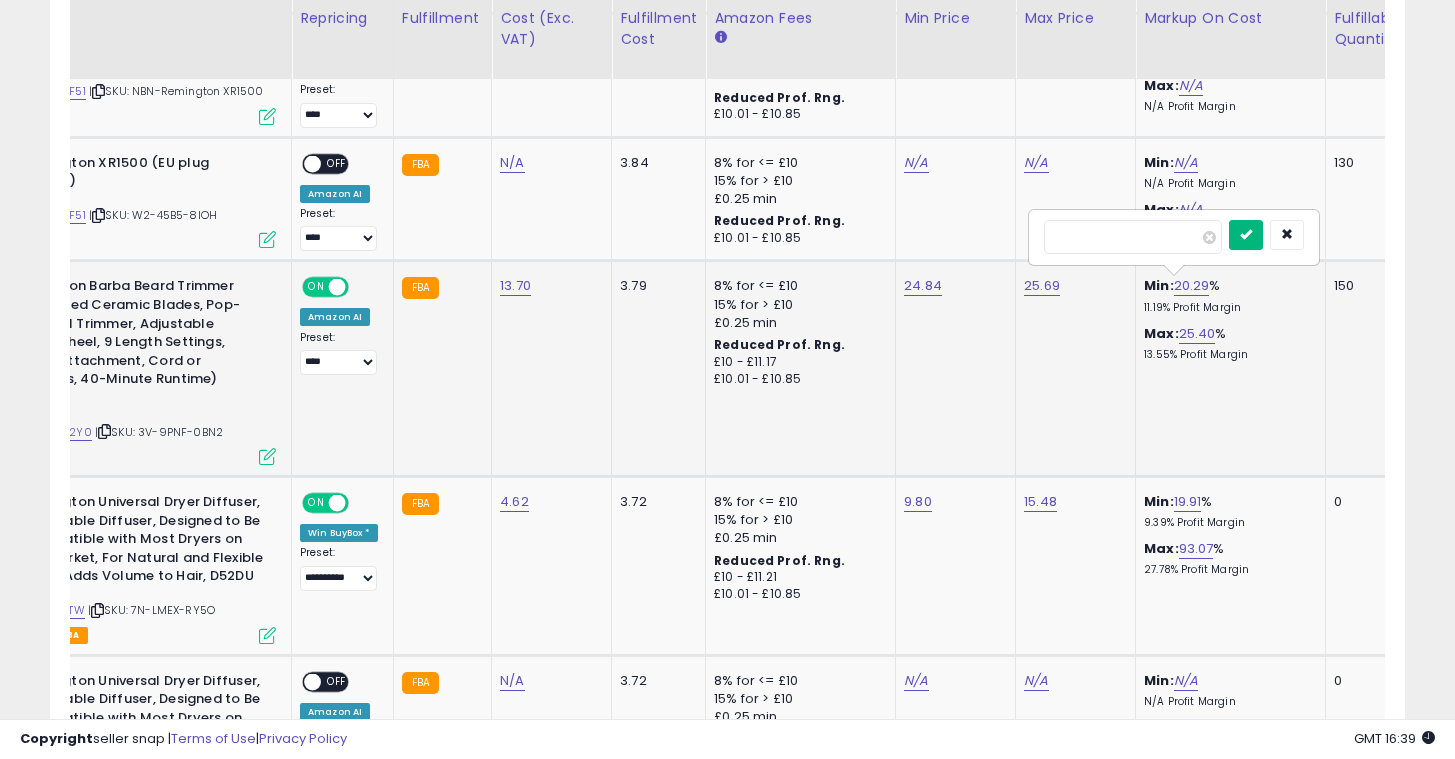 type on "**" 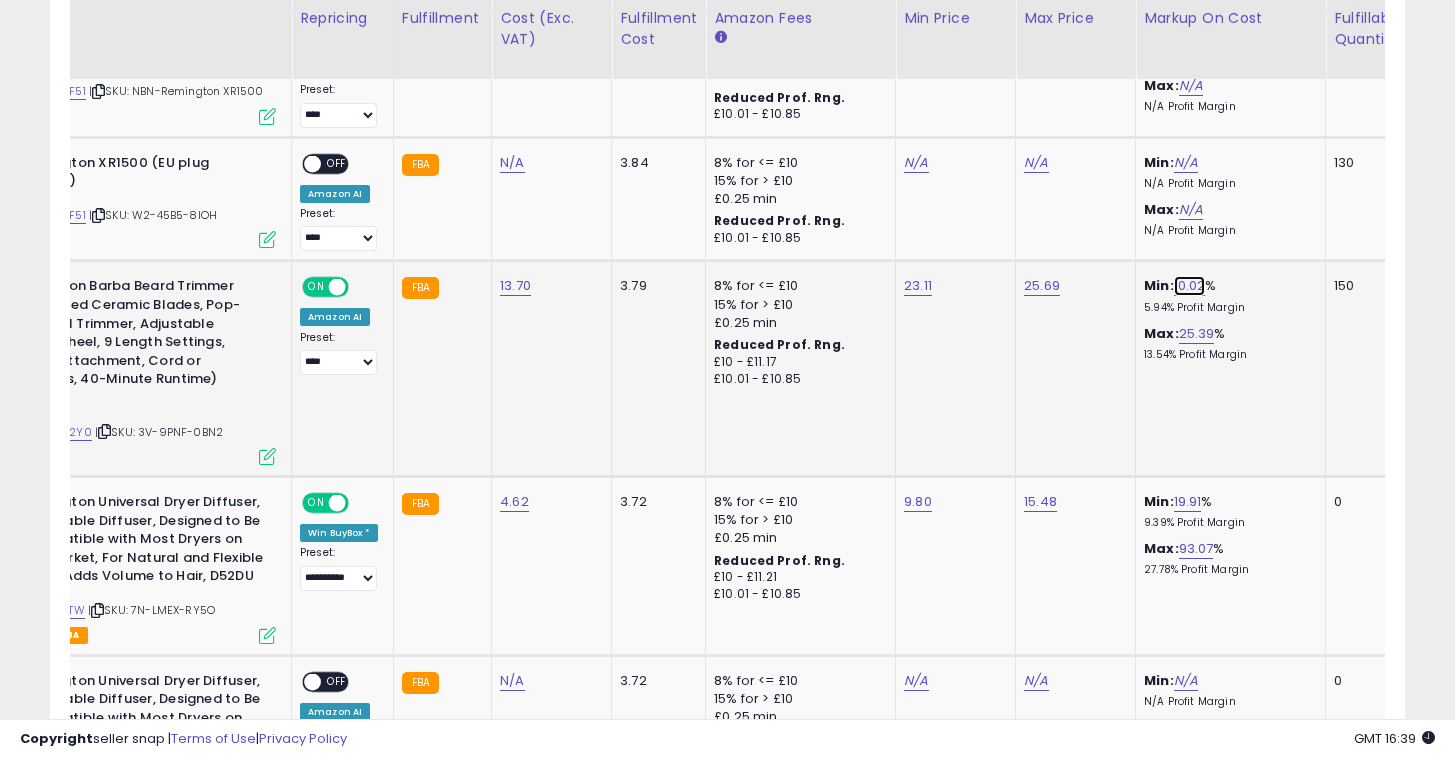 click on "10.02" at bounding box center [1190, 286] 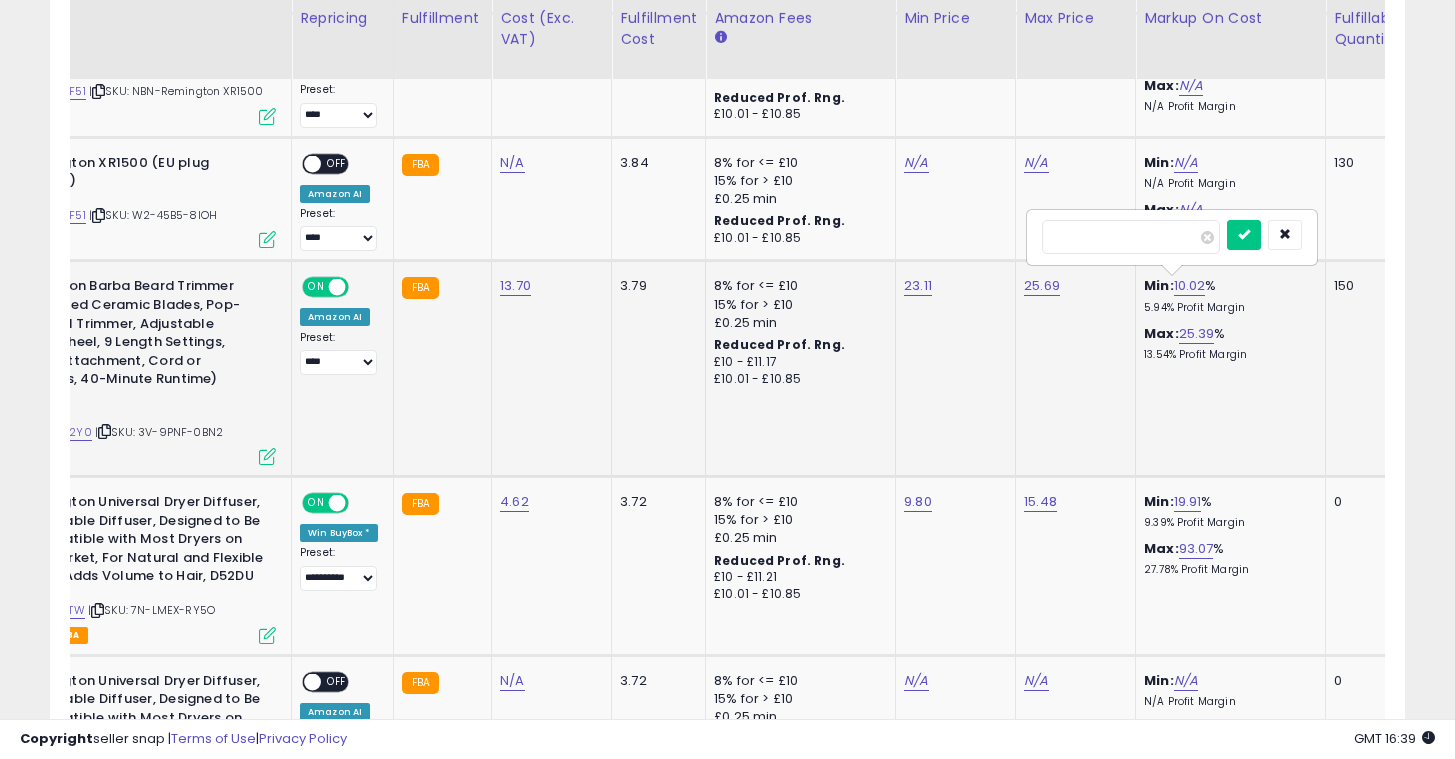 type on "*" 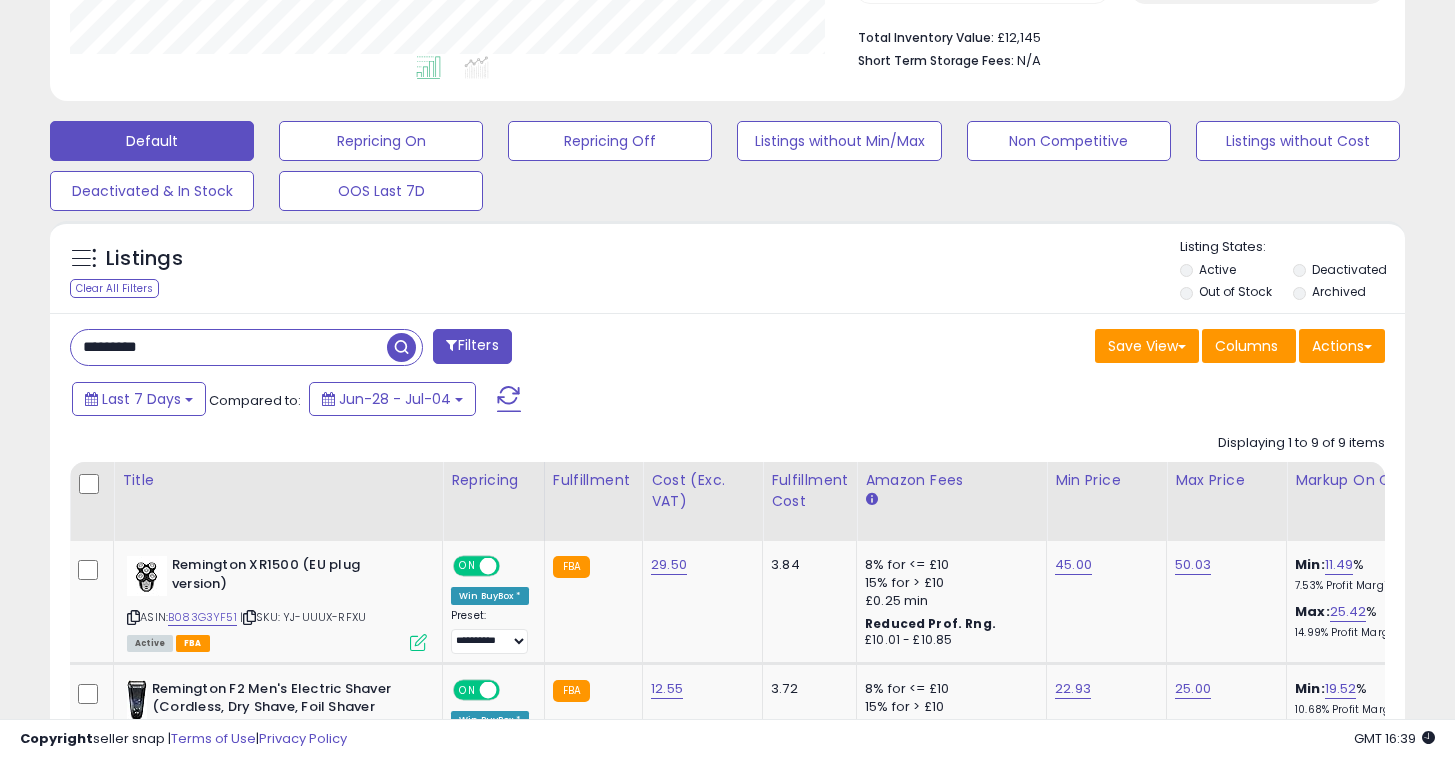 click on "*********" at bounding box center [229, 347] 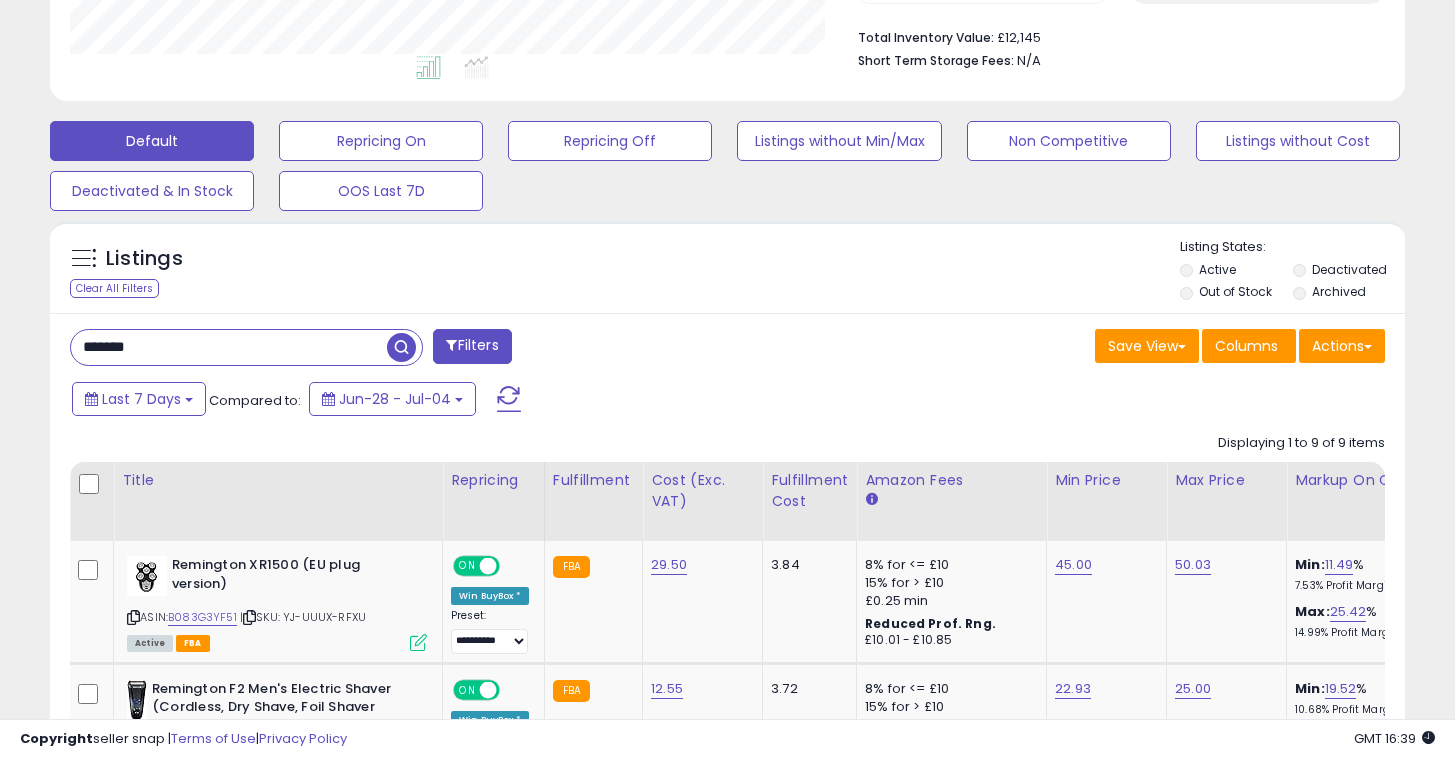 type on "*******" 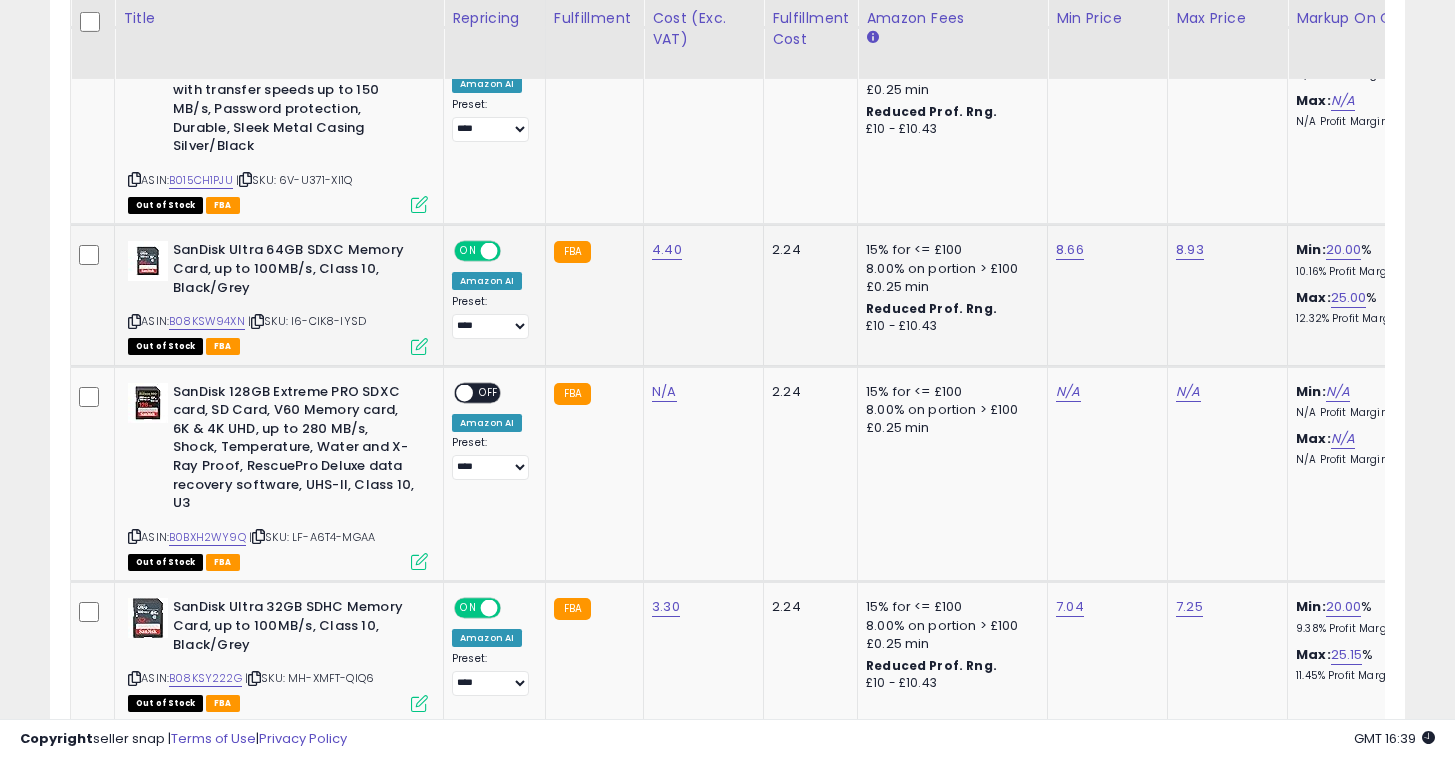 click on "ON   OFF" at bounding box center (477, 251) 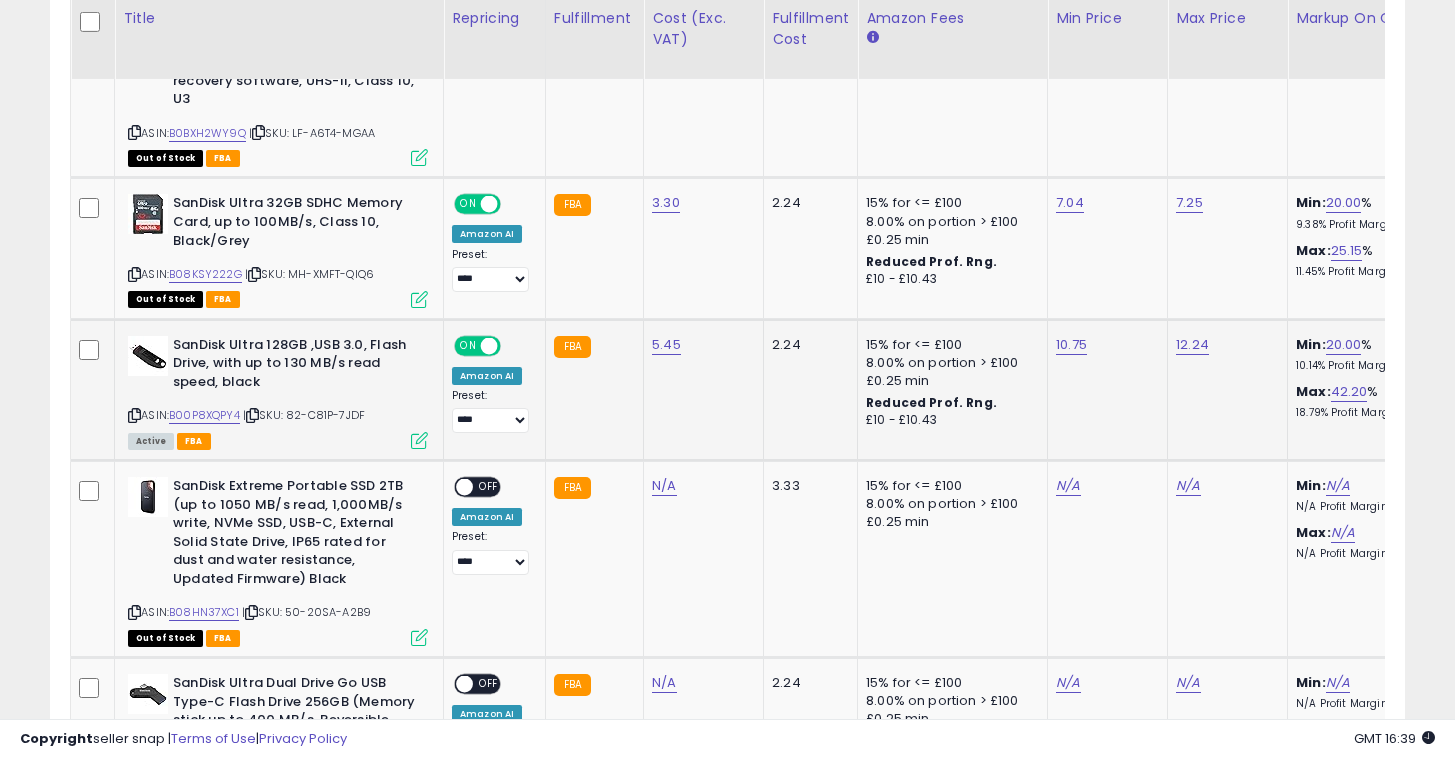 click on "ASIN:  B00P8XQPY4    |   SKU: 82-C81P-7JDF Active FBA" at bounding box center [278, 391] 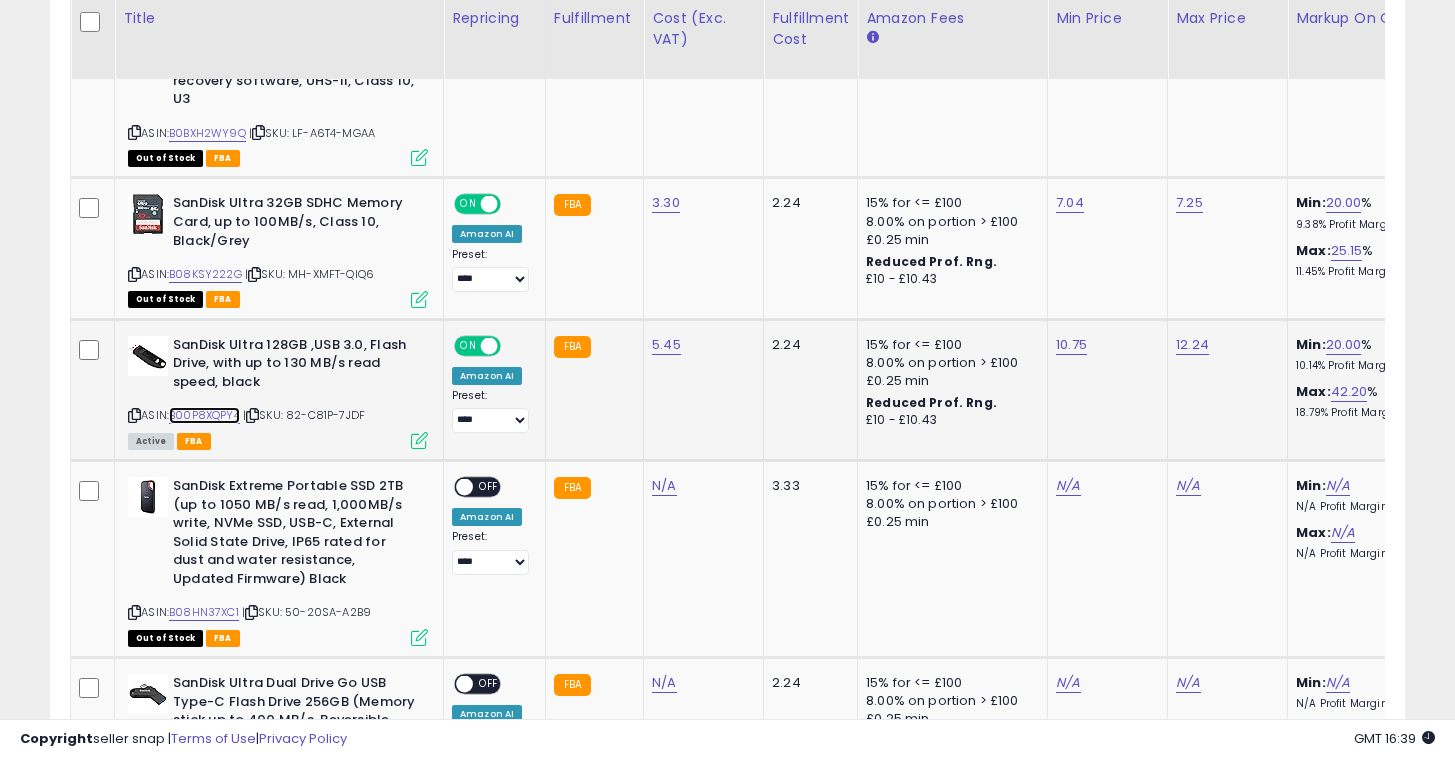click on "B00P8XQPY4" at bounding box center [204, 415] 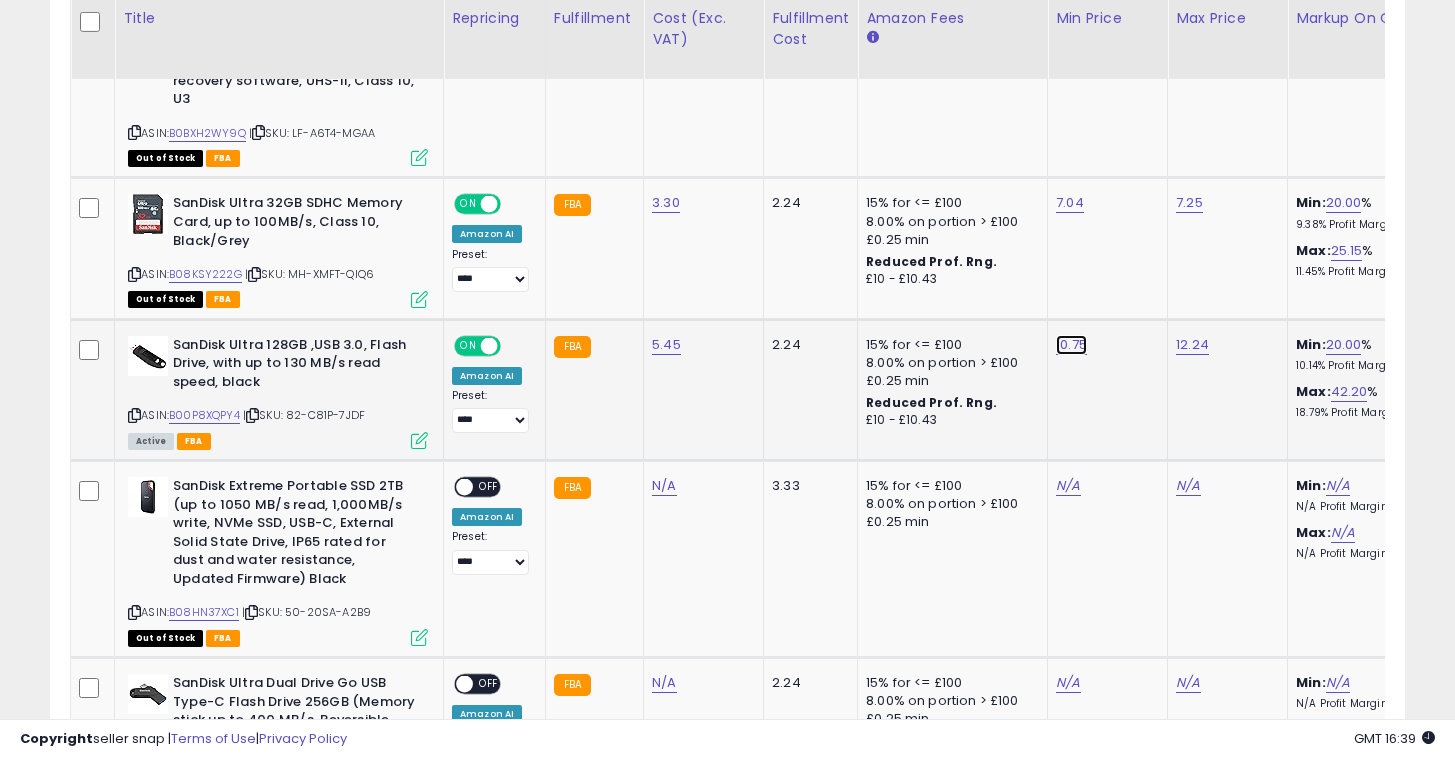 click on "10.75" at bounding box center [1068, -653] 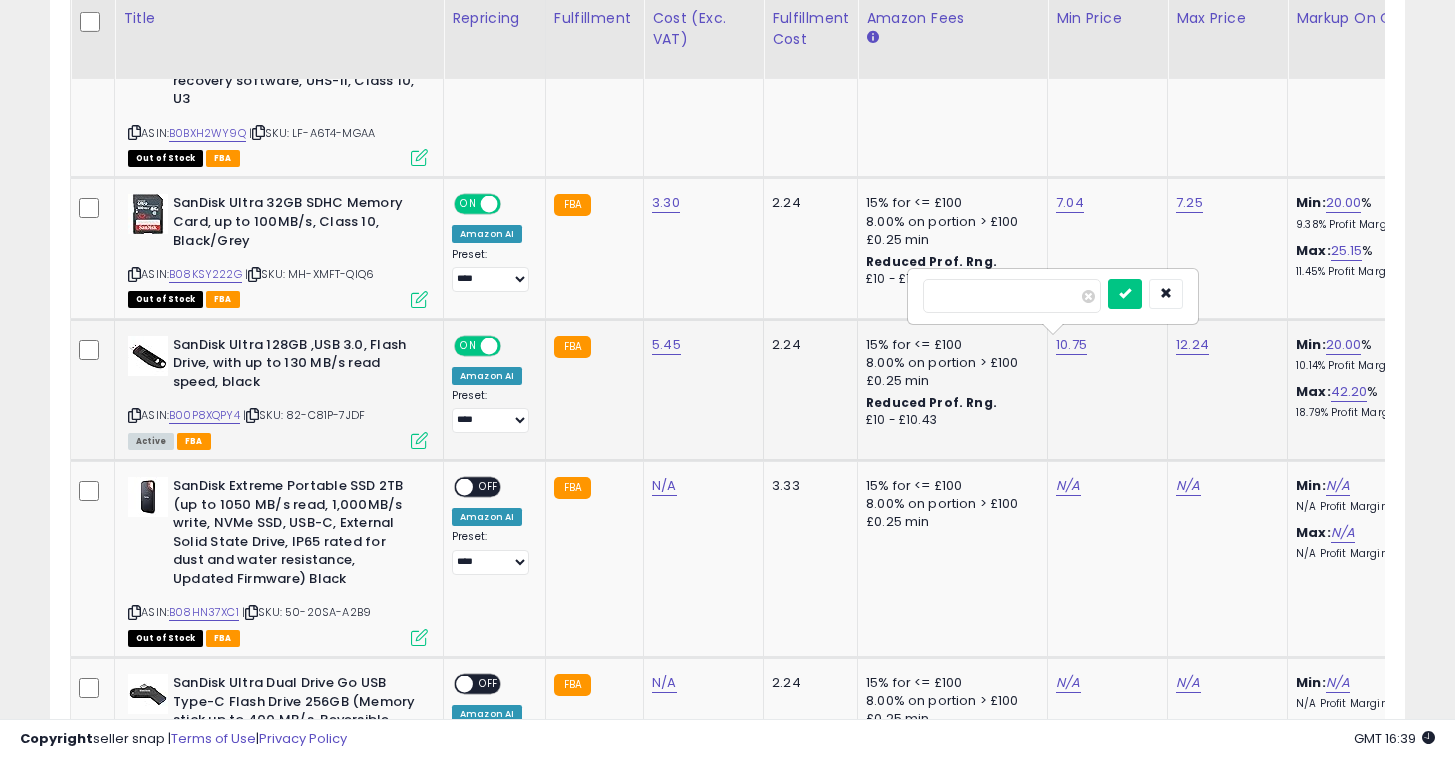 type on "*" 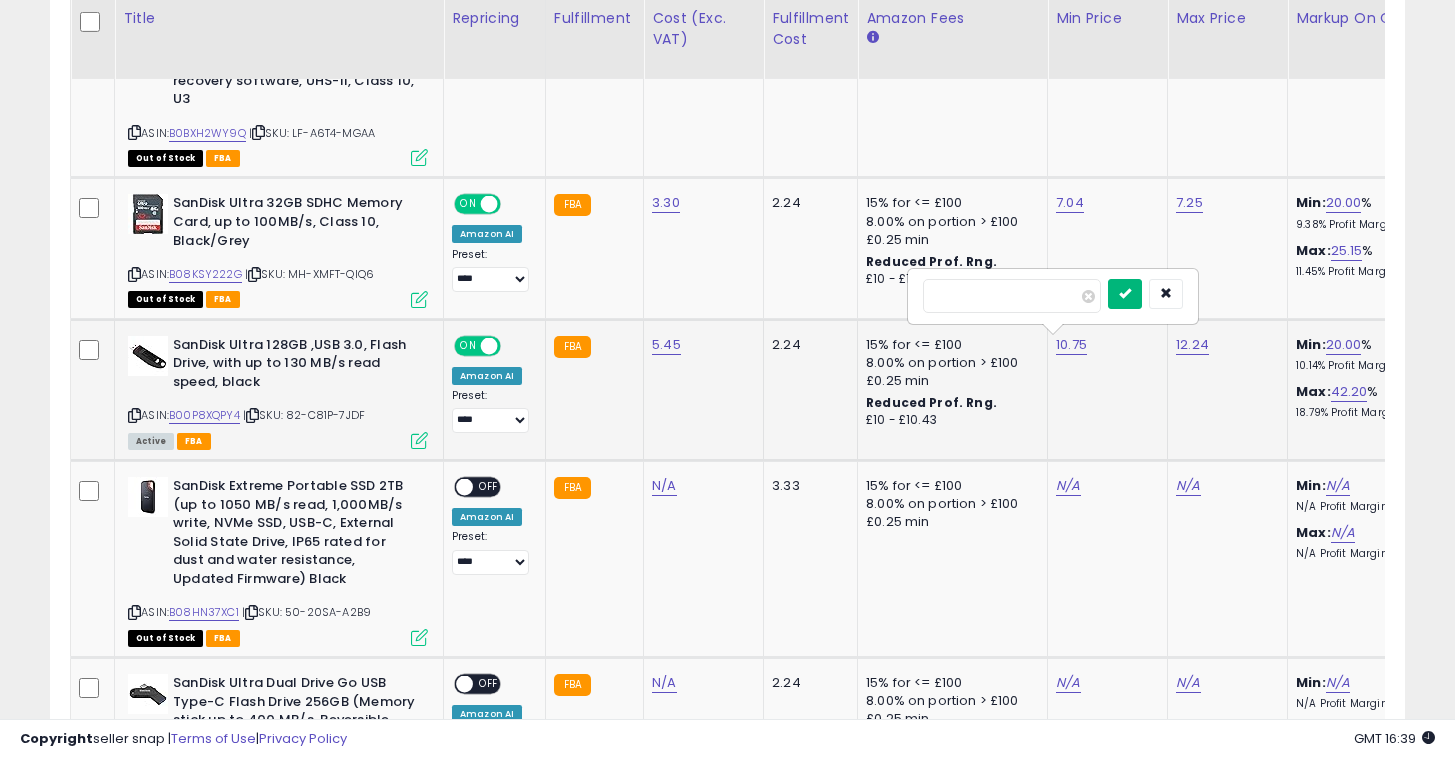 type on "****" 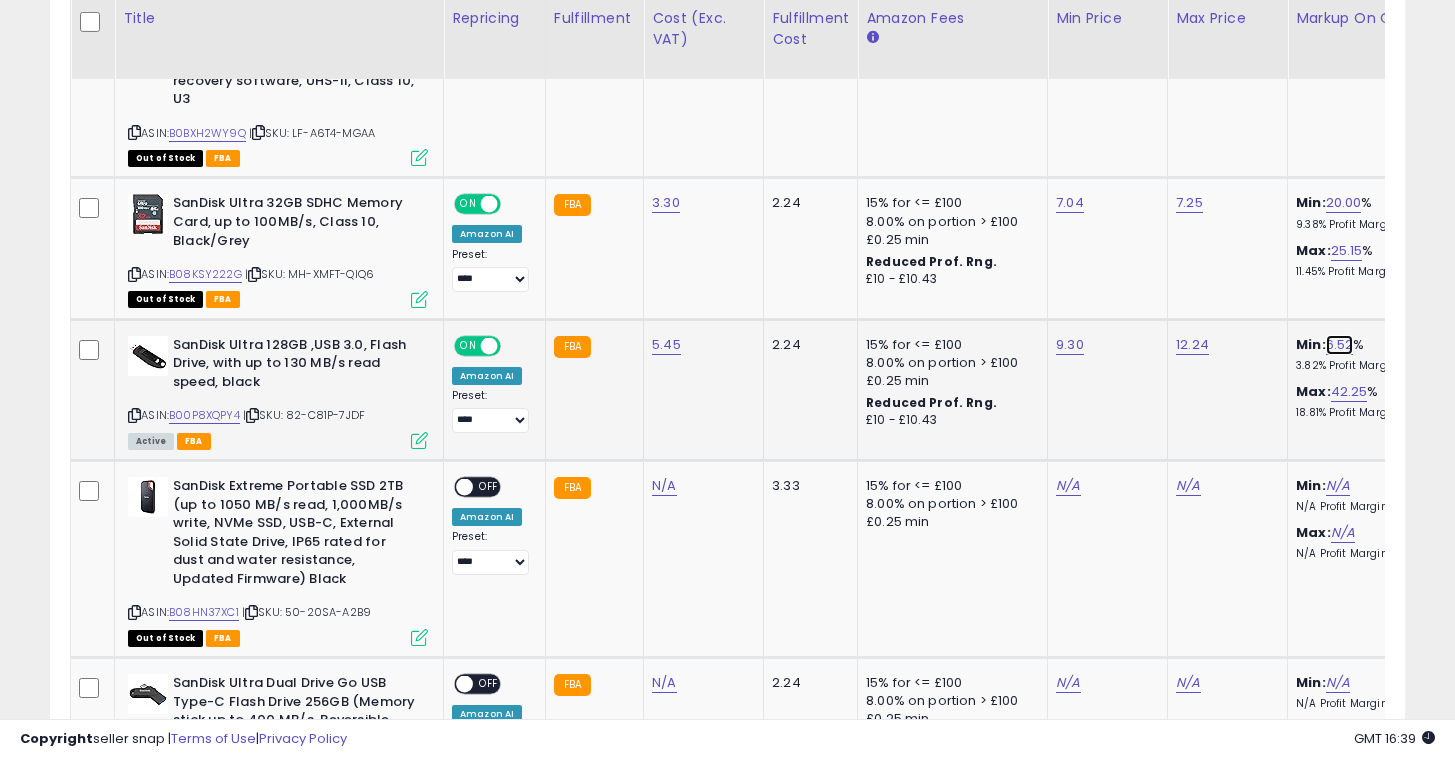 click on "6.52" at bounding box center [1340, 345] 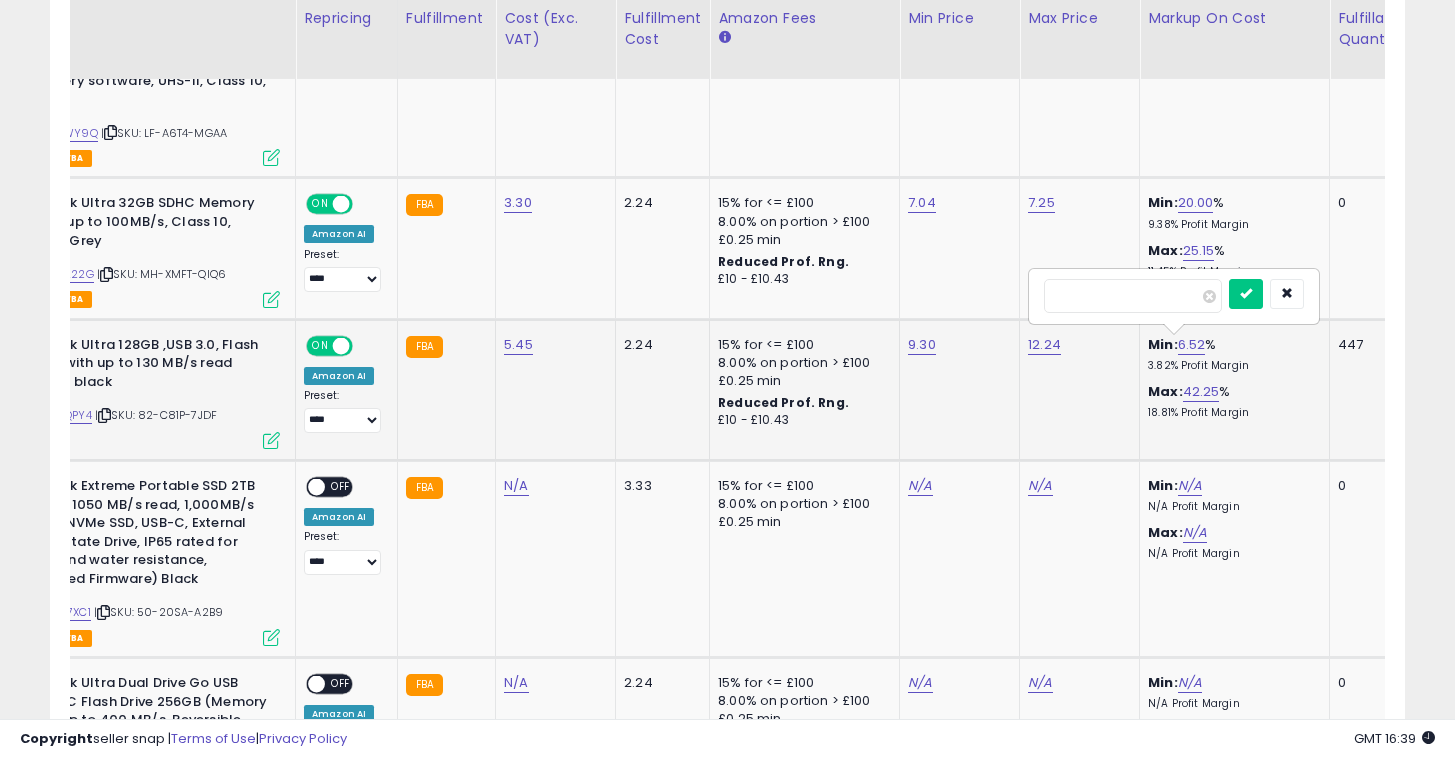 type on "*" 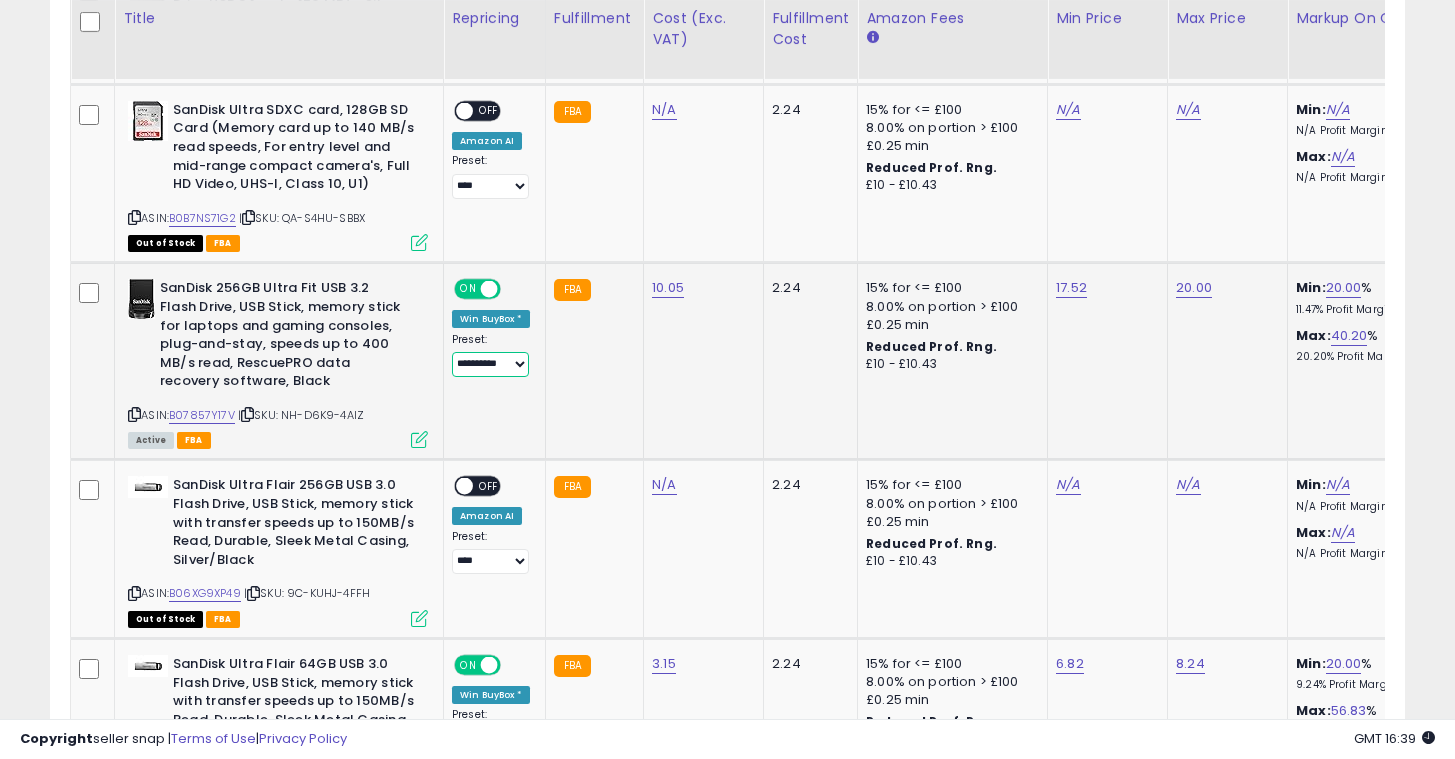 click on "**********" at bounding box center (490, 364) 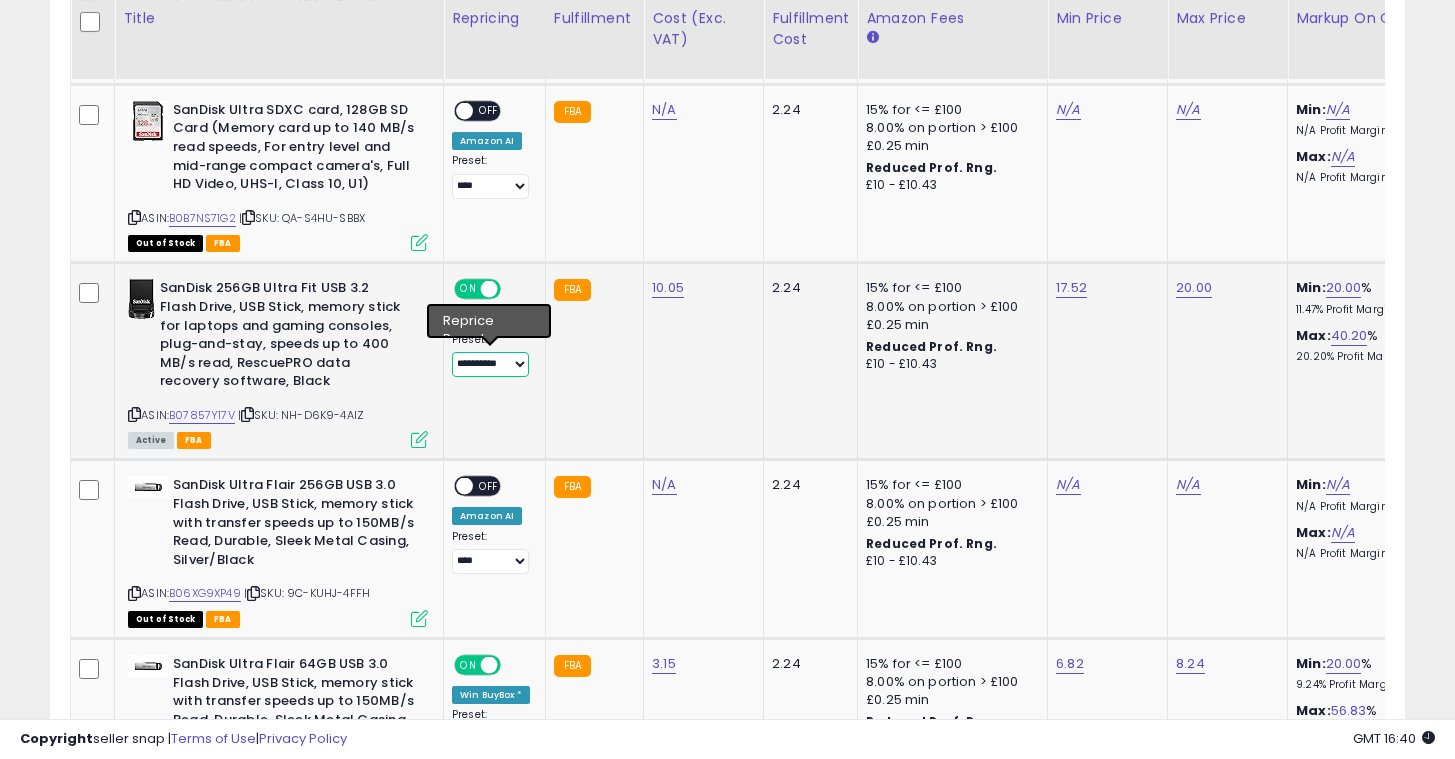 select on "****" 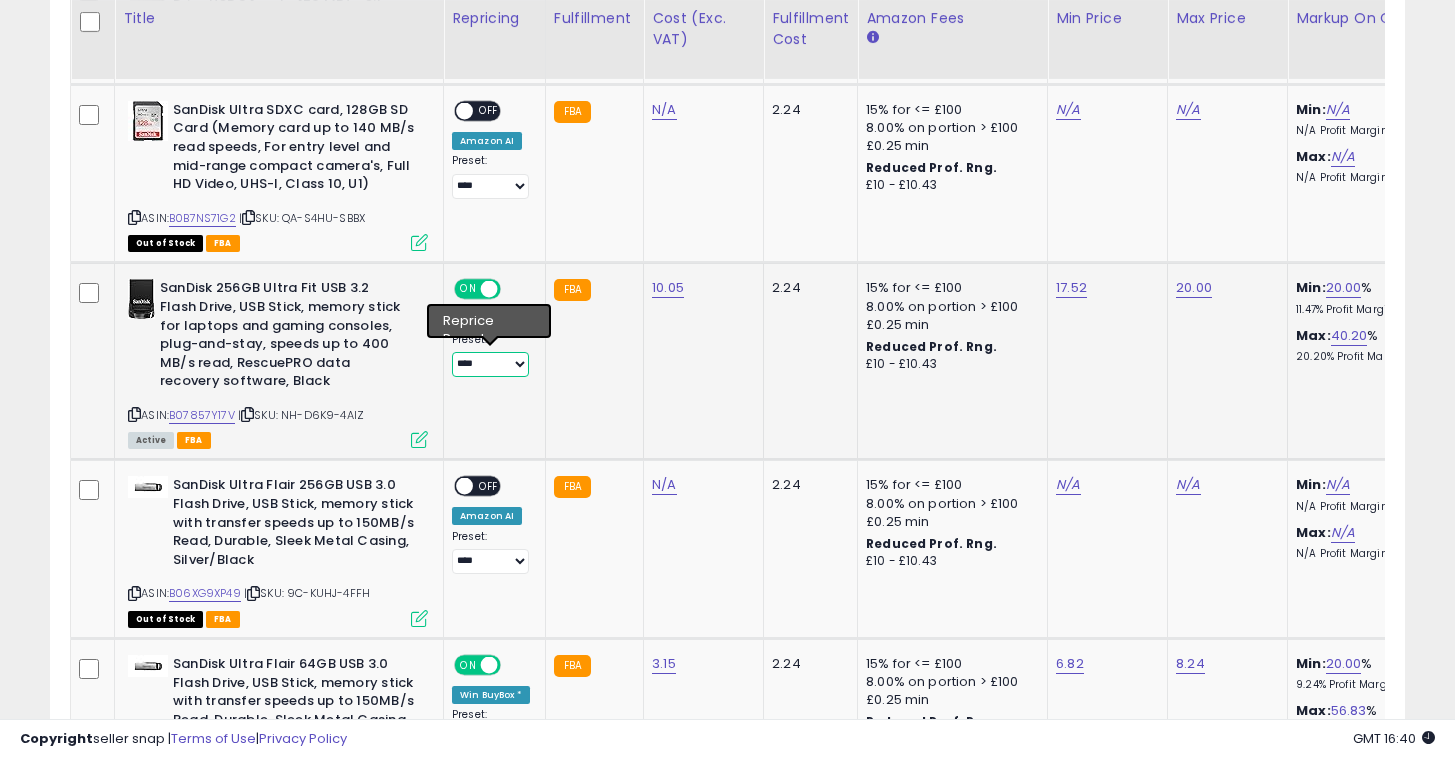 click on "**********" at bounding box center (490, 364) 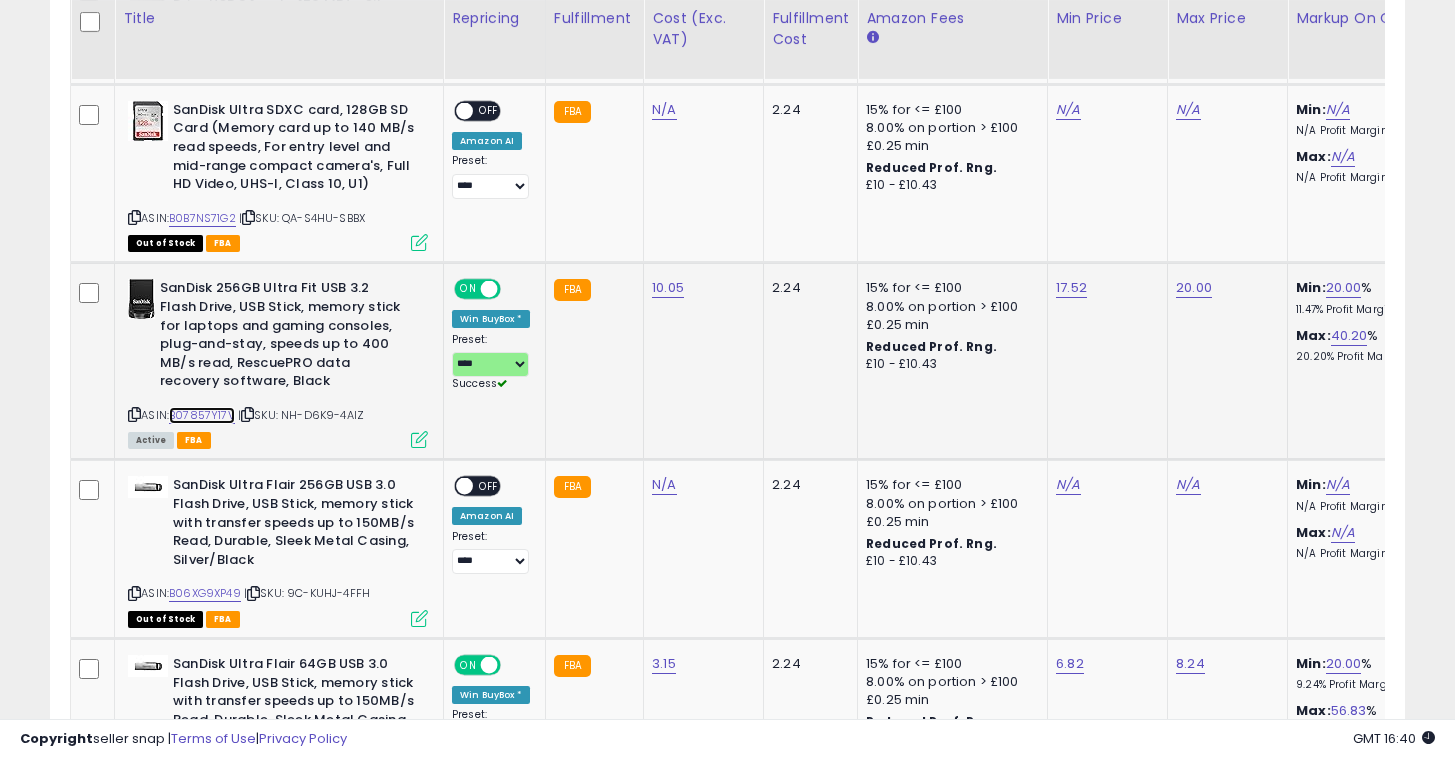 click on "B07857Y17V" at bounding box center [202, 415] 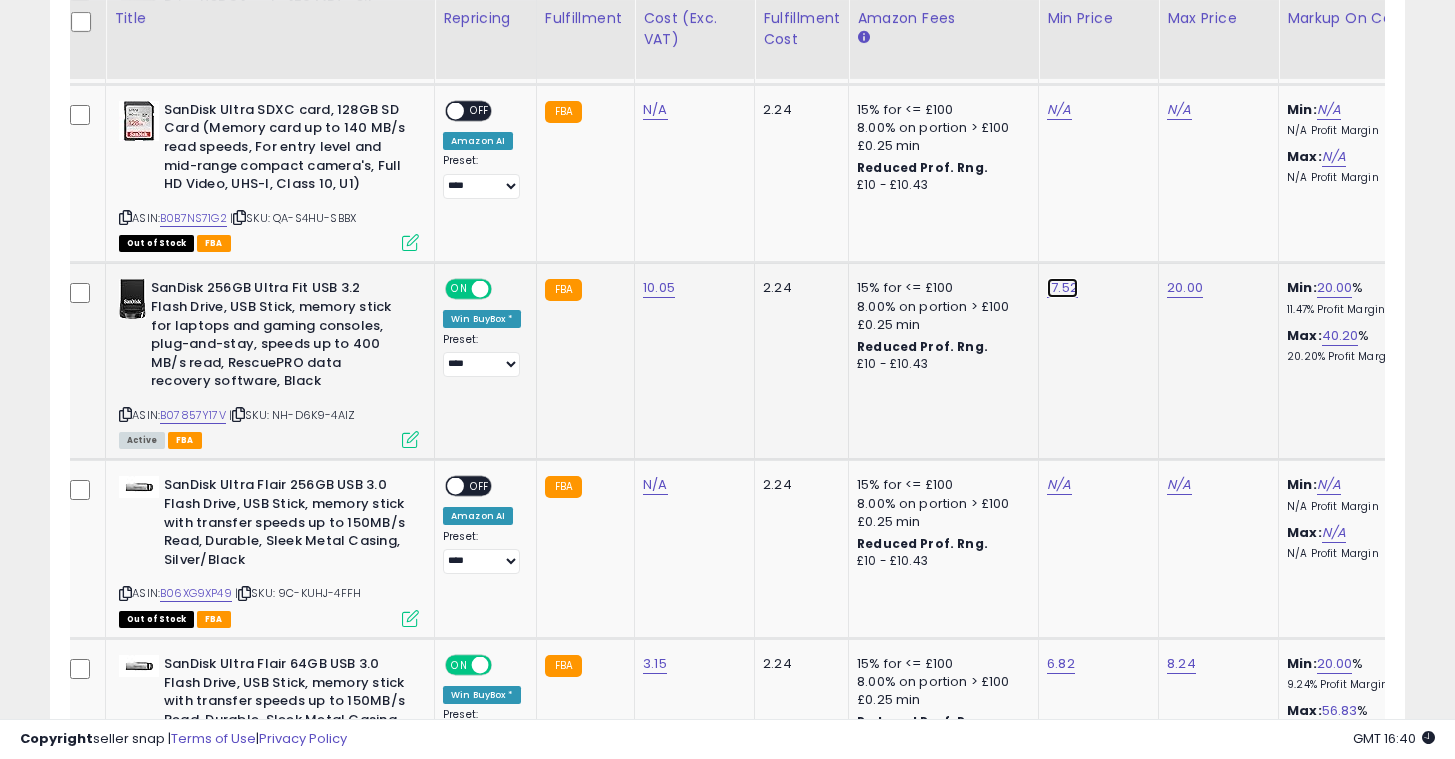 click on "17.52" at bounding box center (1059, -1547) 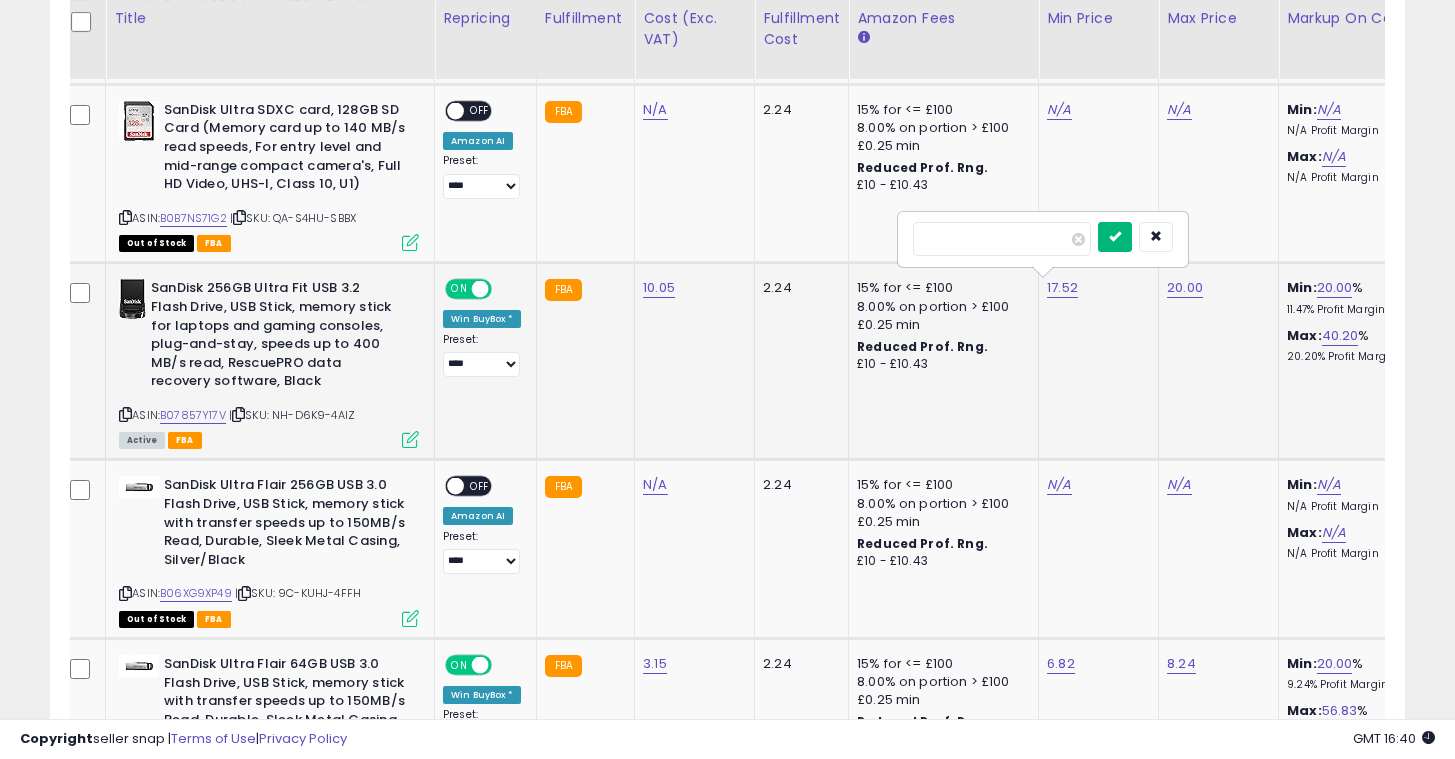 click at bounding box center [1115, 237] 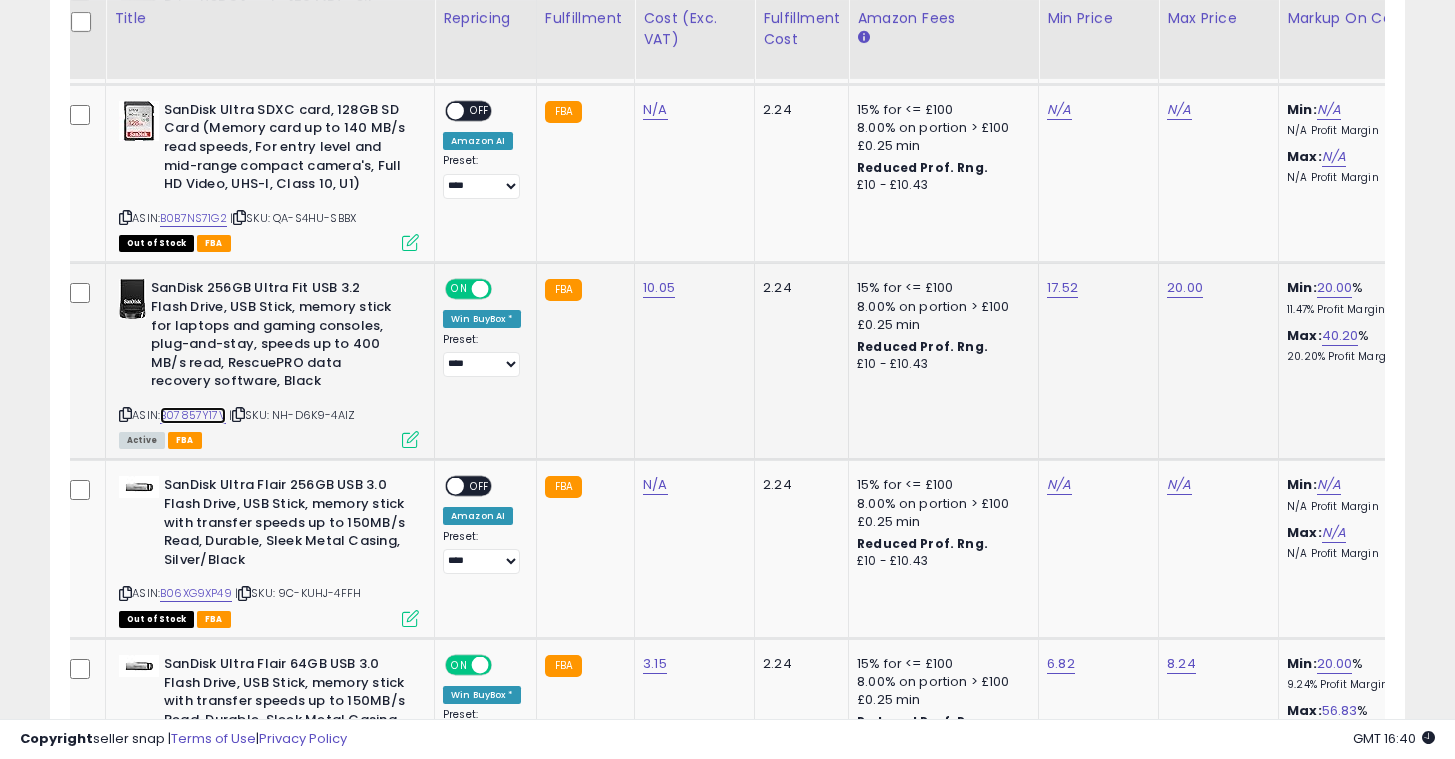 click on "B07857Y17V" at bounding box center (193, 415) 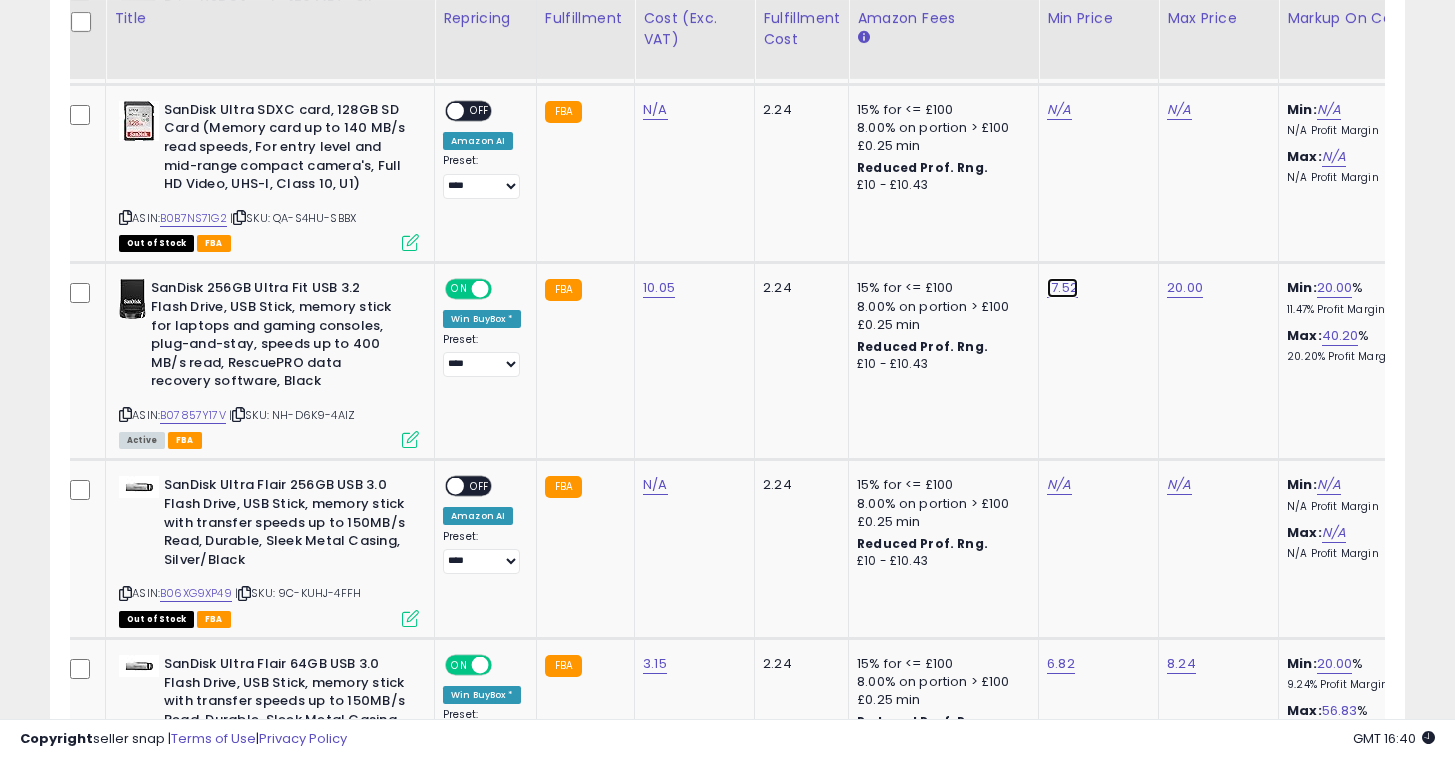 click on "17.52" at bounding box center [1059, -1547] 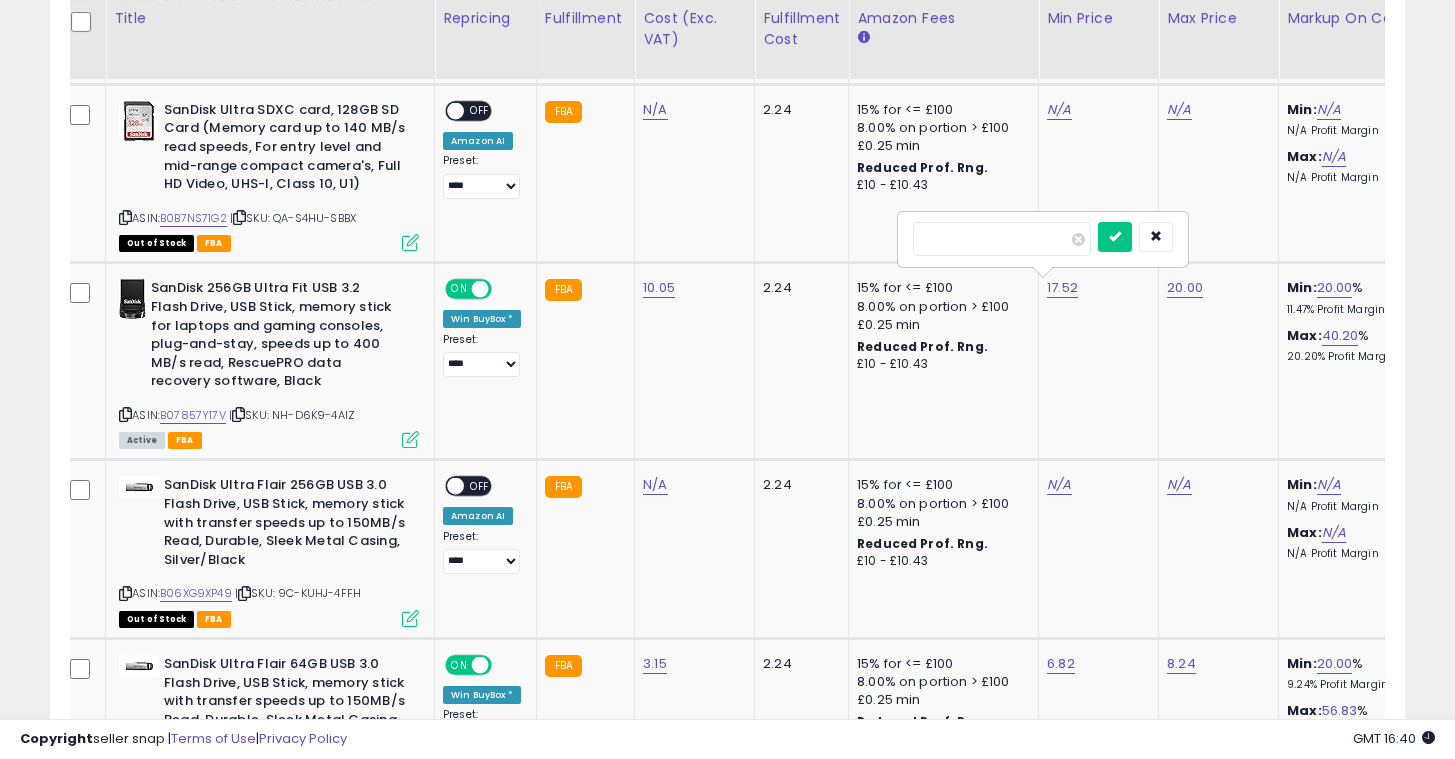 type on "****" 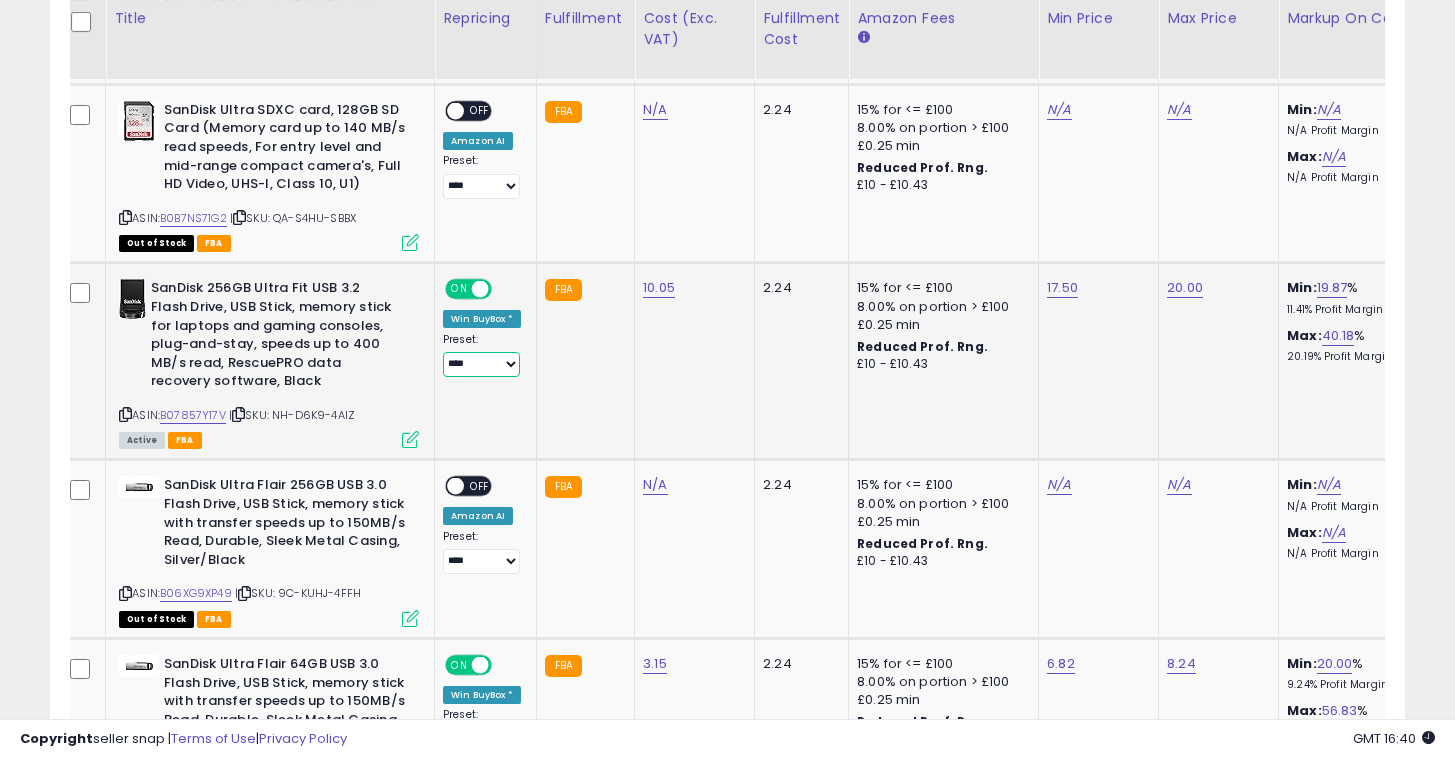click on "**********" at bounding box center (481, 364) 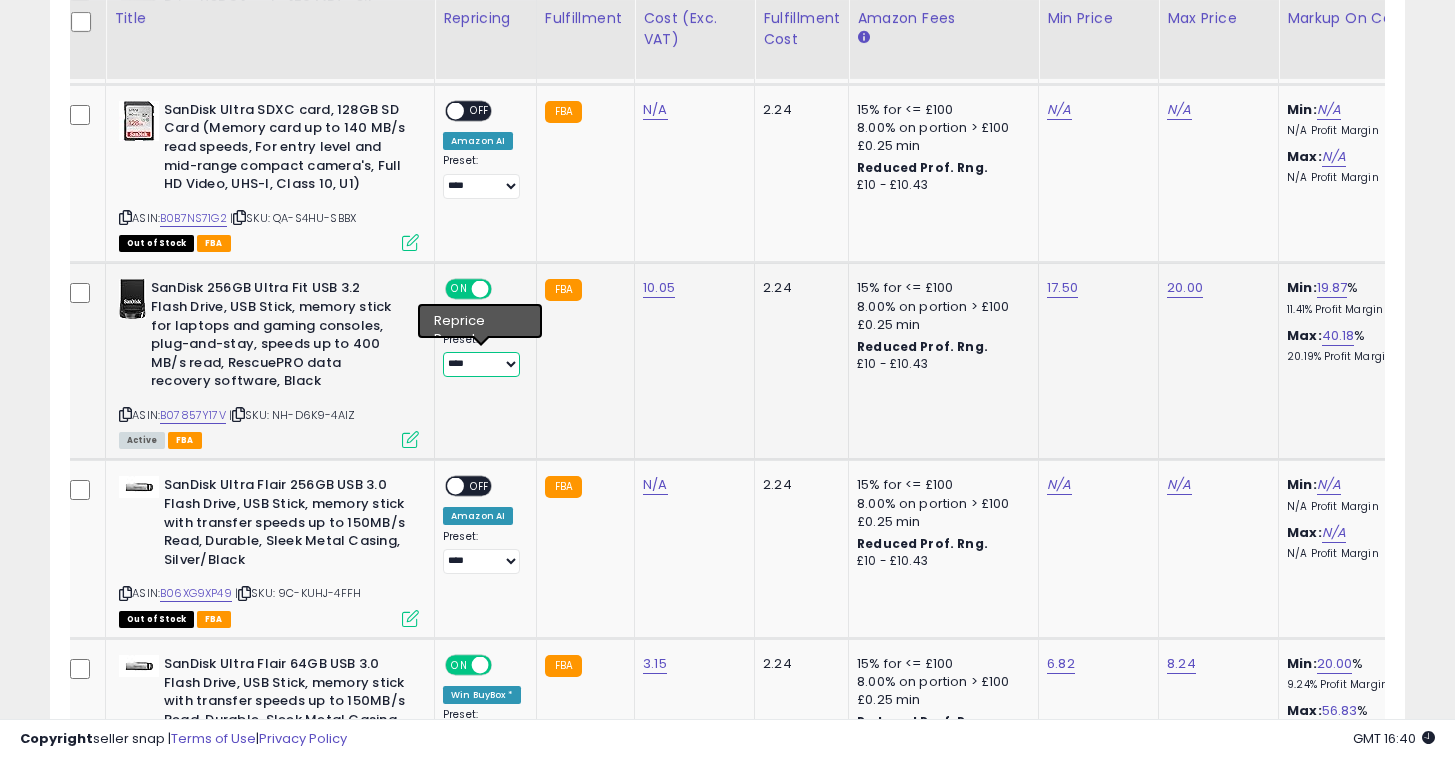 select on "**********" 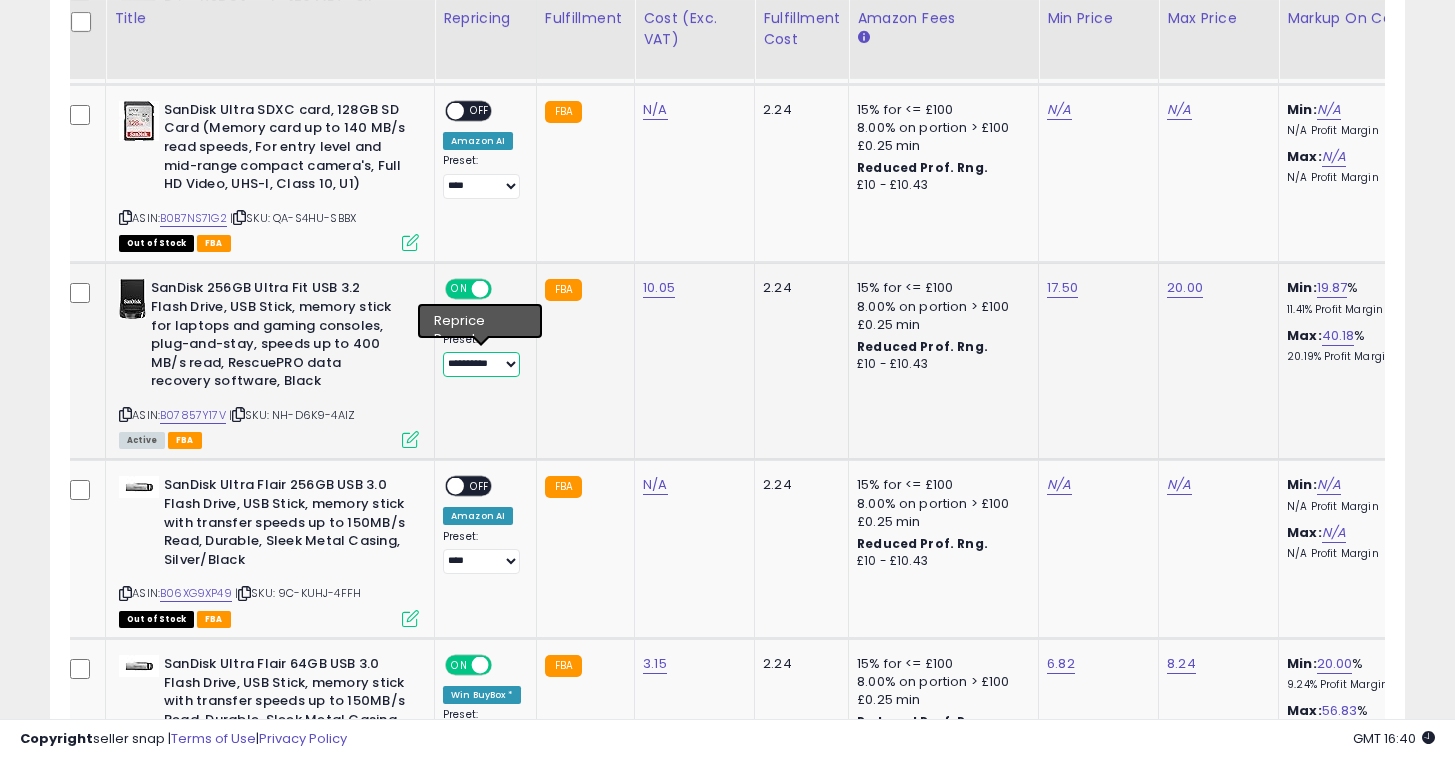 click on "**********" at bounding box center [481, 364] 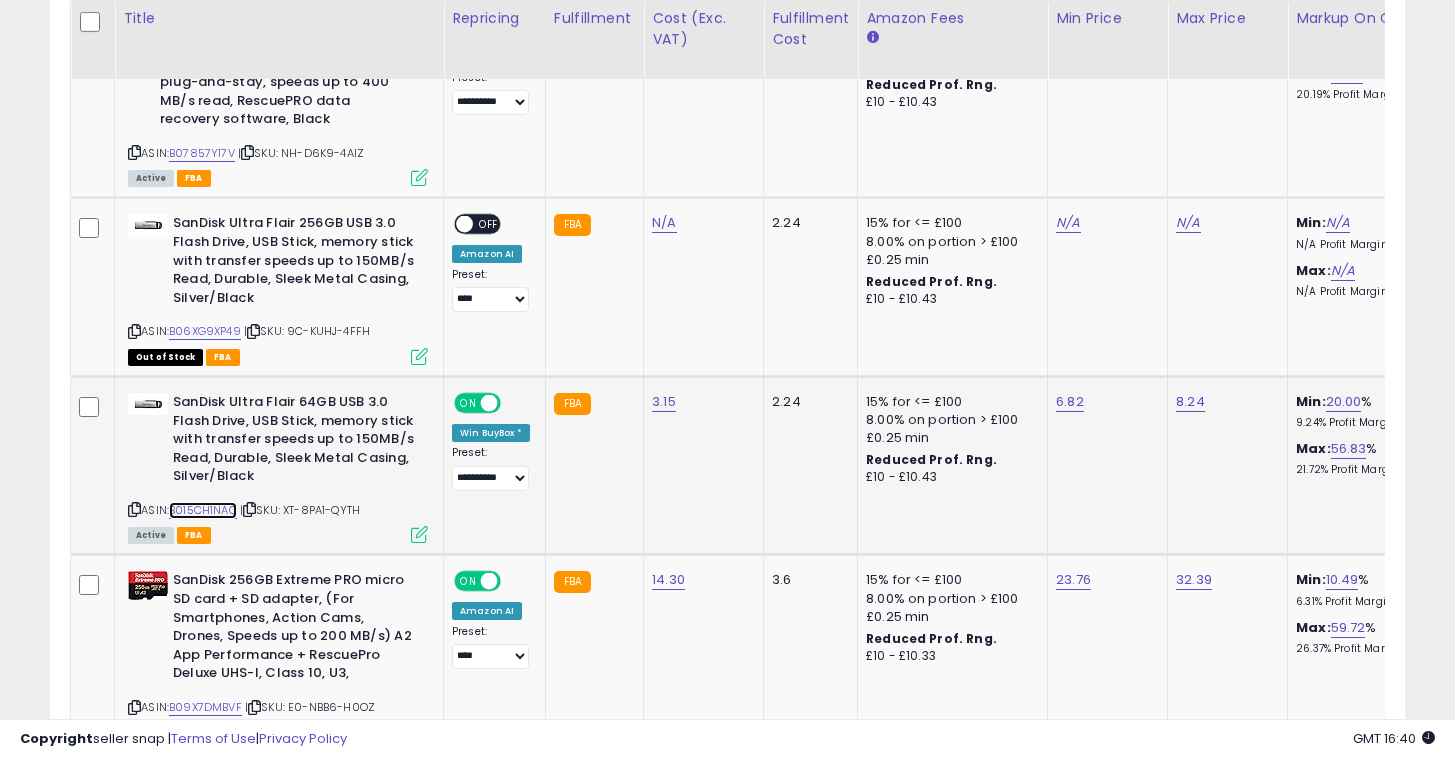 click on "B015CH1NAQ" at bounding box center [203, 510] 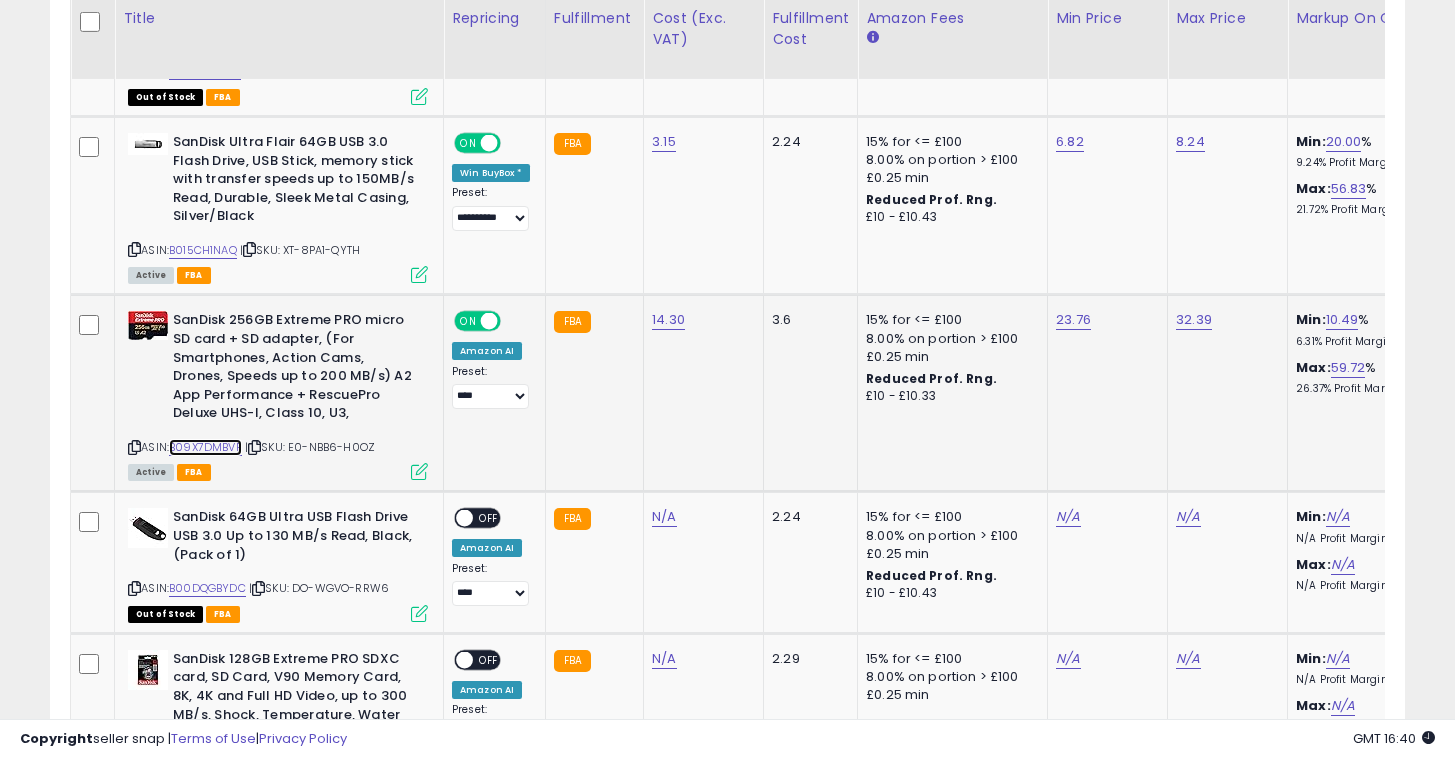click on "B09X7DMBVF" at bounding box center (205, 447) 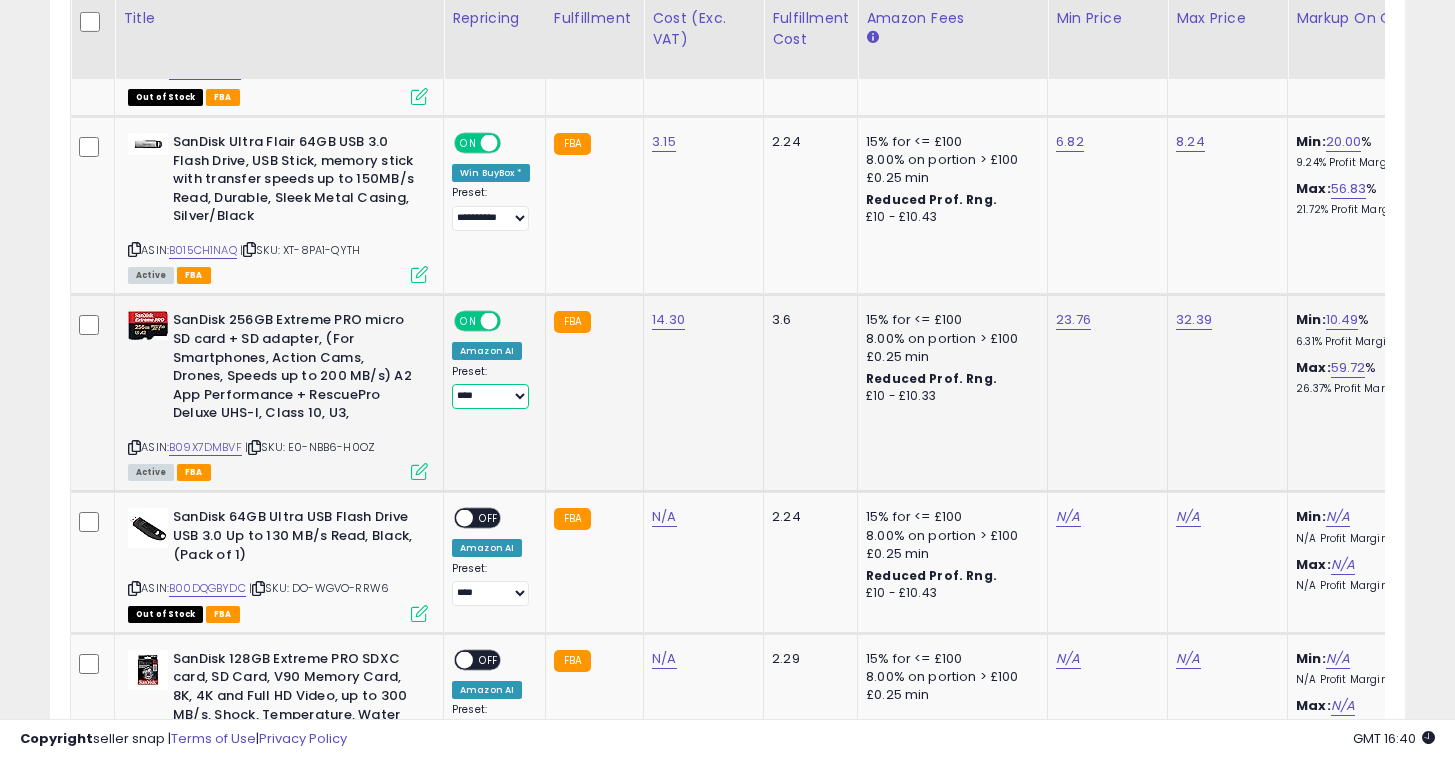 click on "**********" at bounding box center (490, 396) 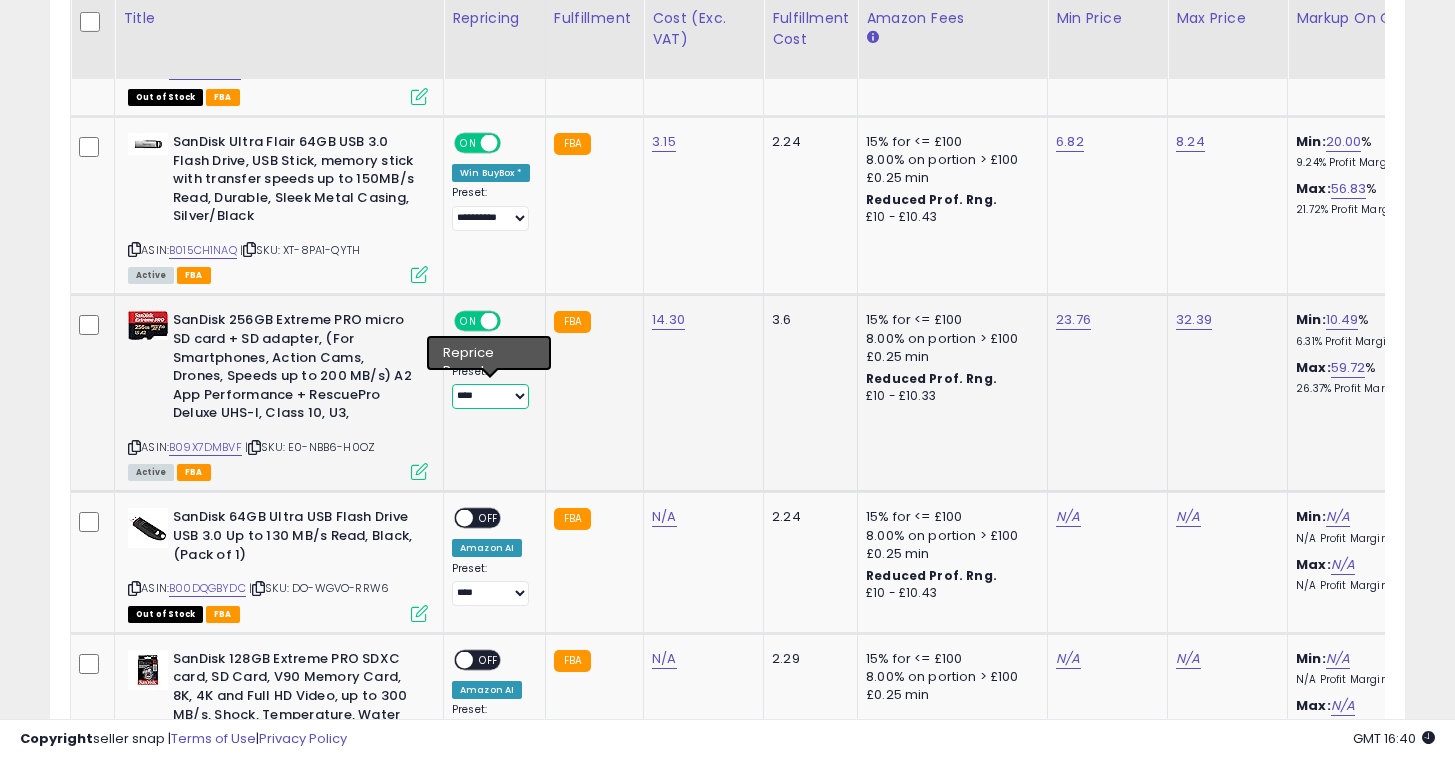 select on "**********" 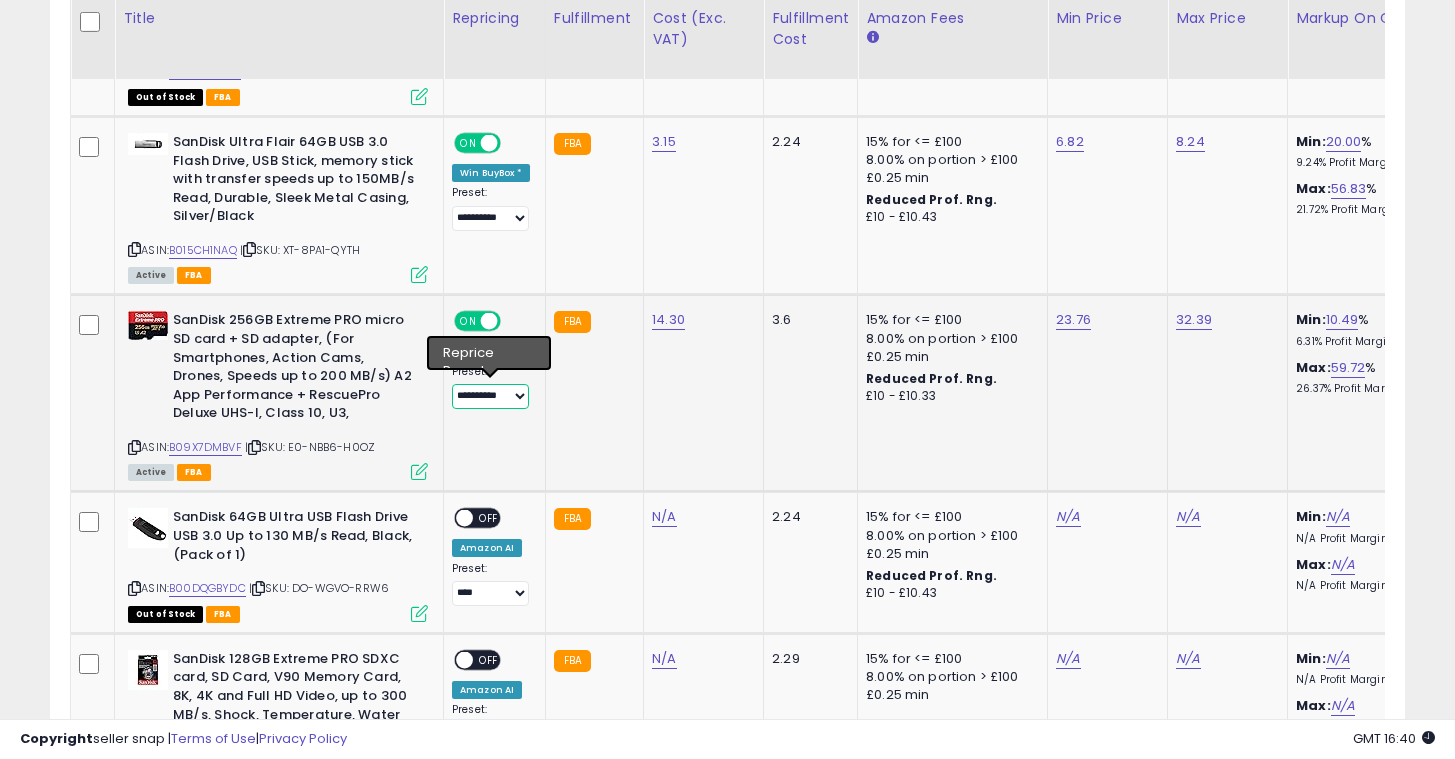 click on "**********" at bounding box center [490, 396] 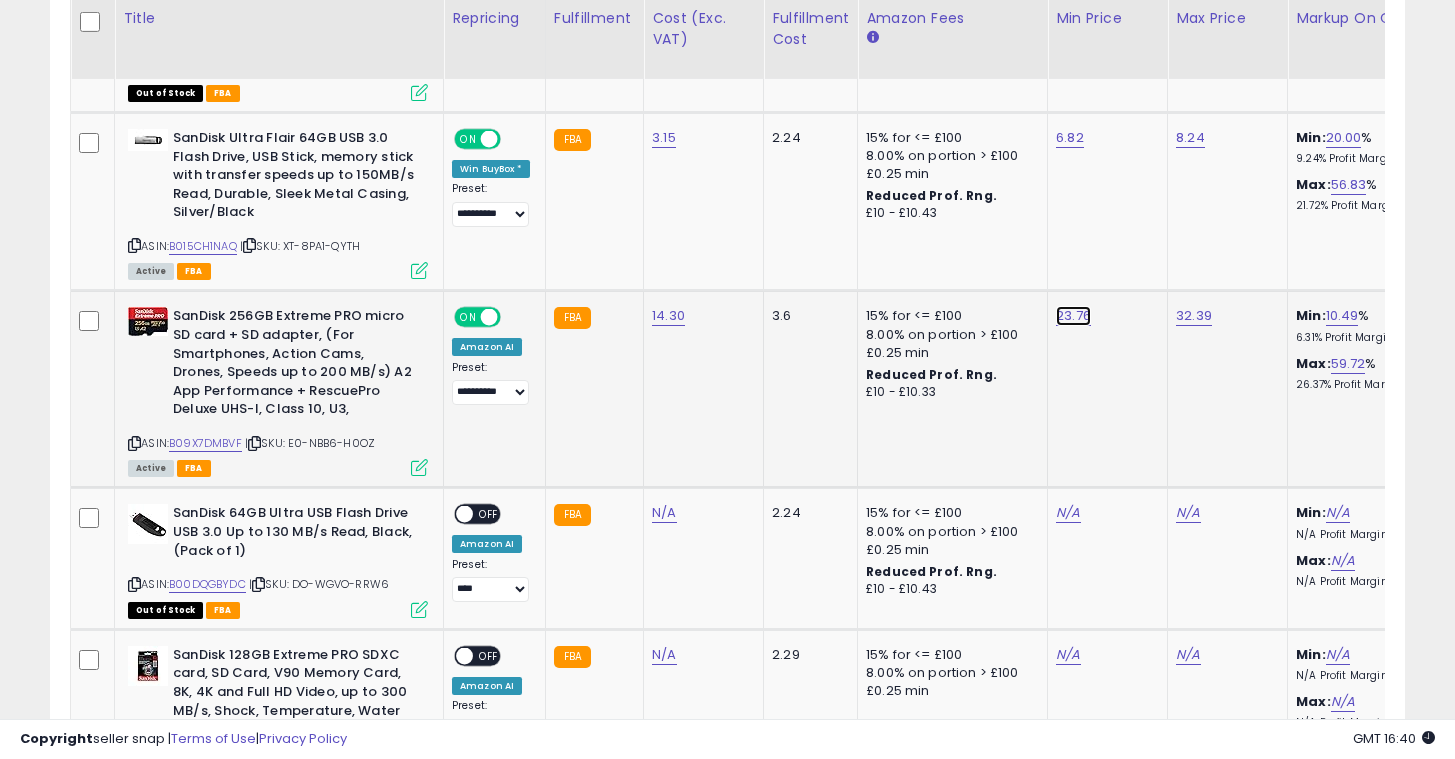 click on "23.76" at bounding box center (1068, -2073) 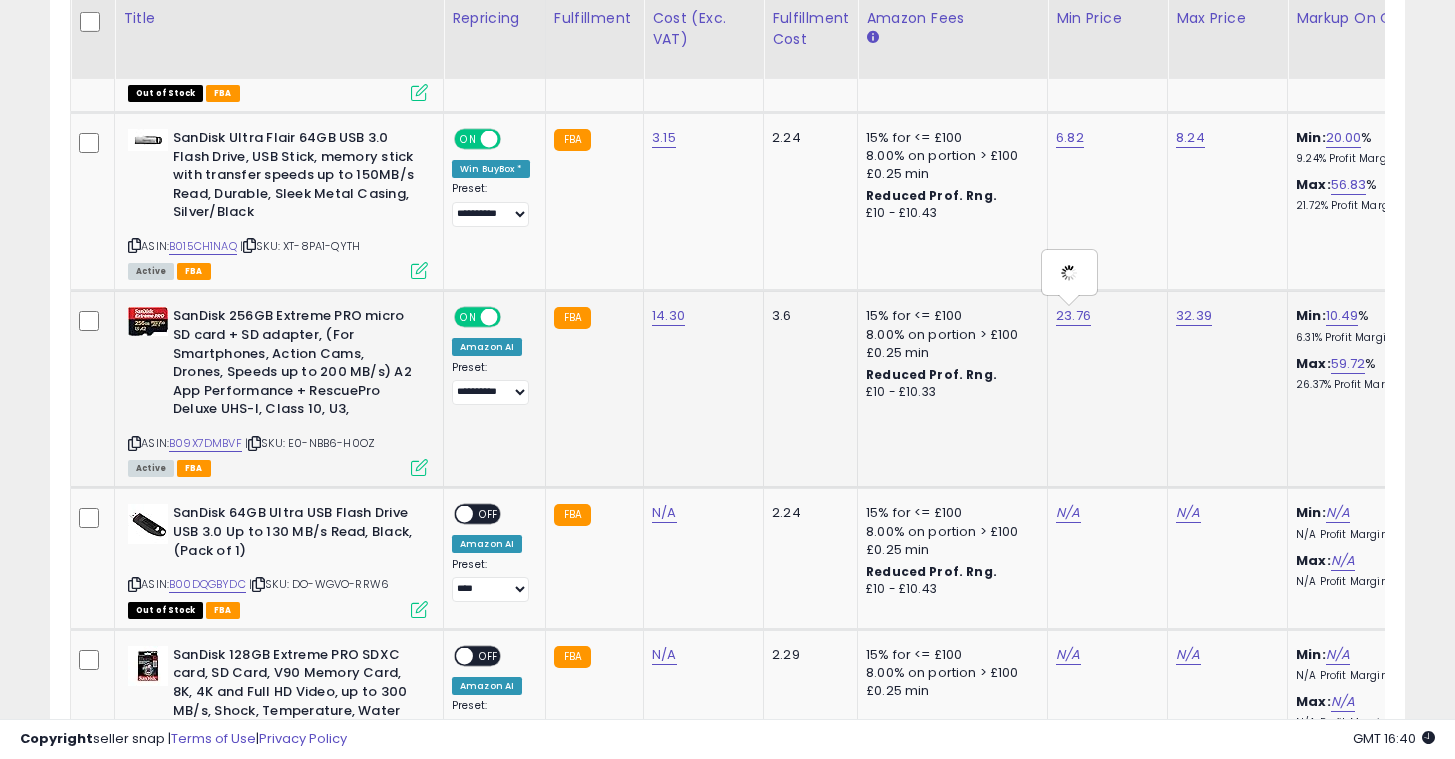 type on "*****" 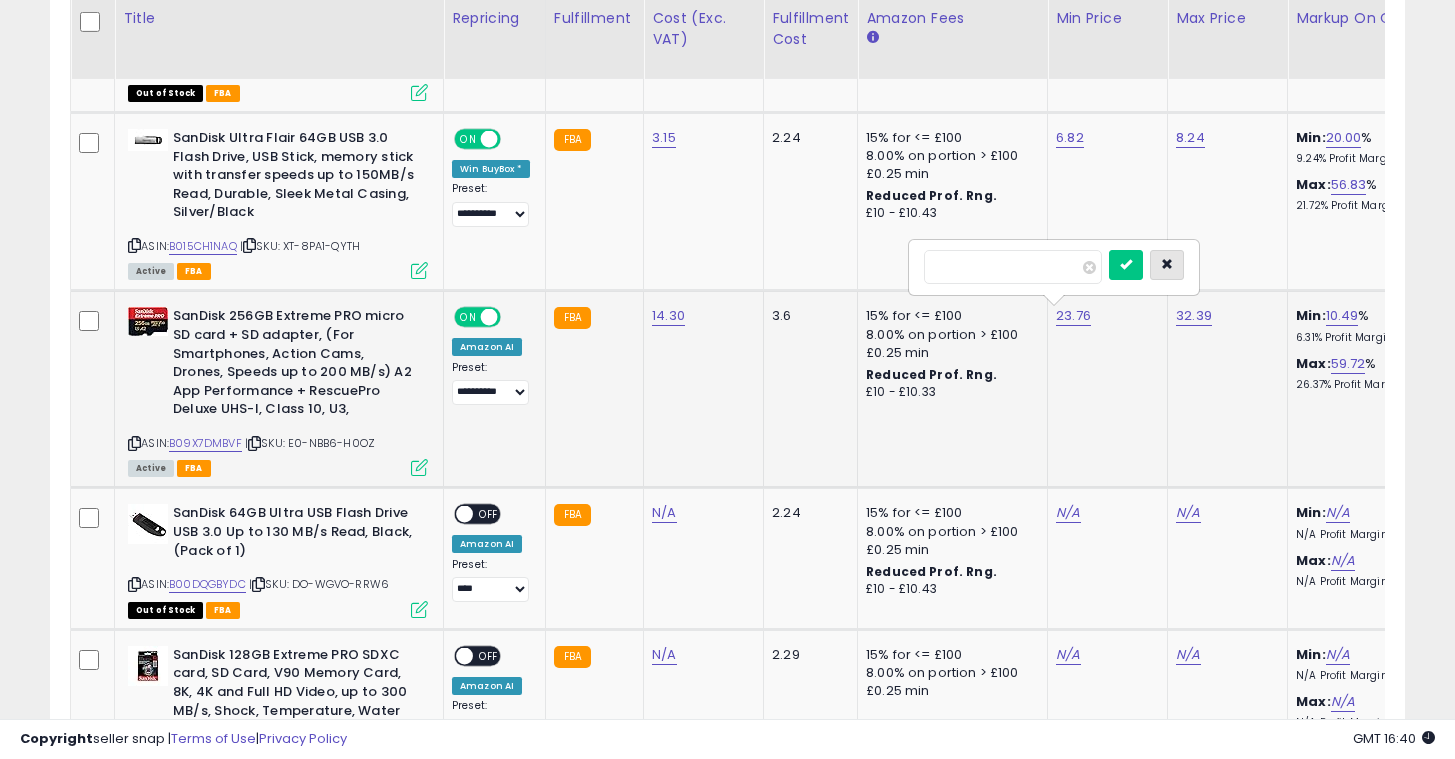 click at bounding box center [1167, 265] 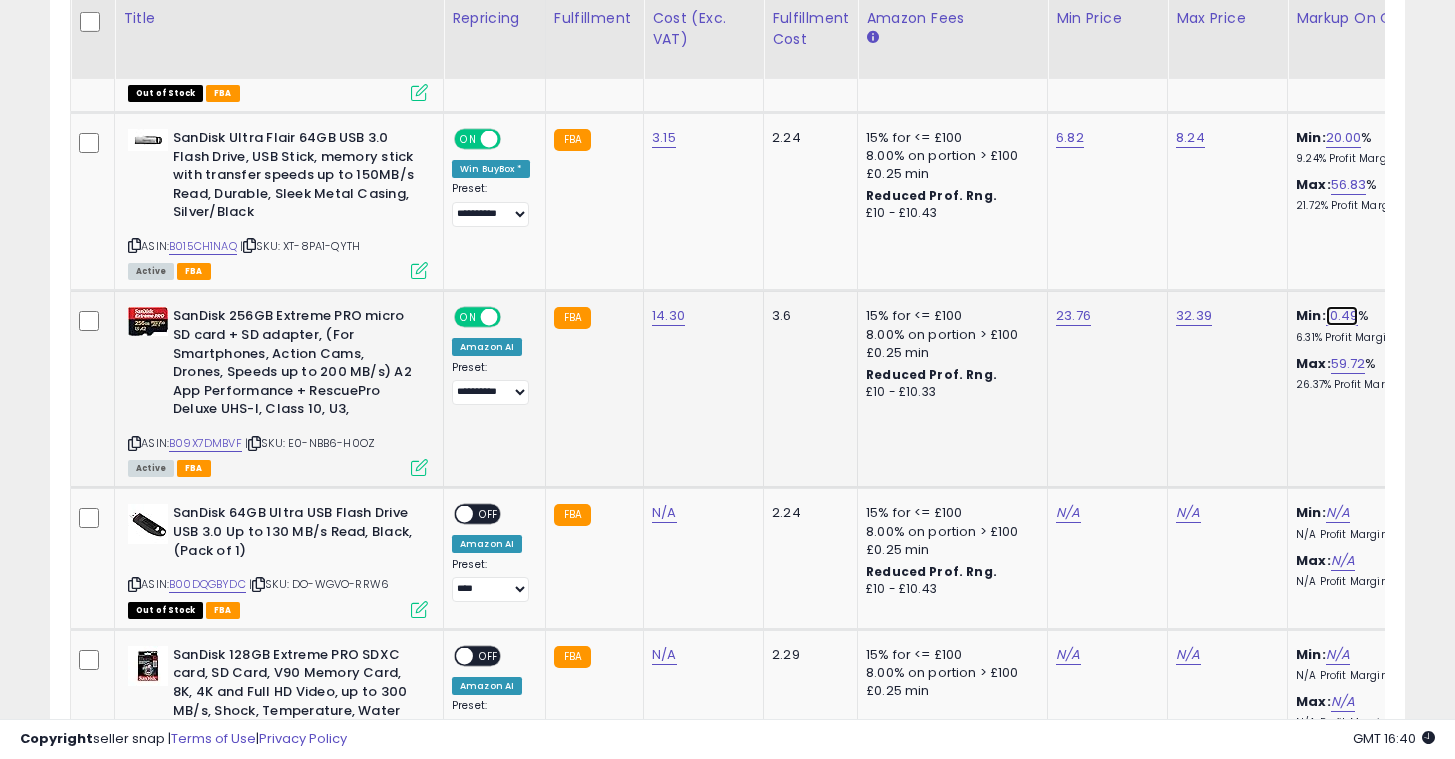 click on "10.49" at bounding box center (1342, 316) 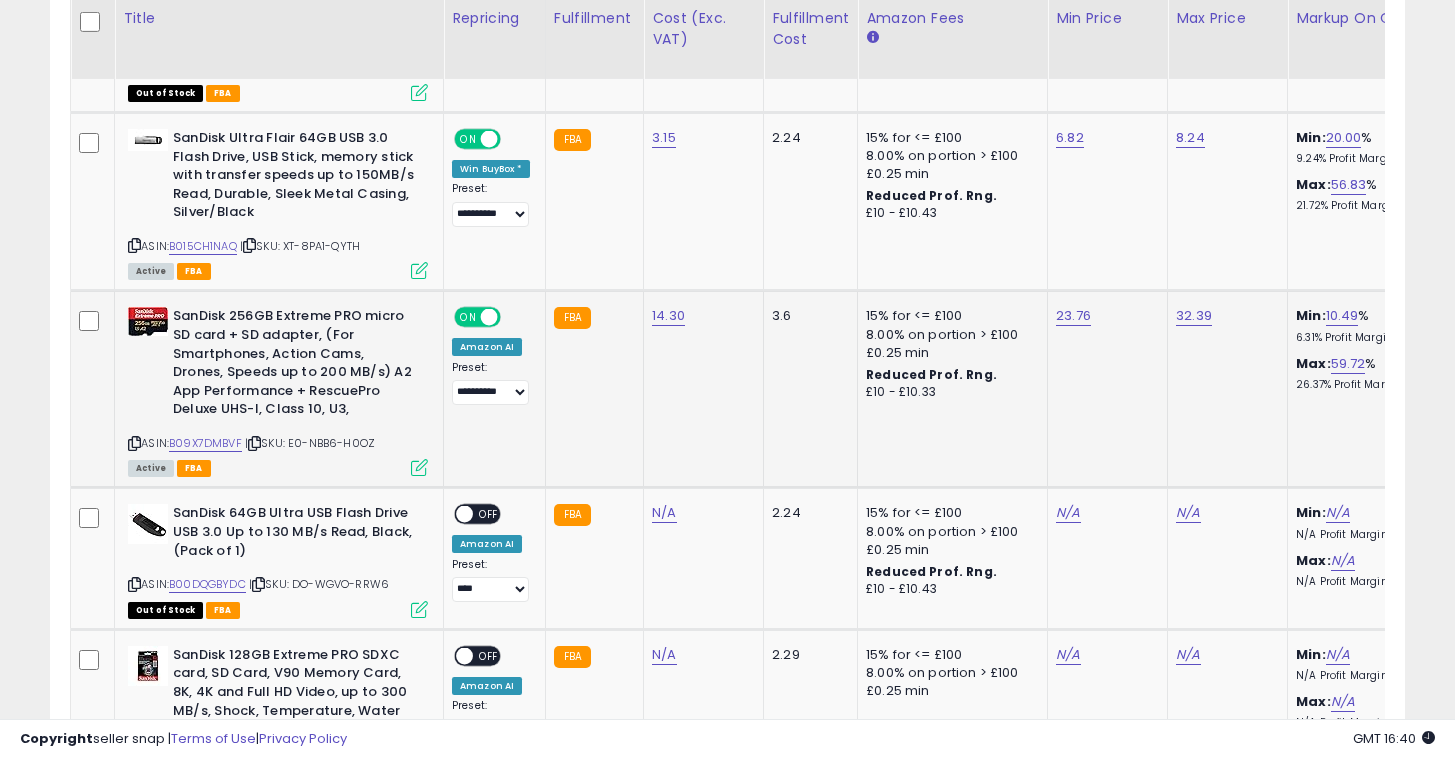 click on "398" at bounding box center [1517, 316] 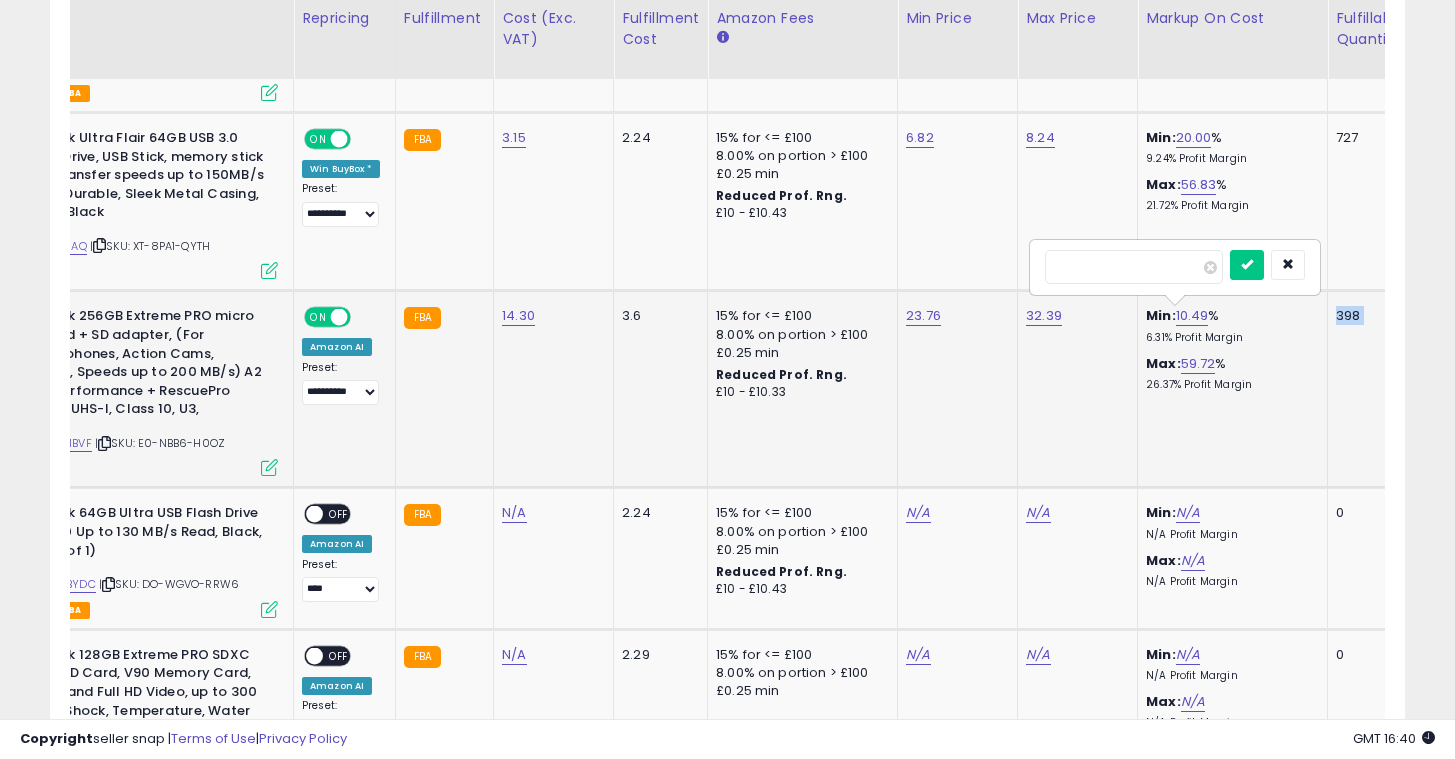 click on "398" at bounding box center [1367, 316] 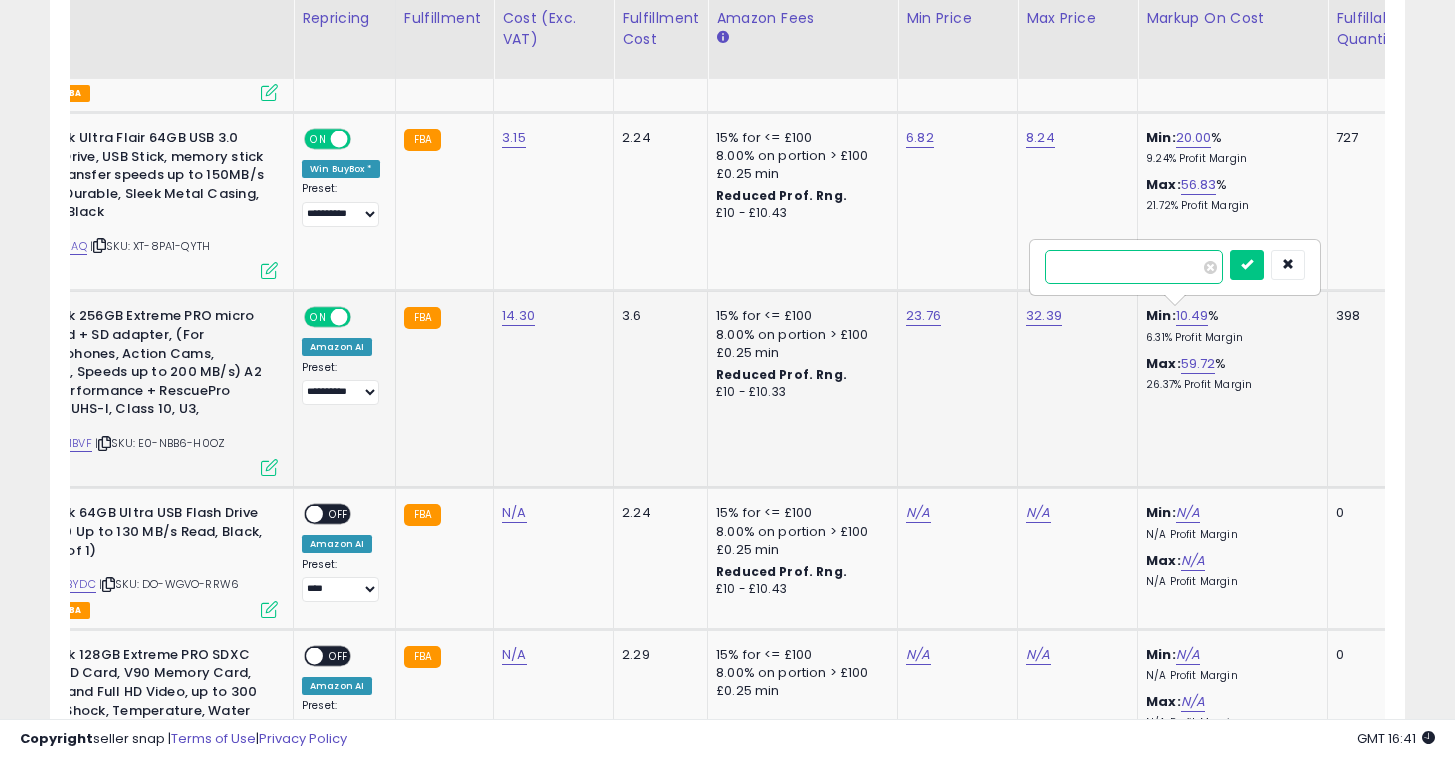 click on "*****" at bounding box center (1134, 267) 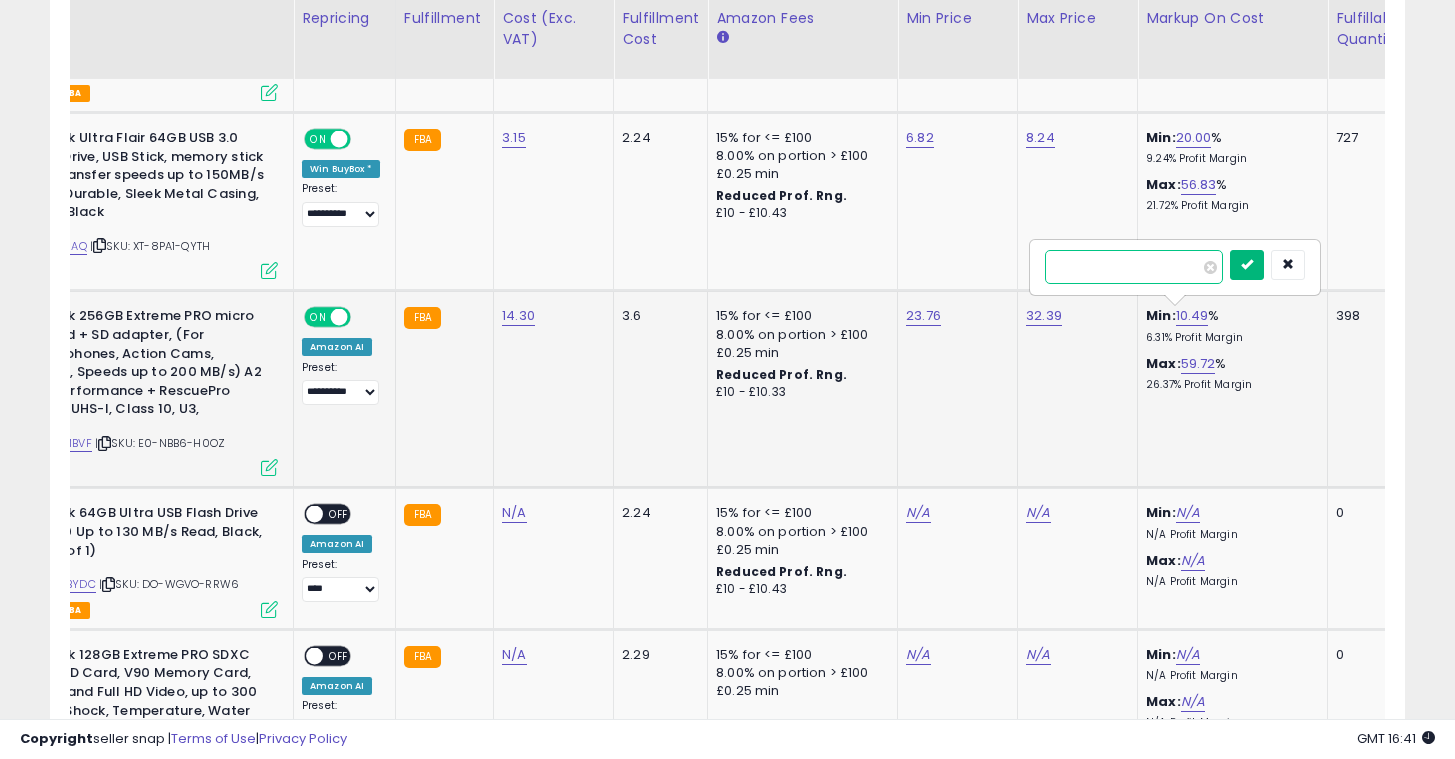 type on "**" 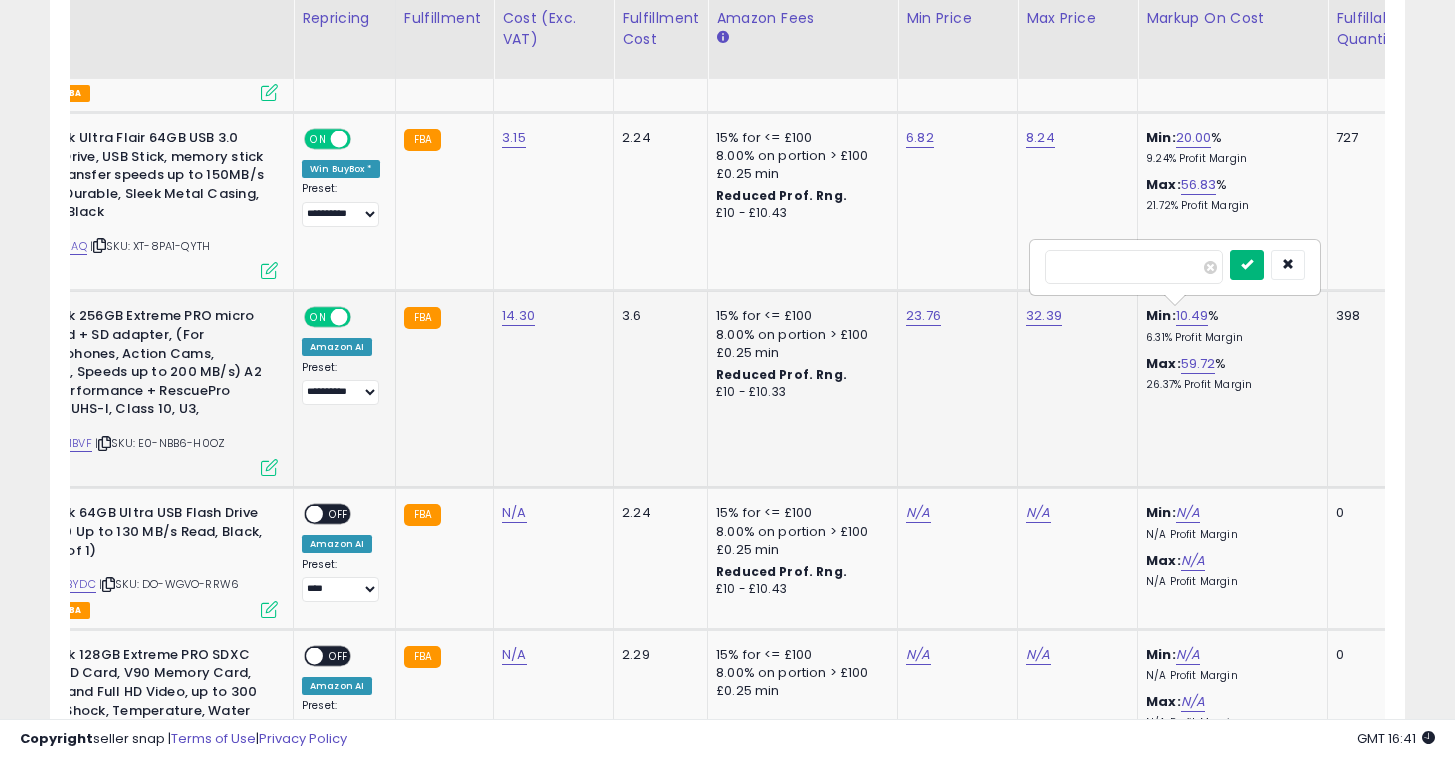 click at bounding box center (1247, 264) 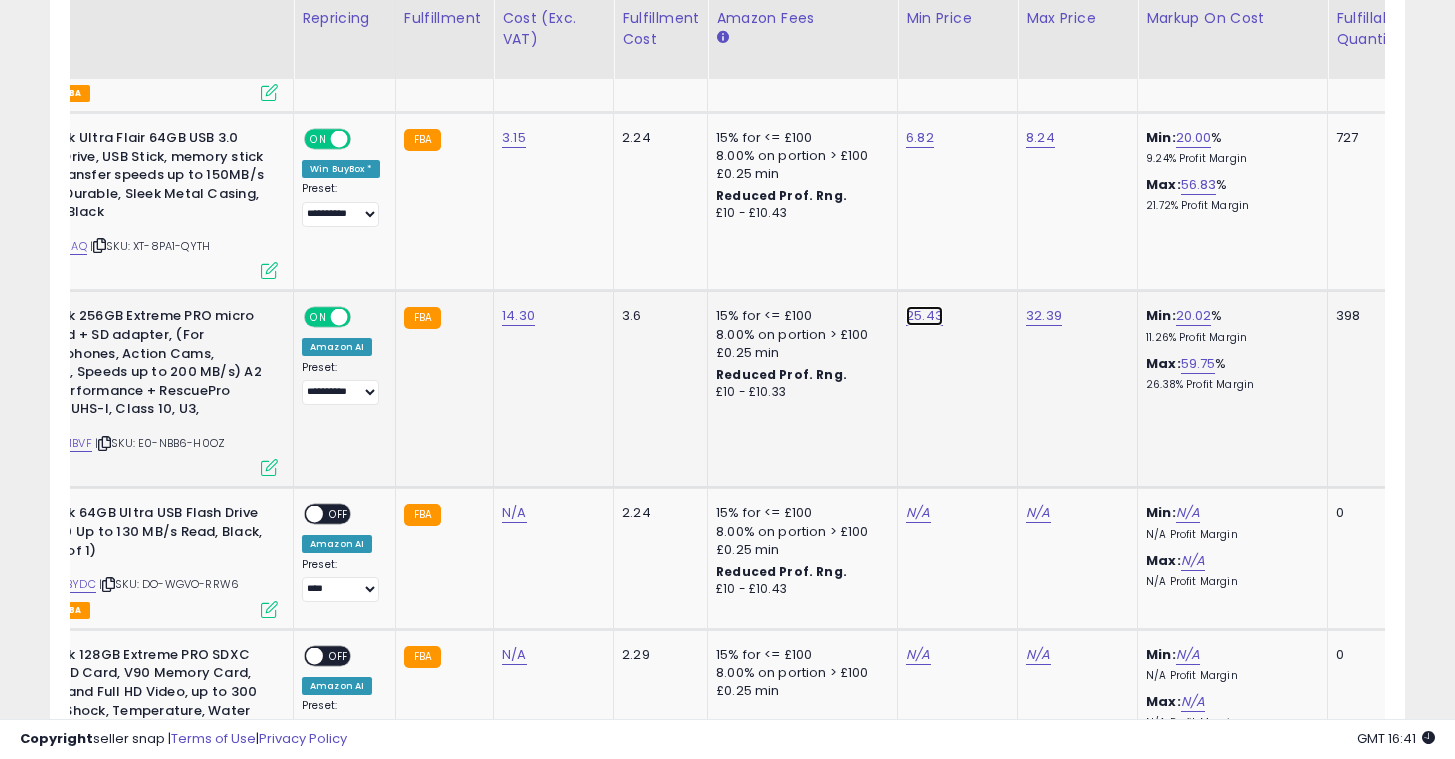 click on "25.43" at bounding box center (918, -2073) 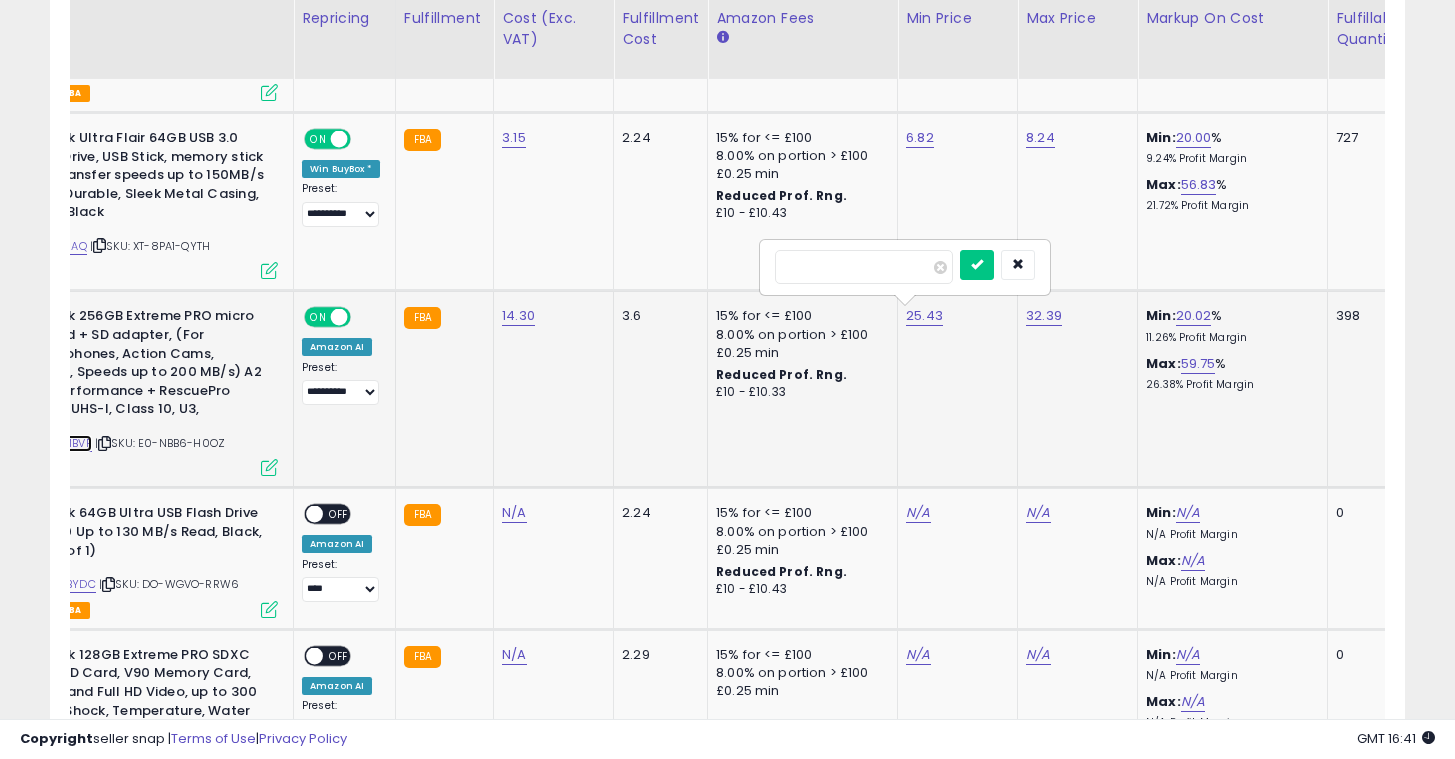 click on "B09X7DMBVF" at bounding box center [55, 443] 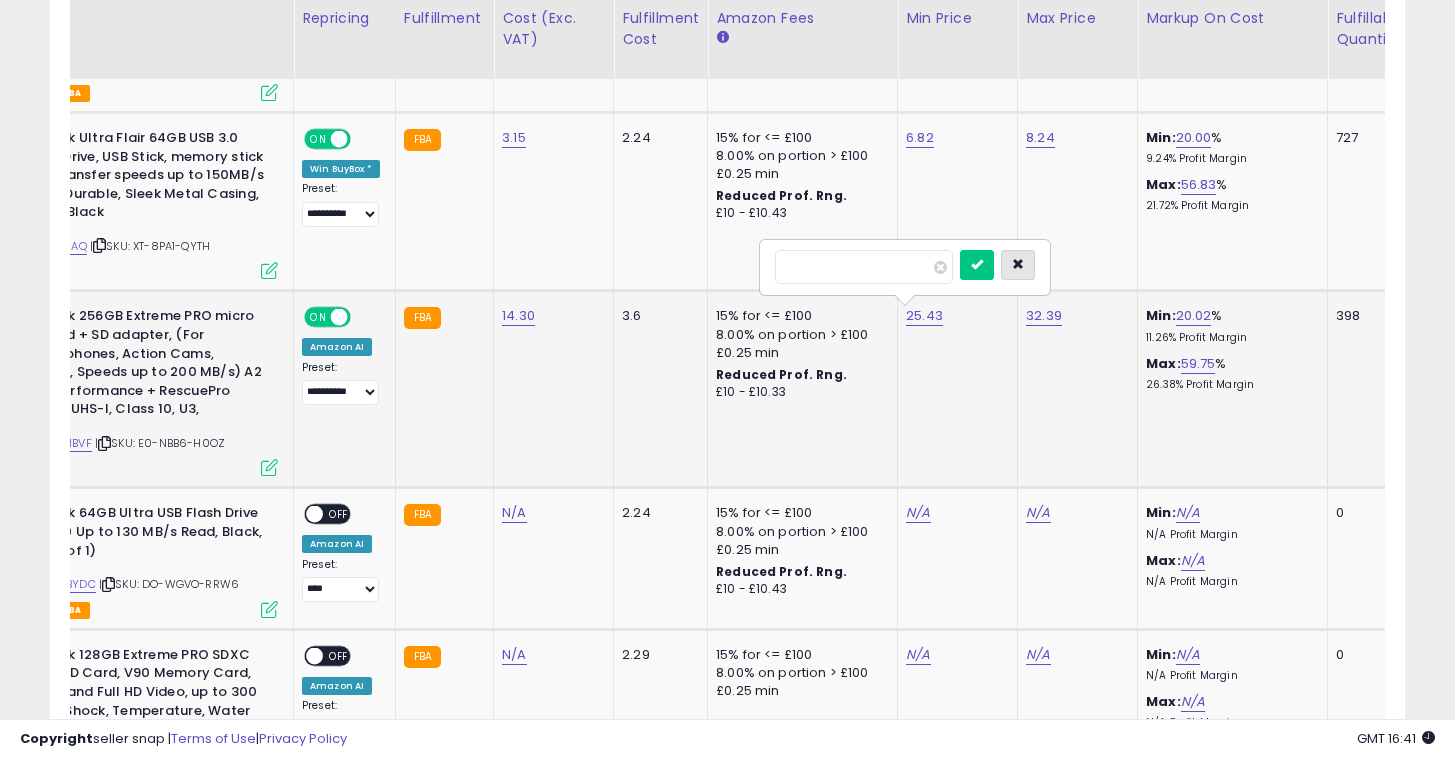 click at bounding box center [1018, 265] 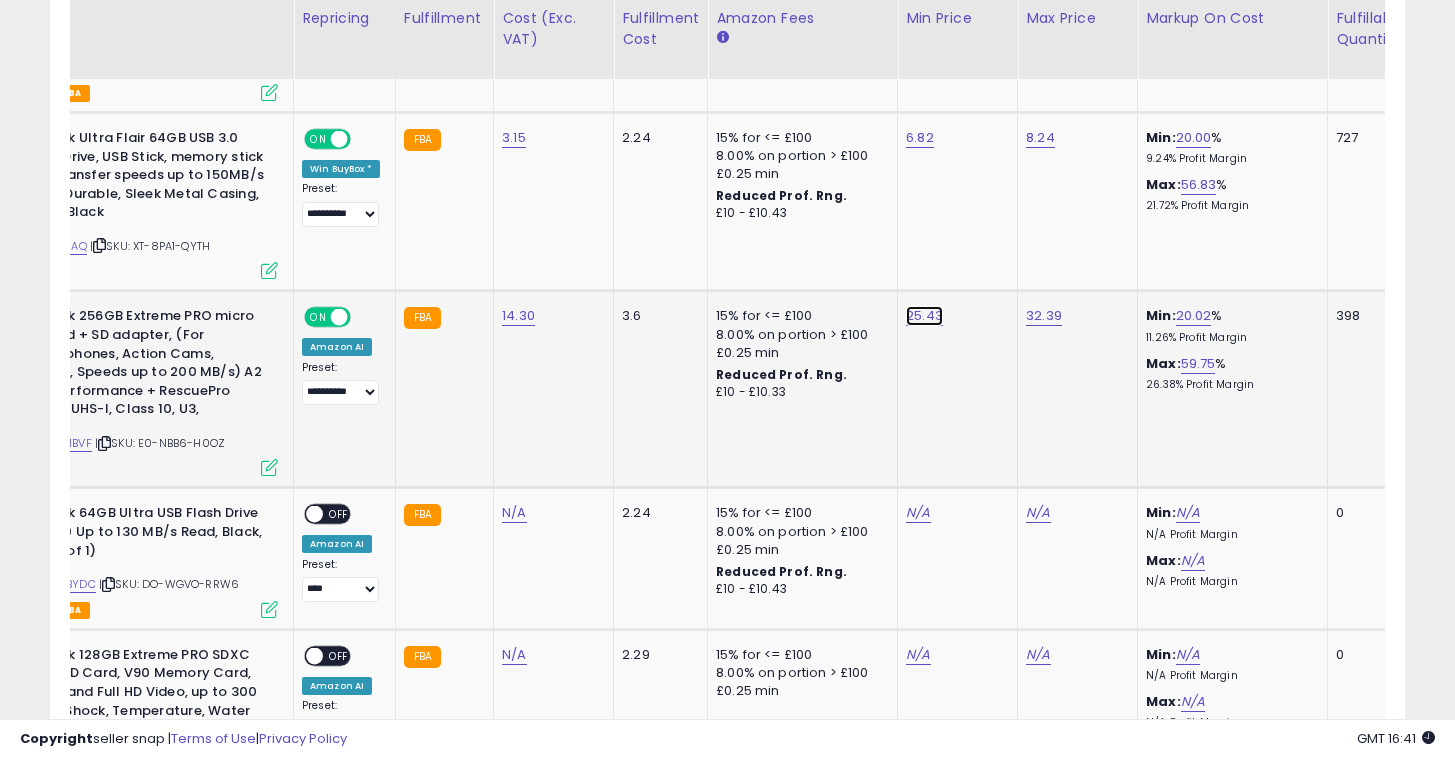 click on "25.43" at bounding box center [918, -2073] 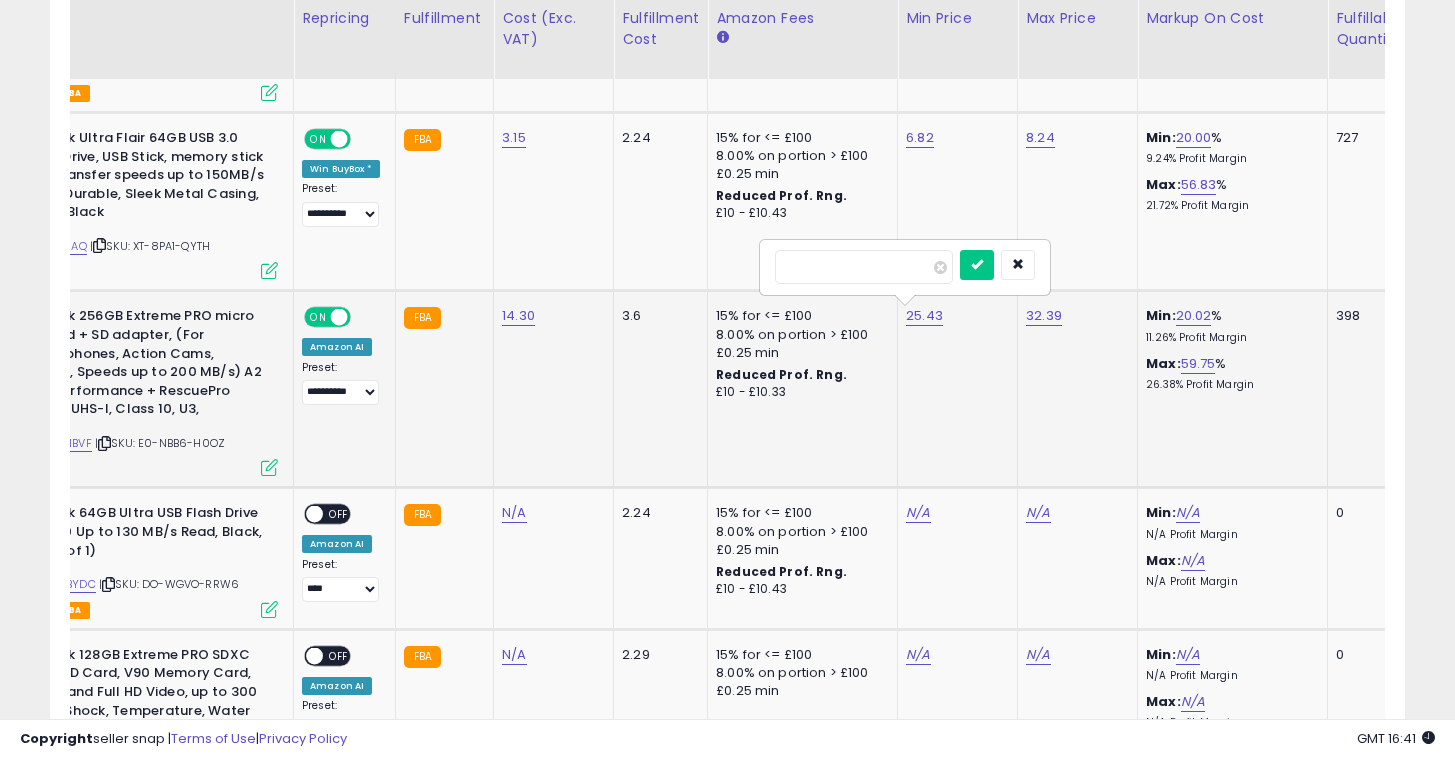 type on "**" 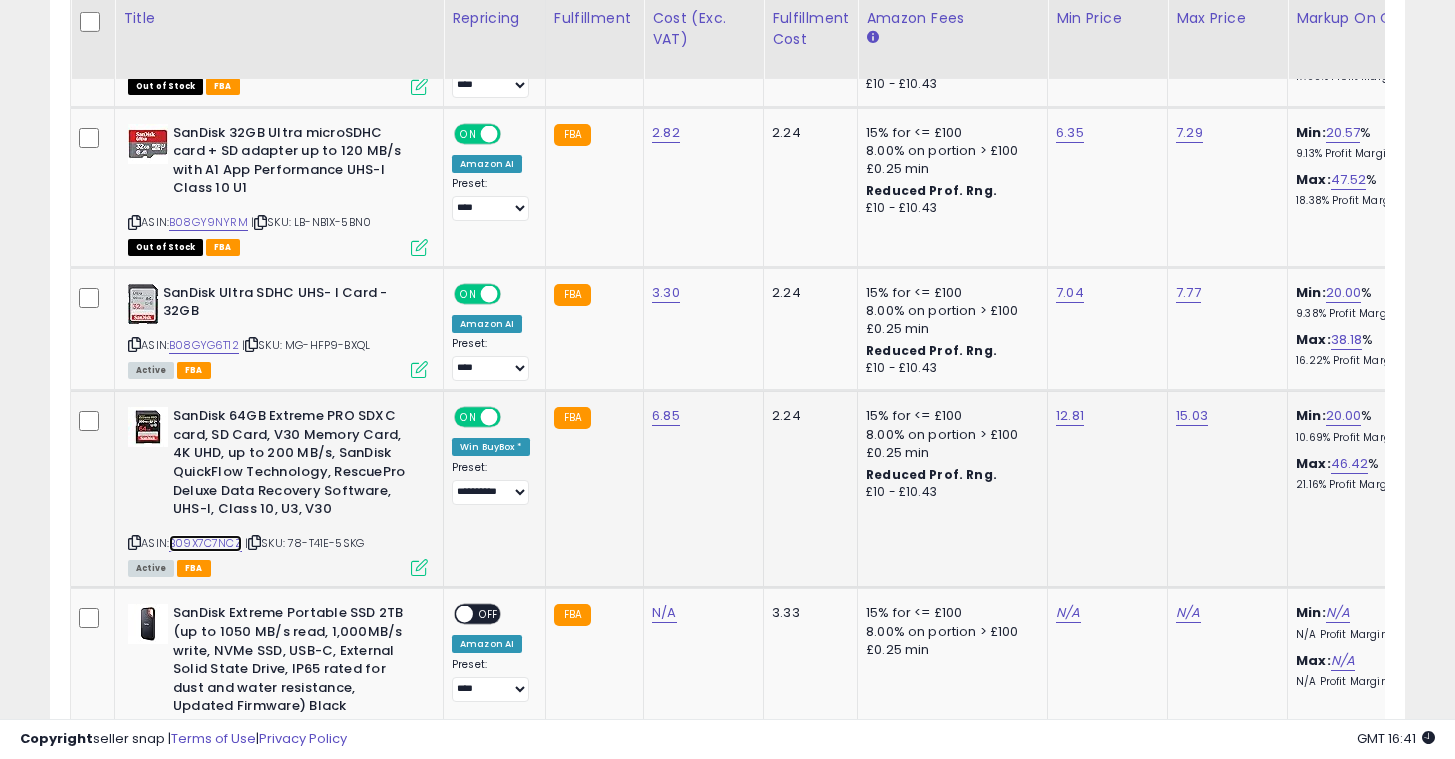 click on "B09X7C7NCZ" at bounding box center (205, 543) 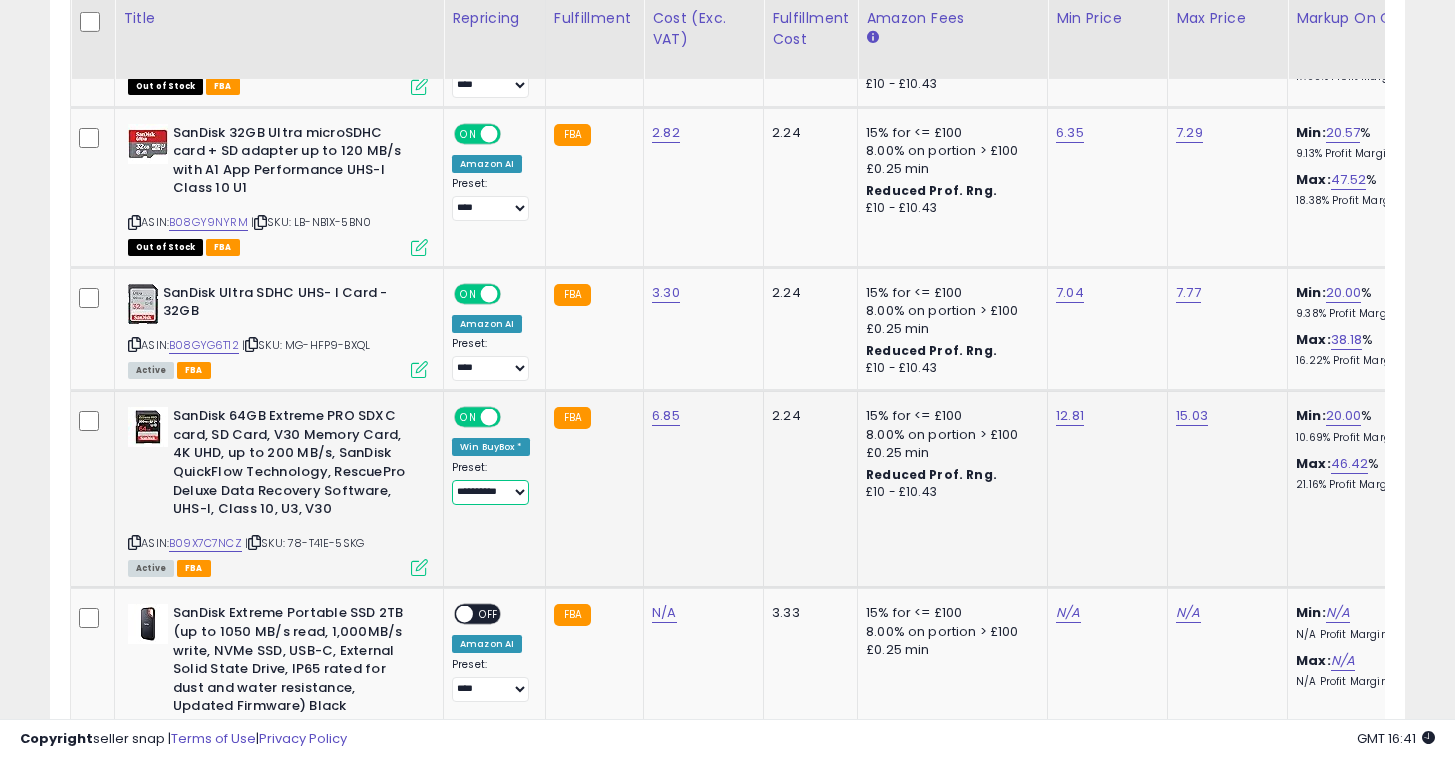 click on "**********" at bounding box center [490, 492] 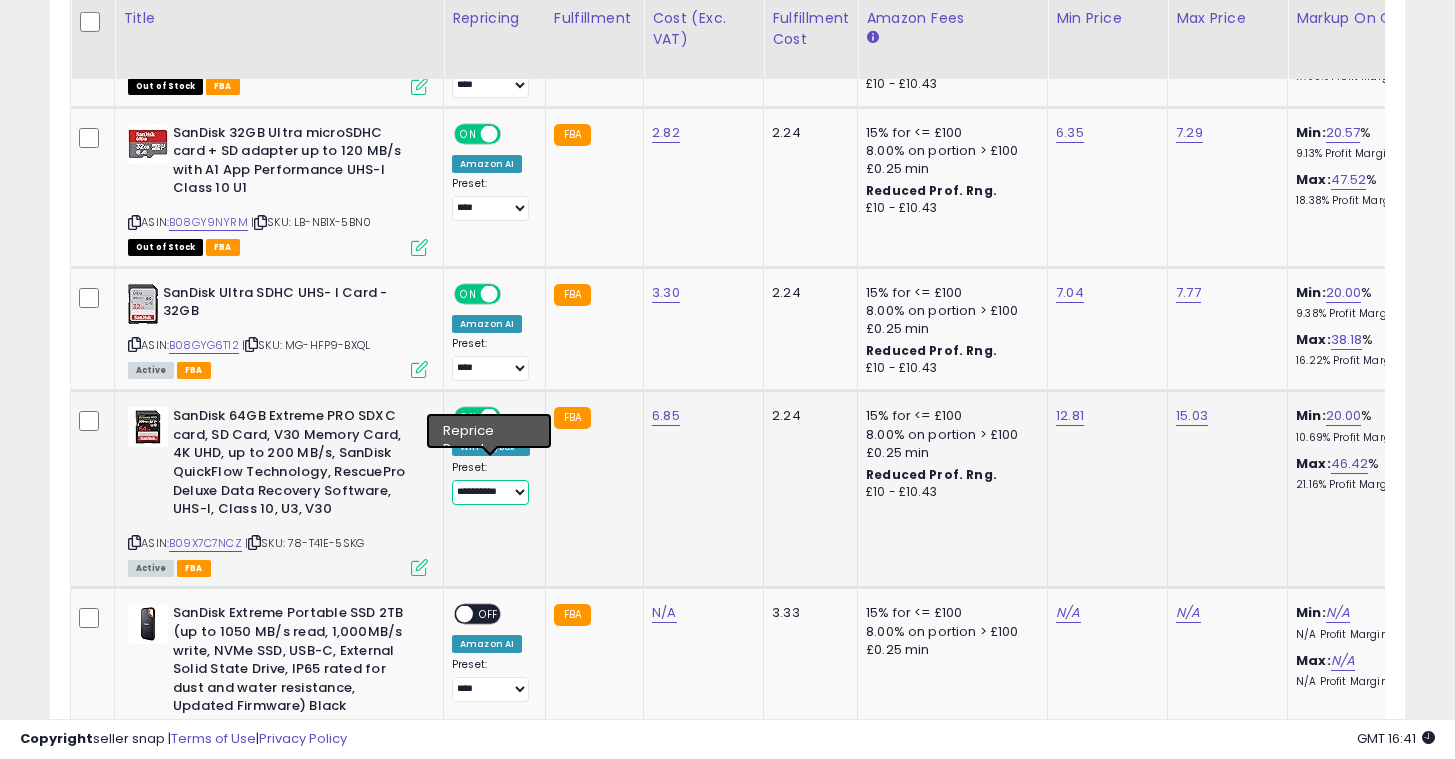 select on "****" 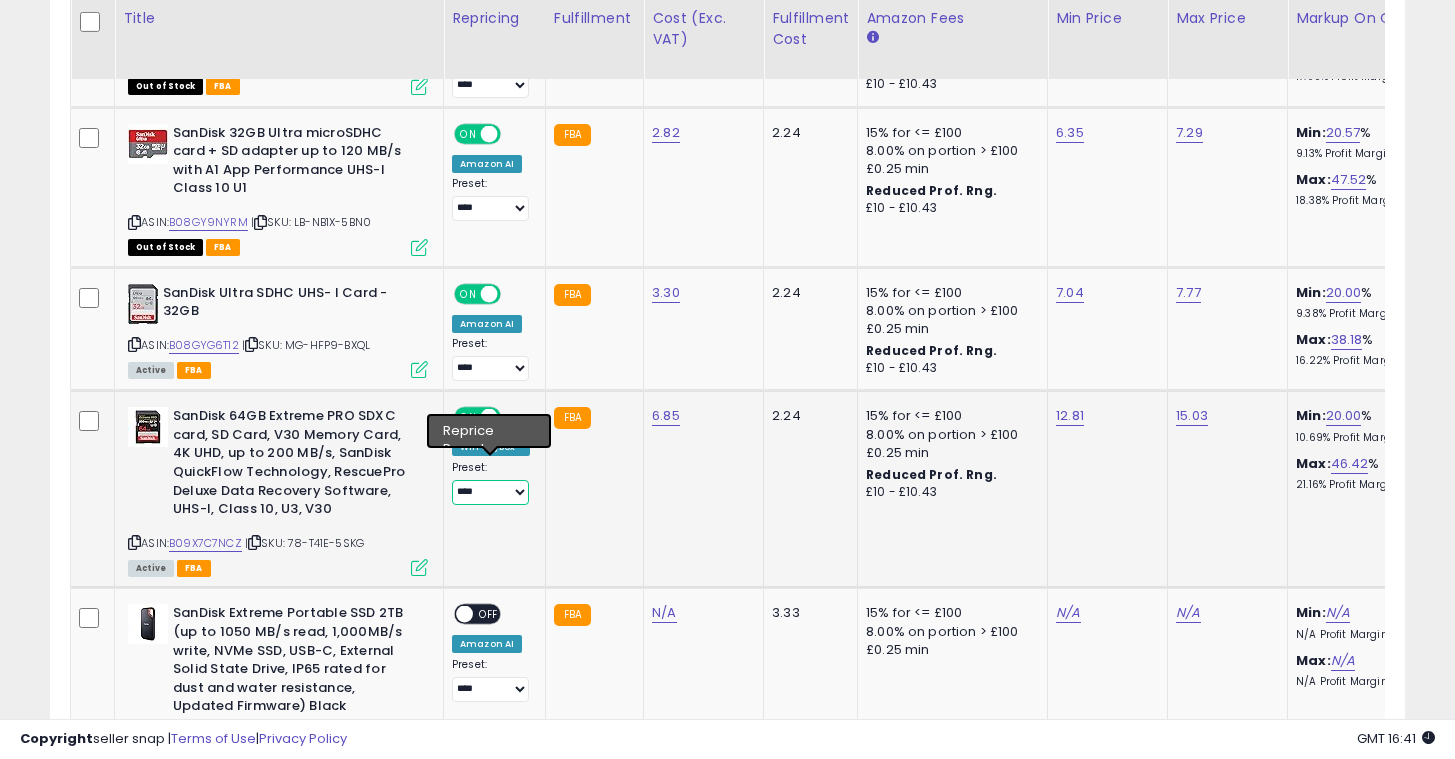 click on "**********" at bounding box center [490, 492] 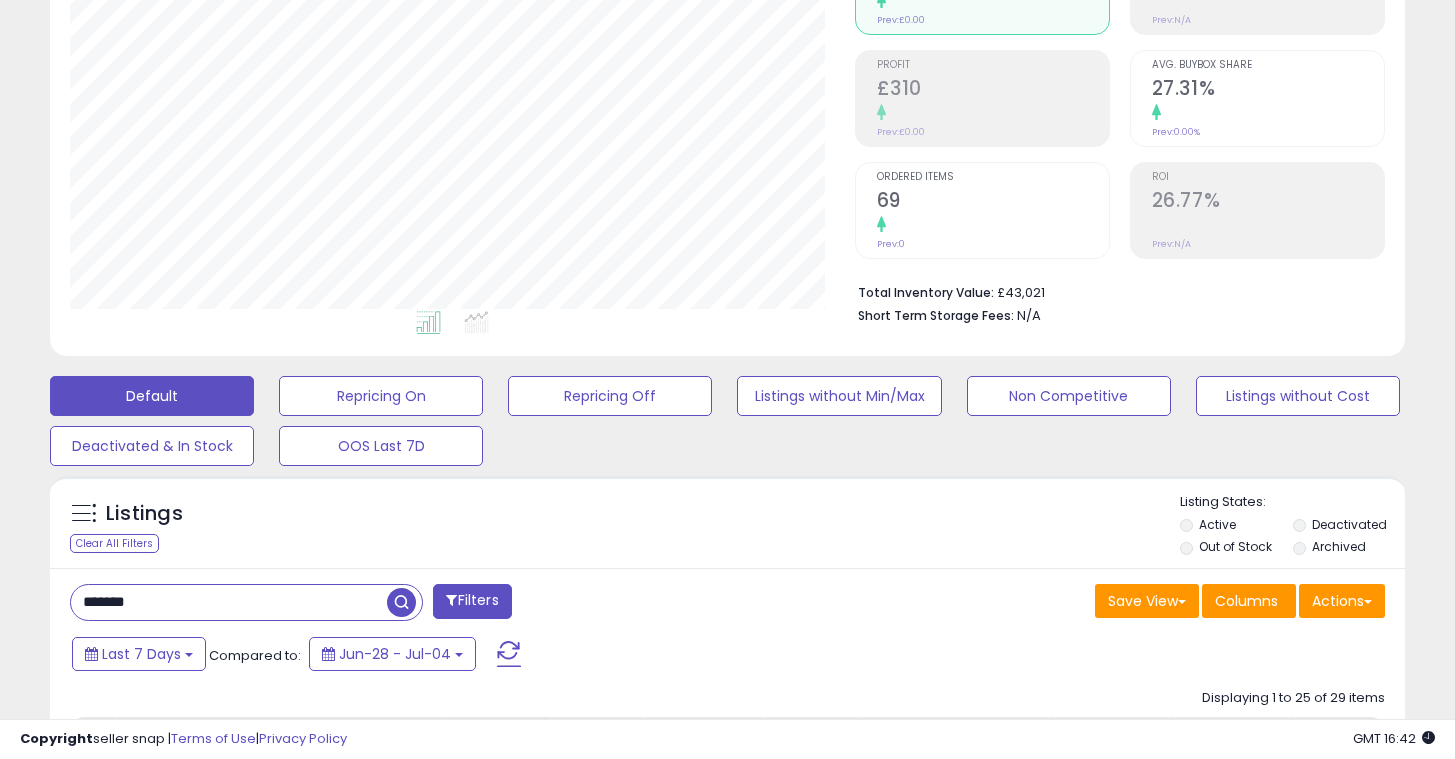 scroll, scrollTop: 519, scrollLeft: 0, axis: vertical 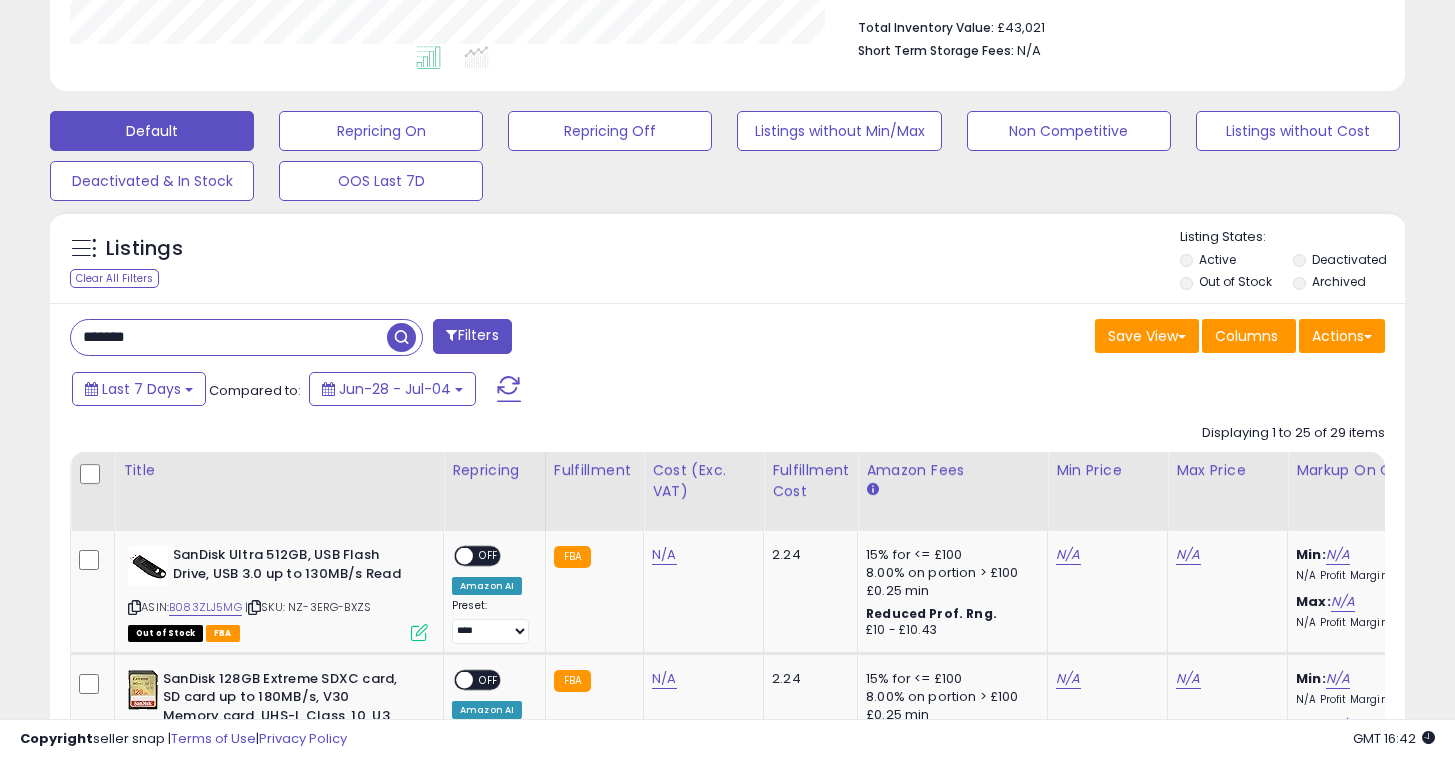 click on "*******" at bounding box center (229, 337) 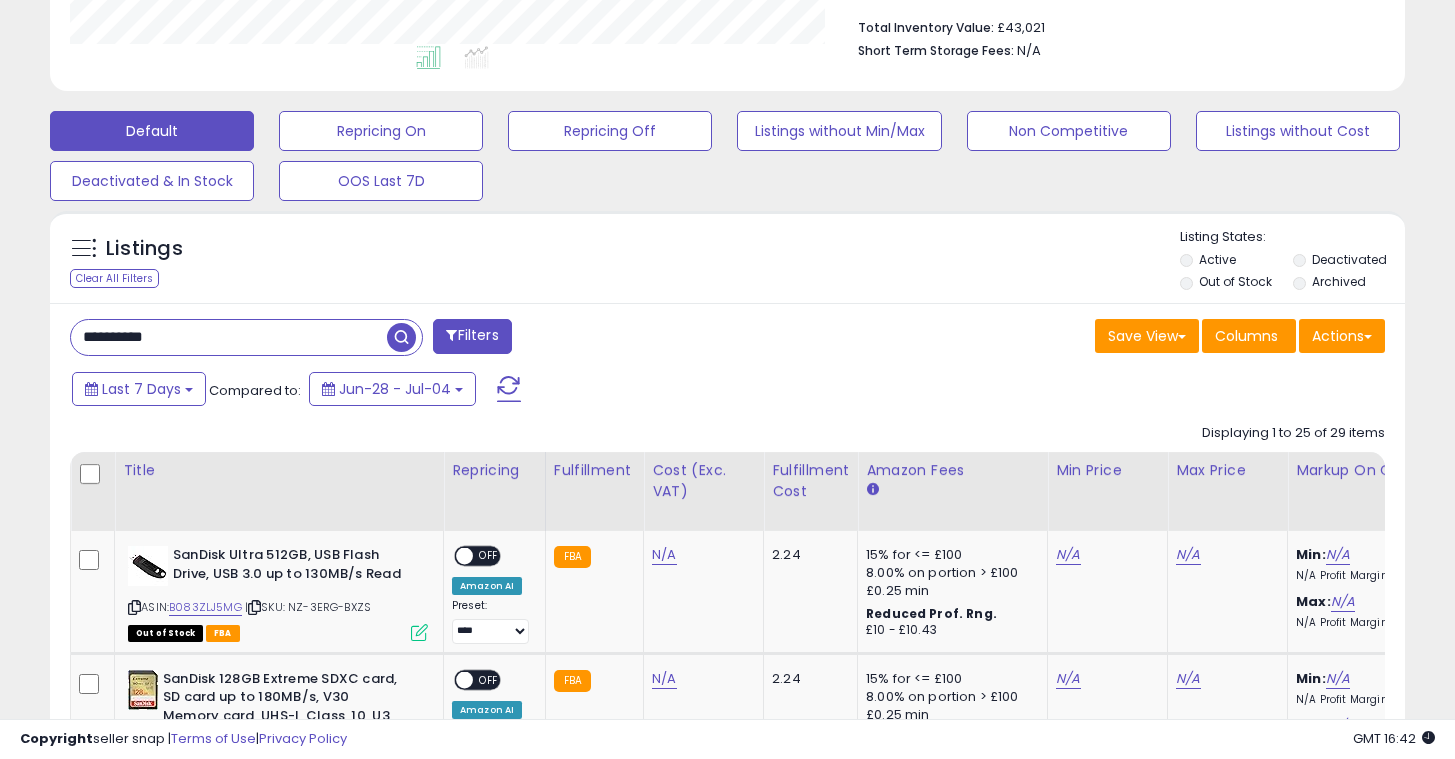 type on "**********" 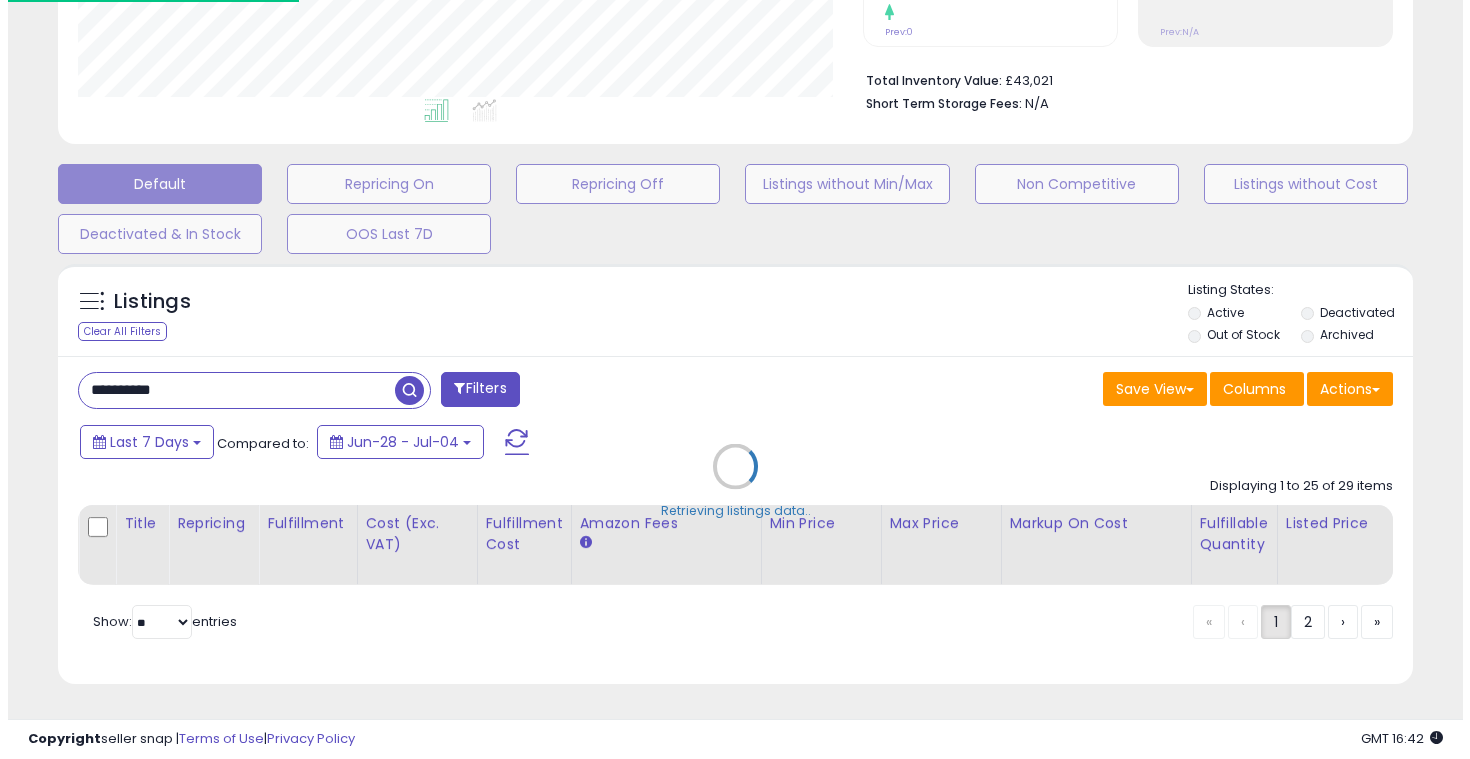 scroll, scrollTop: 481, scrollLeft: 0, axis: vertical 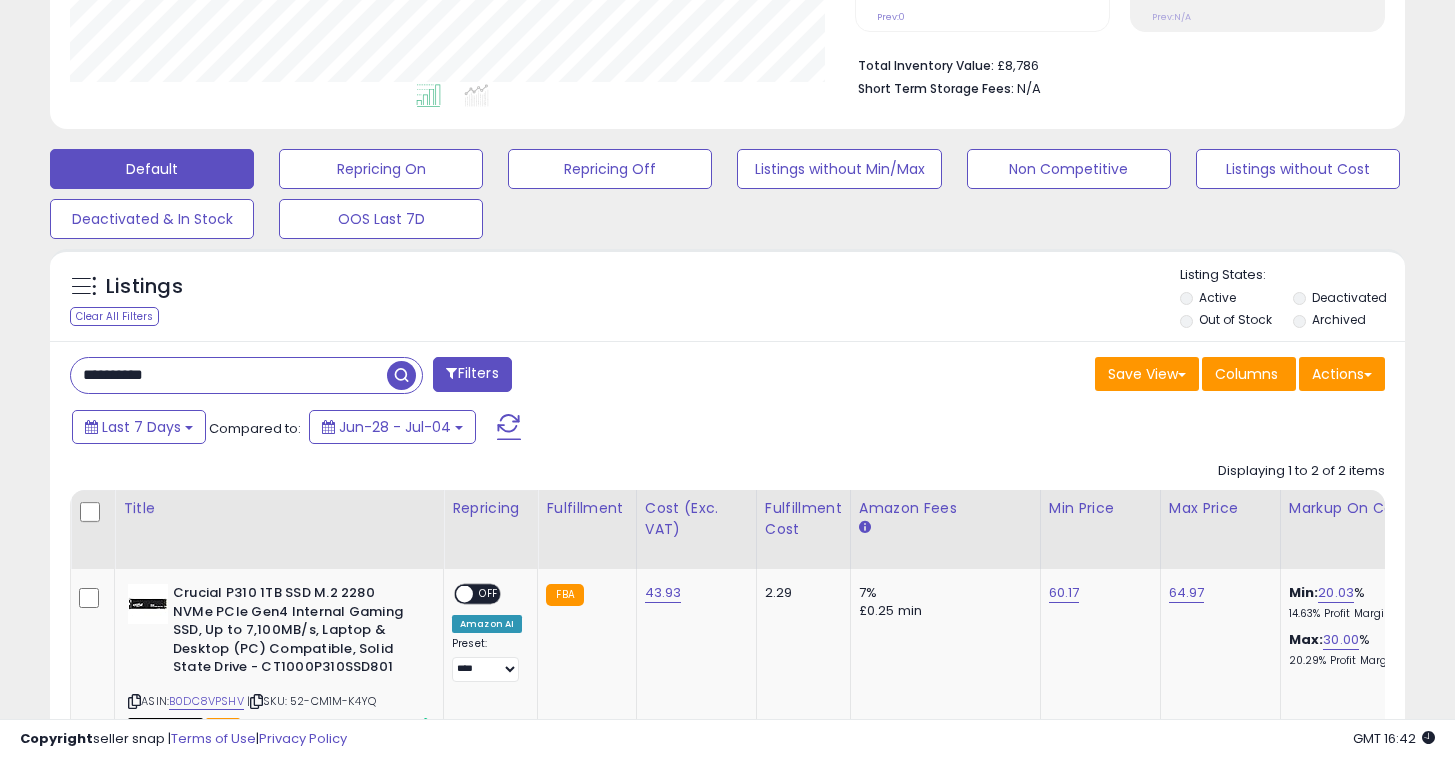 click on "**********" at bounding box center (727, 673) 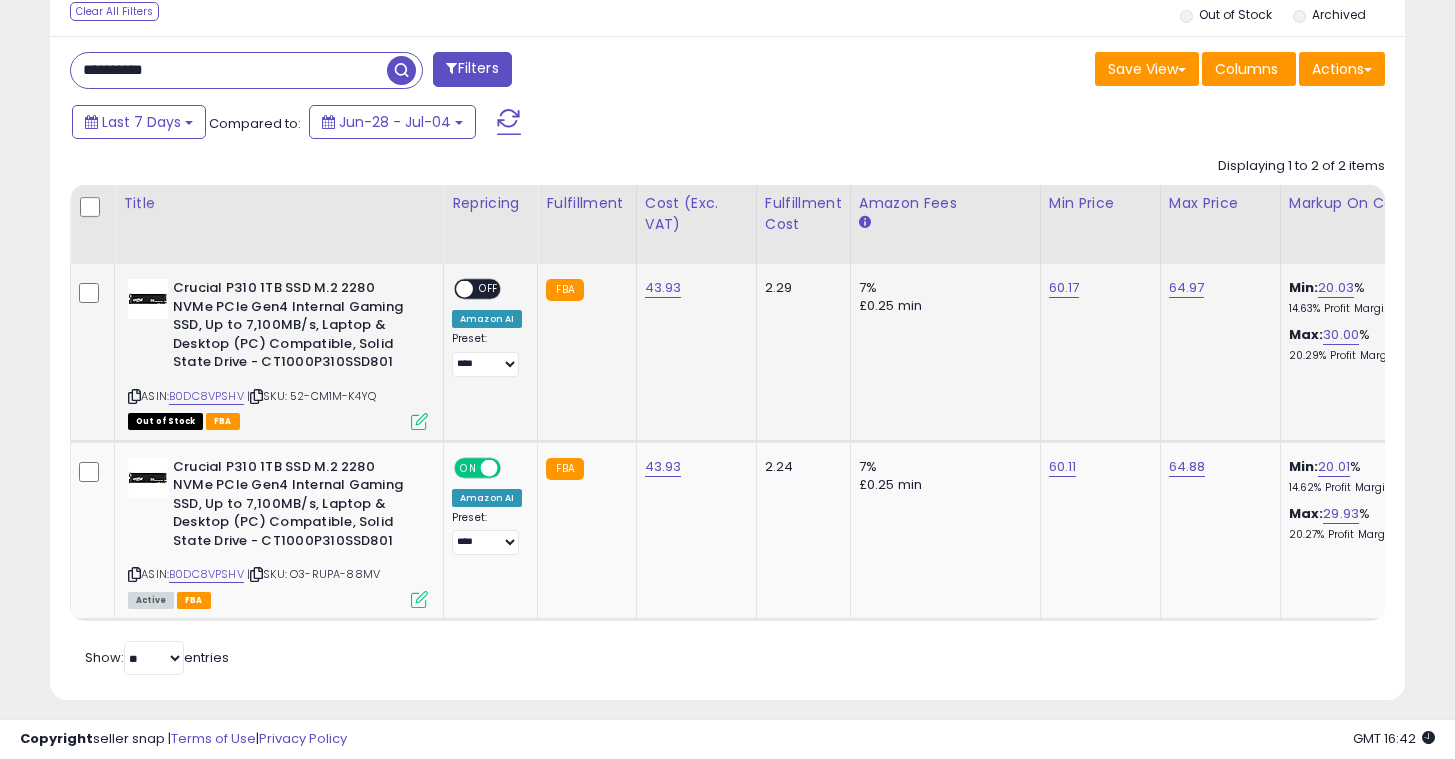 scroll, scrollTop: 817, scrollLeft: 0, axis: vertical 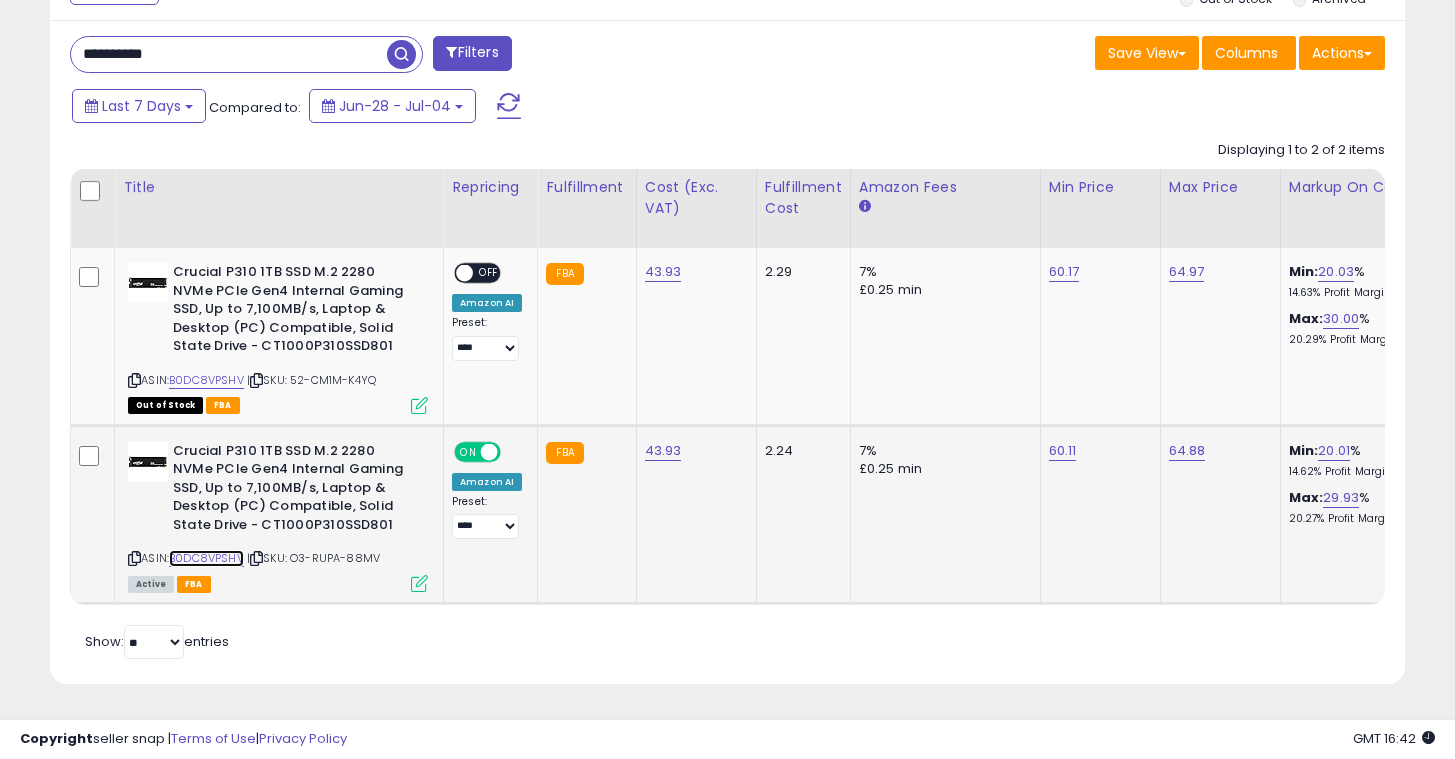 click on "B0DC8VPSHV" at bounding box center [206, 558] 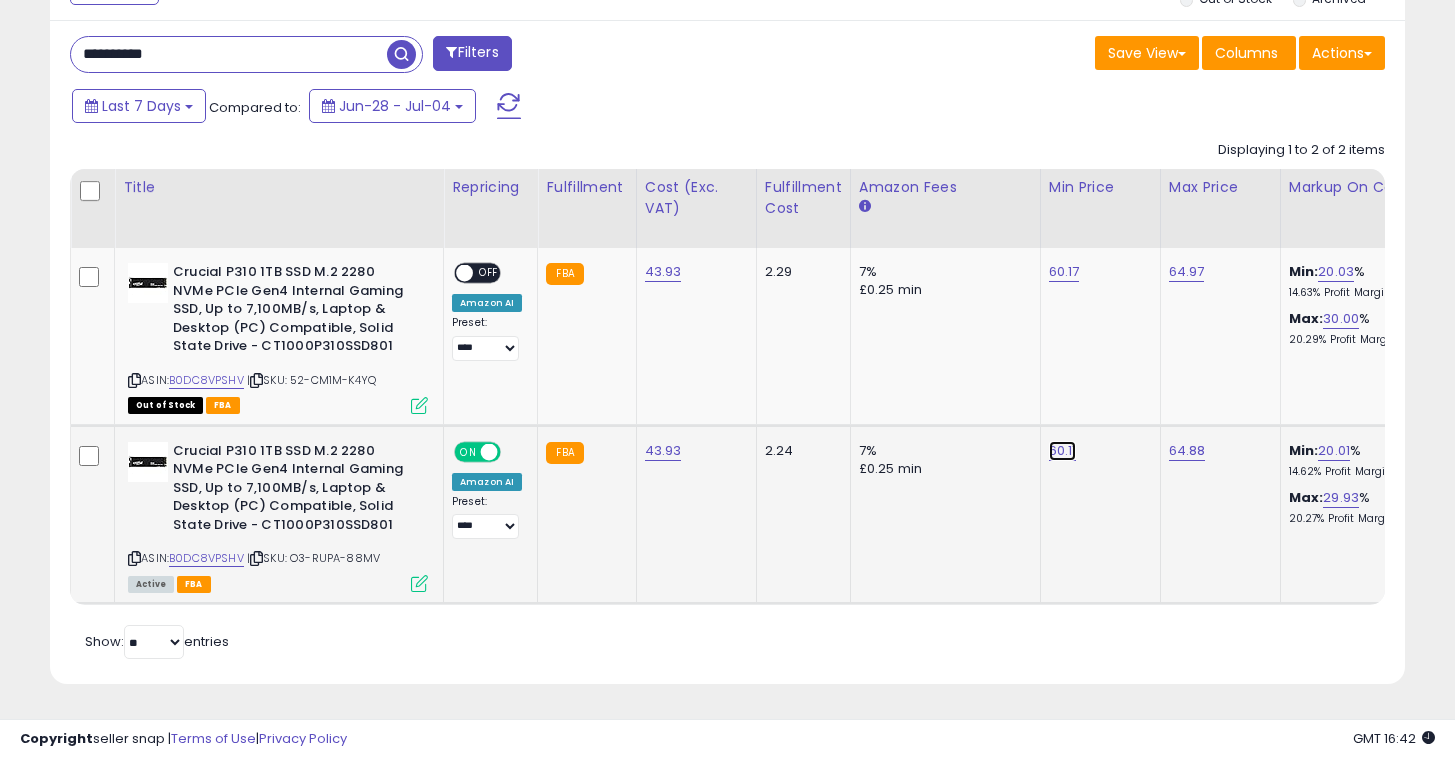 click on "60.11" at bounding box center [1064, 272] 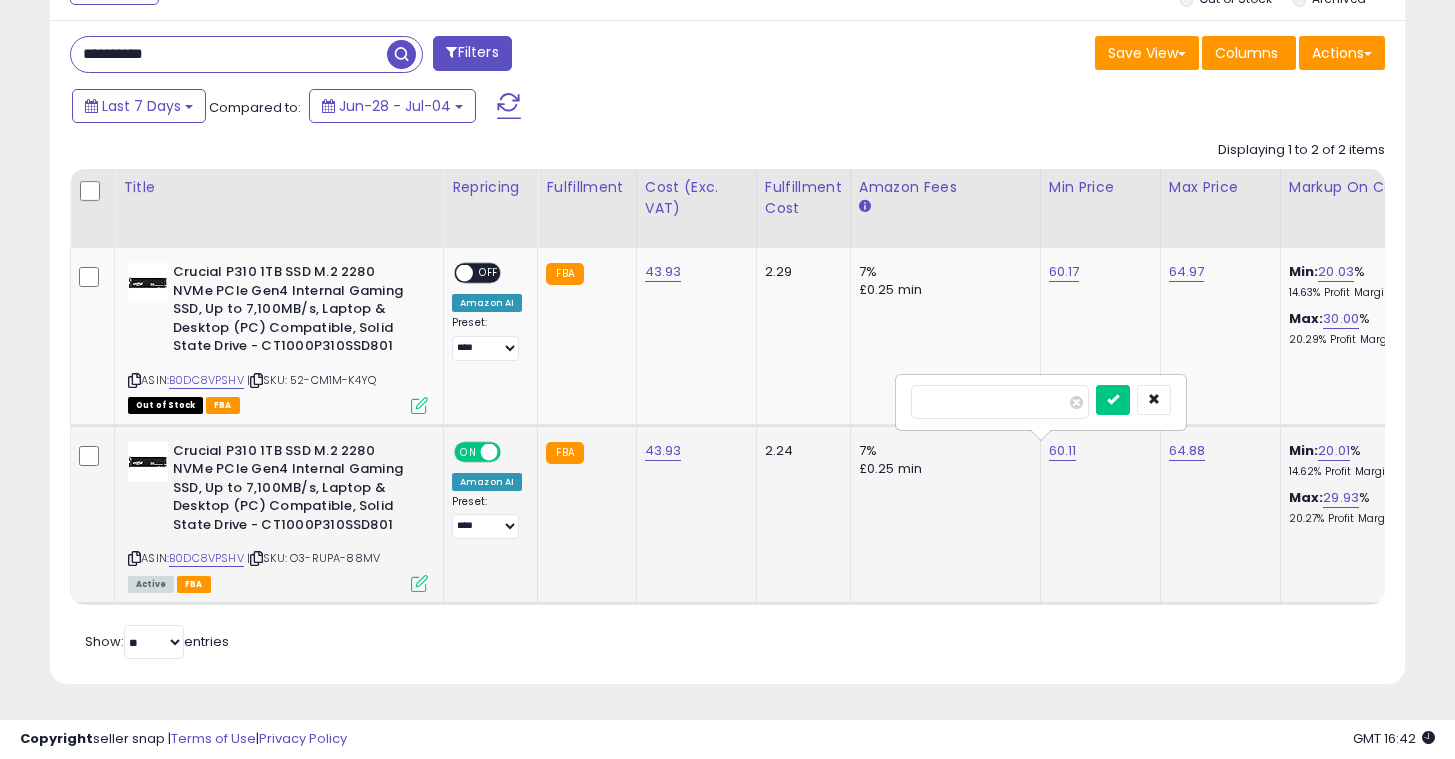 type on "*" 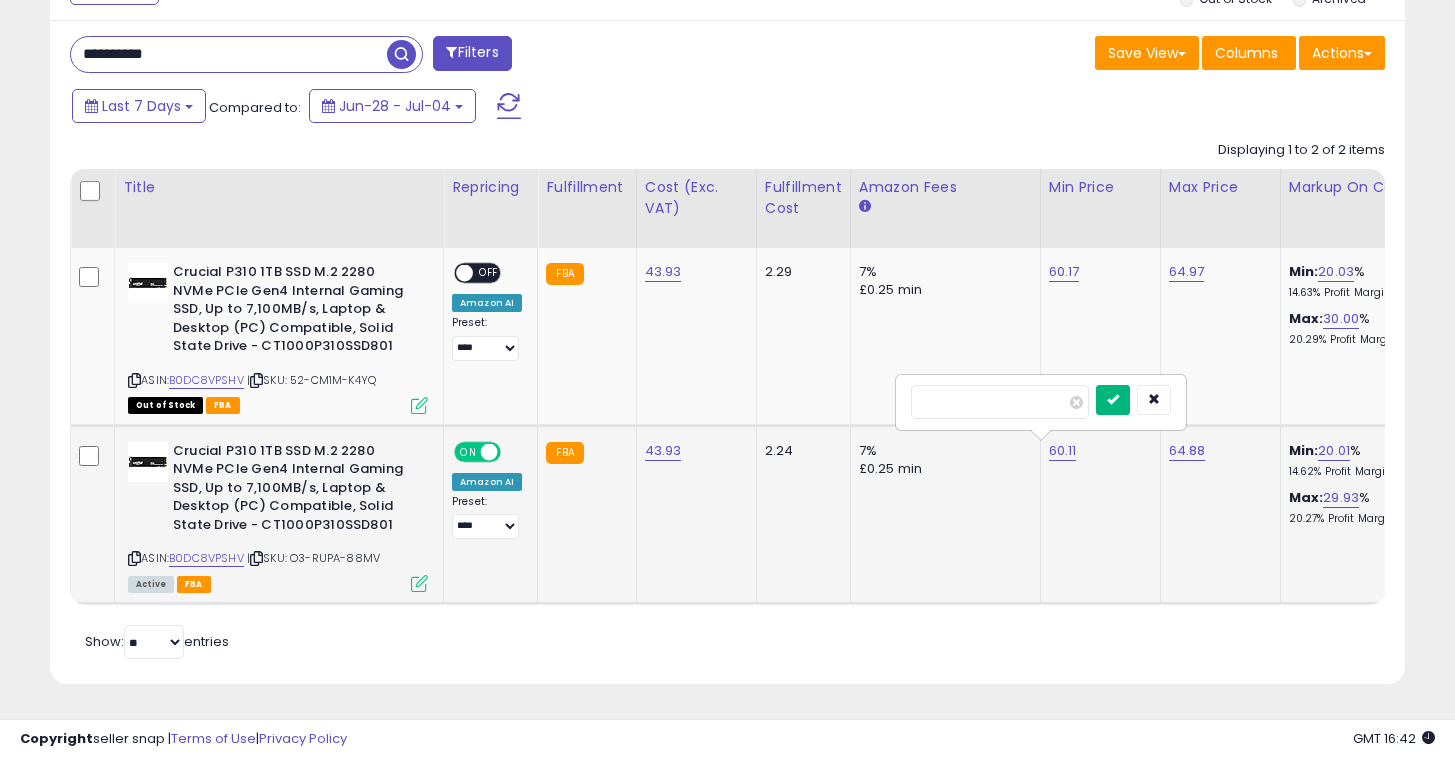 type on "**" 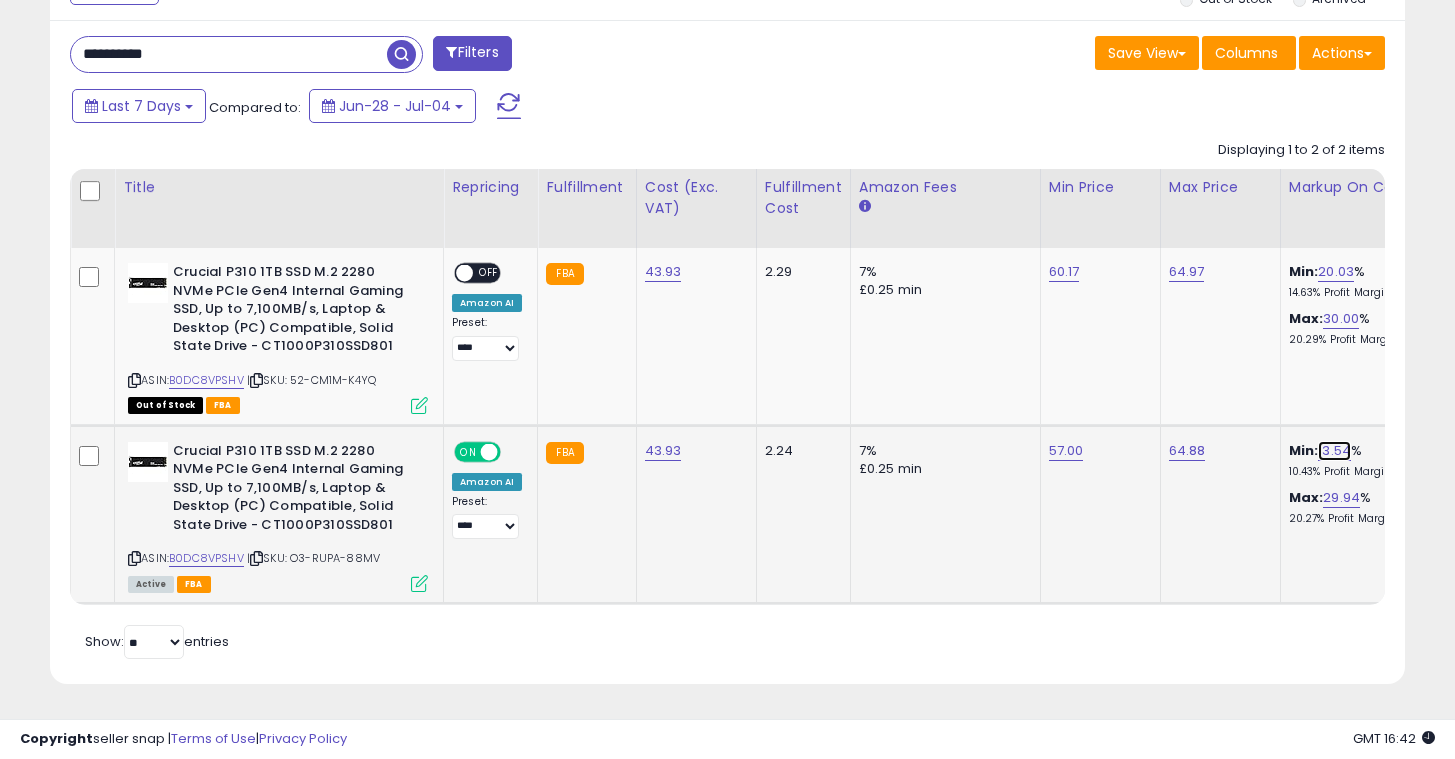 click on "13.54" at bounding box center (1334, 451) 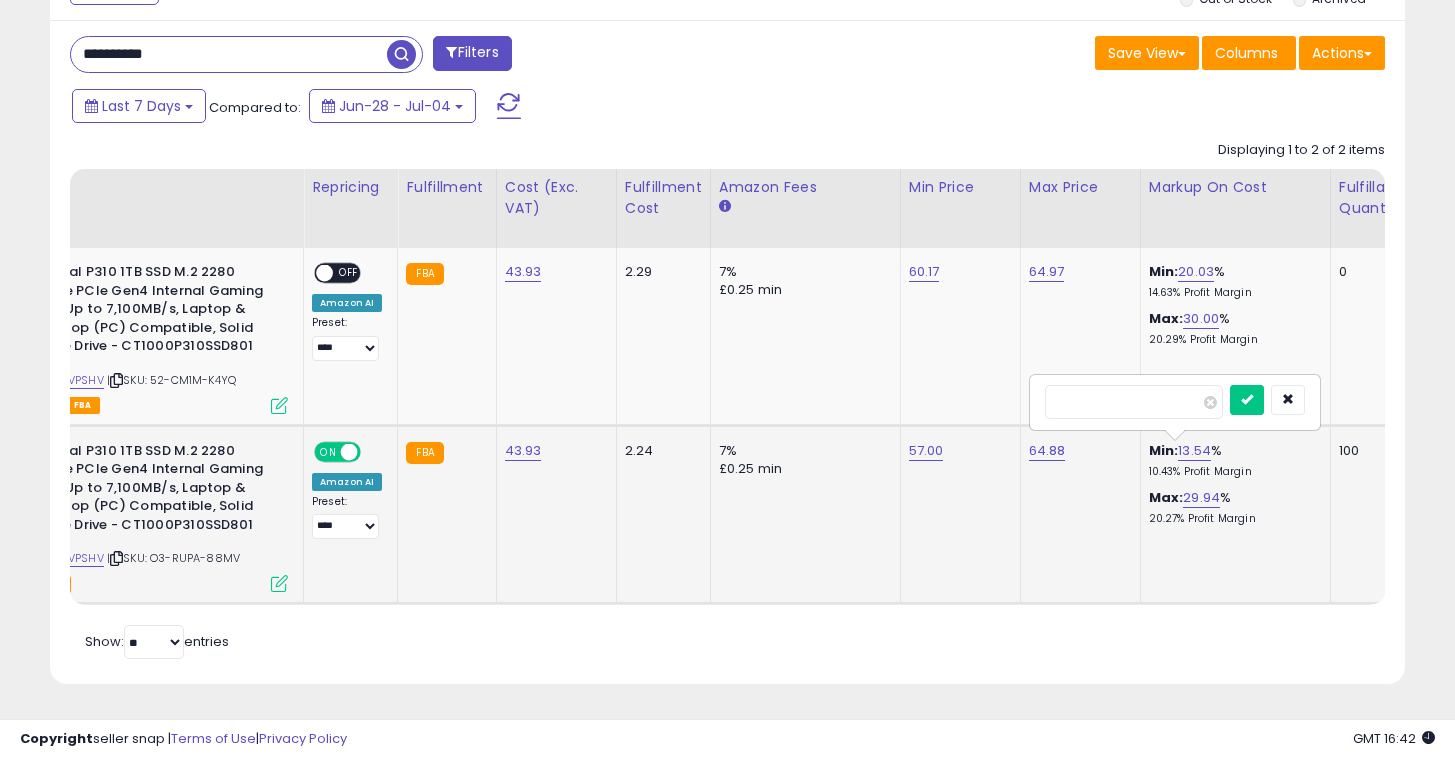 click on "*****" at bounding box center [1134, 402] 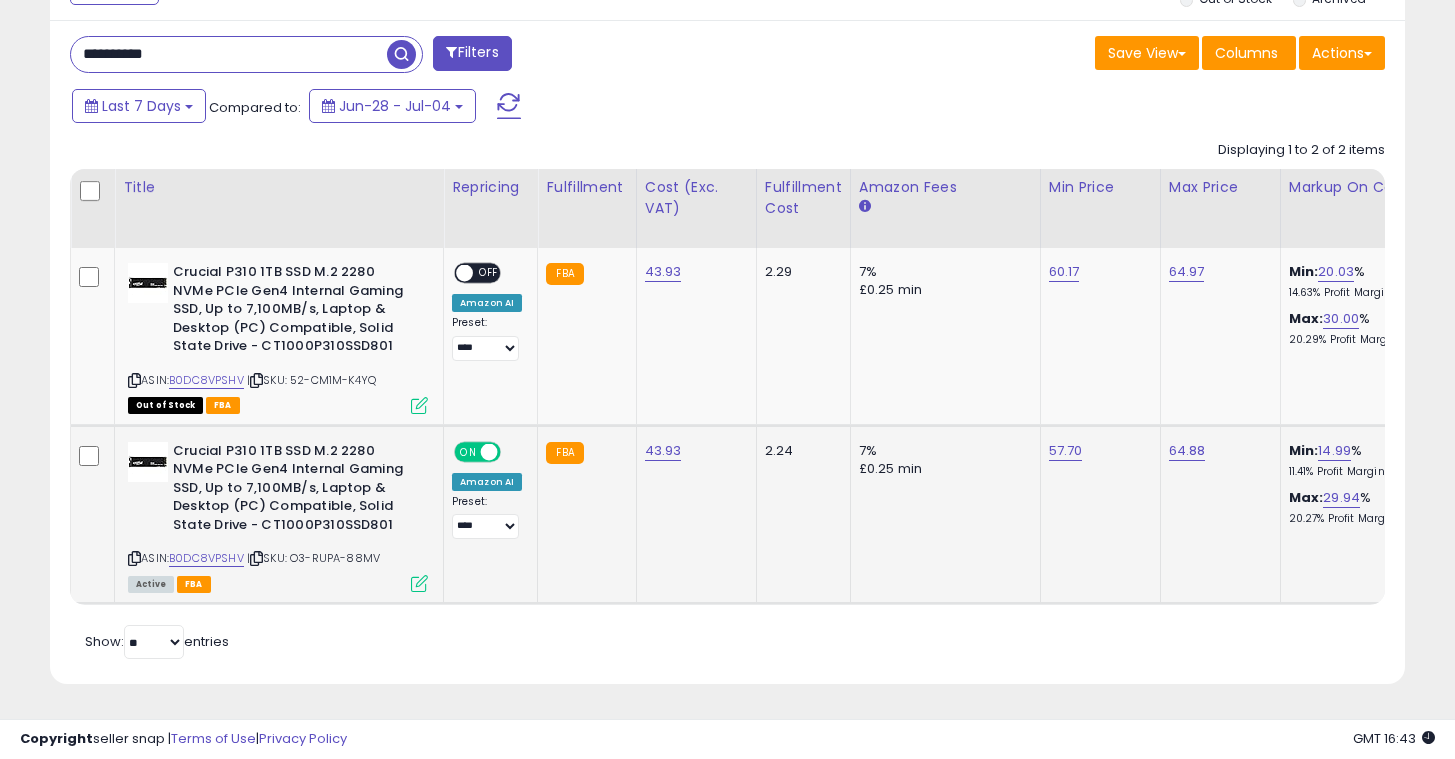 click on "**********" at bounding box center (229, 54) 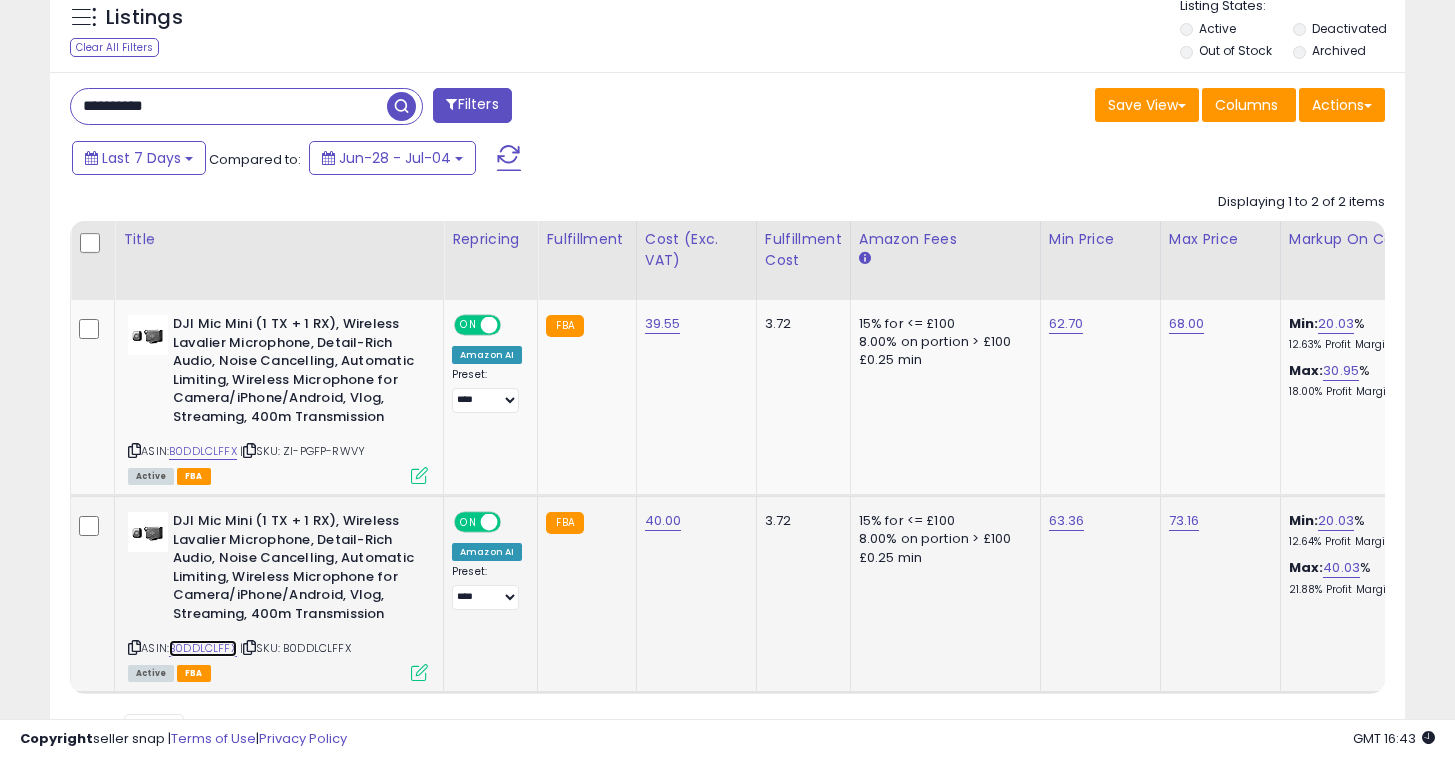 click on "B0DDLCLFFX" at bounding box center [203, 648] 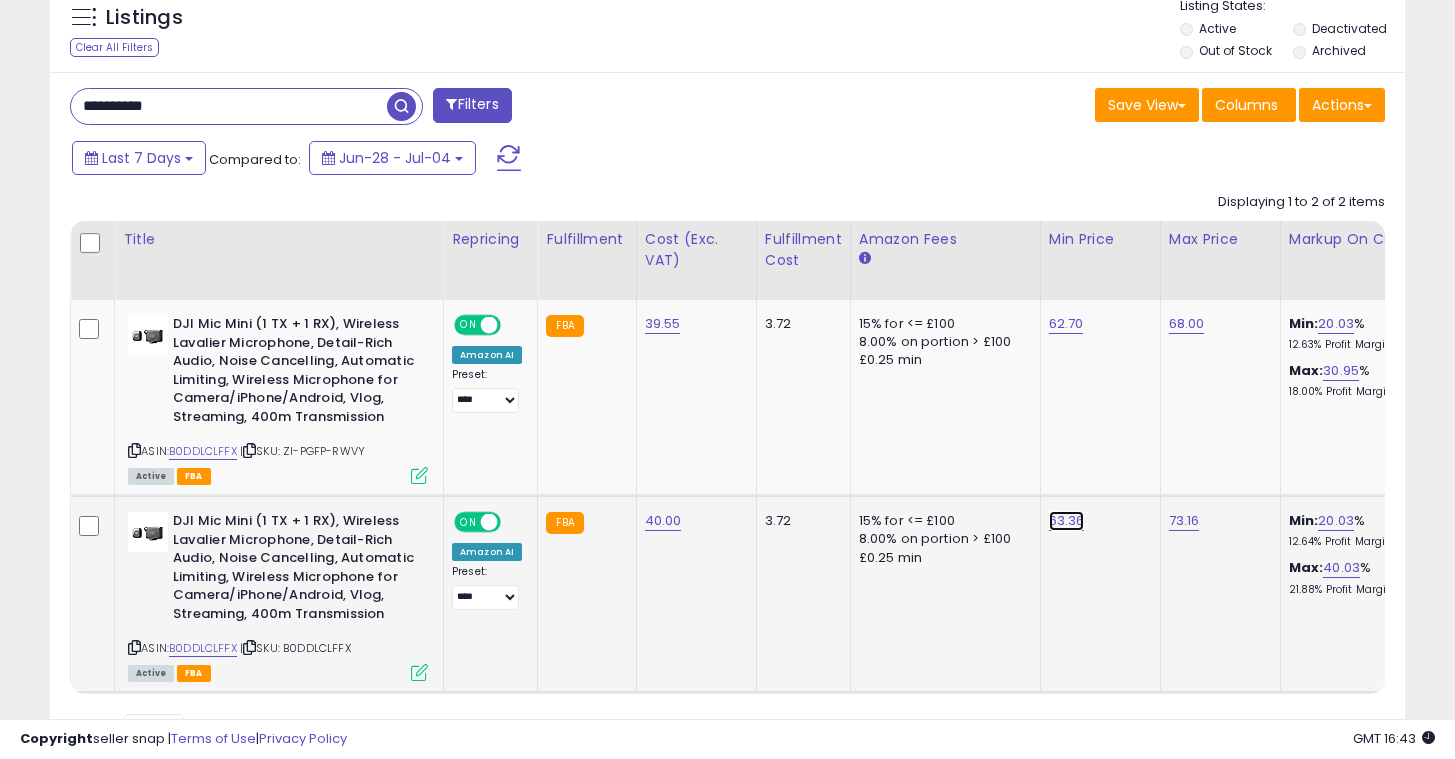 click on "63.36" at bounding box center [1066, 324] 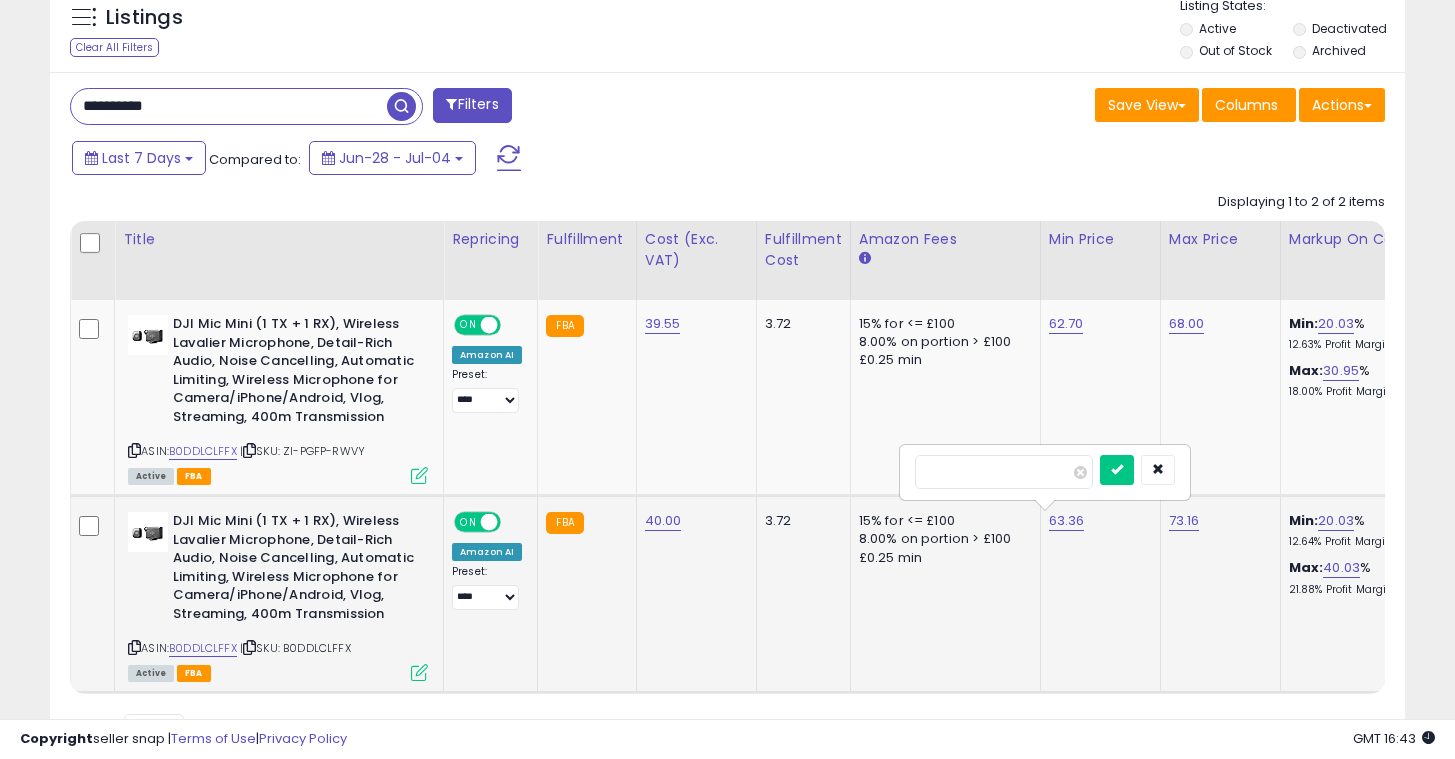 type on "*****" 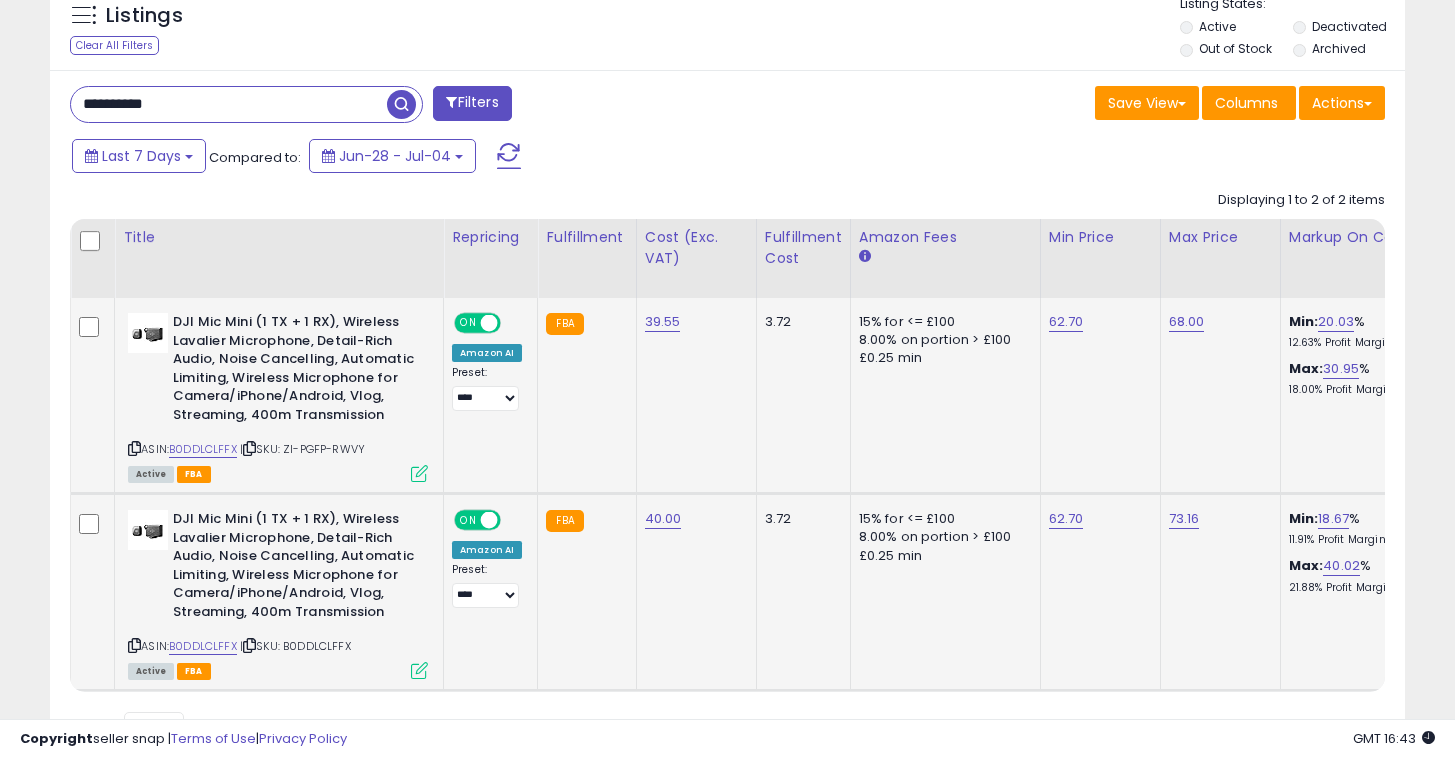 click at bounding box center [419, 473] 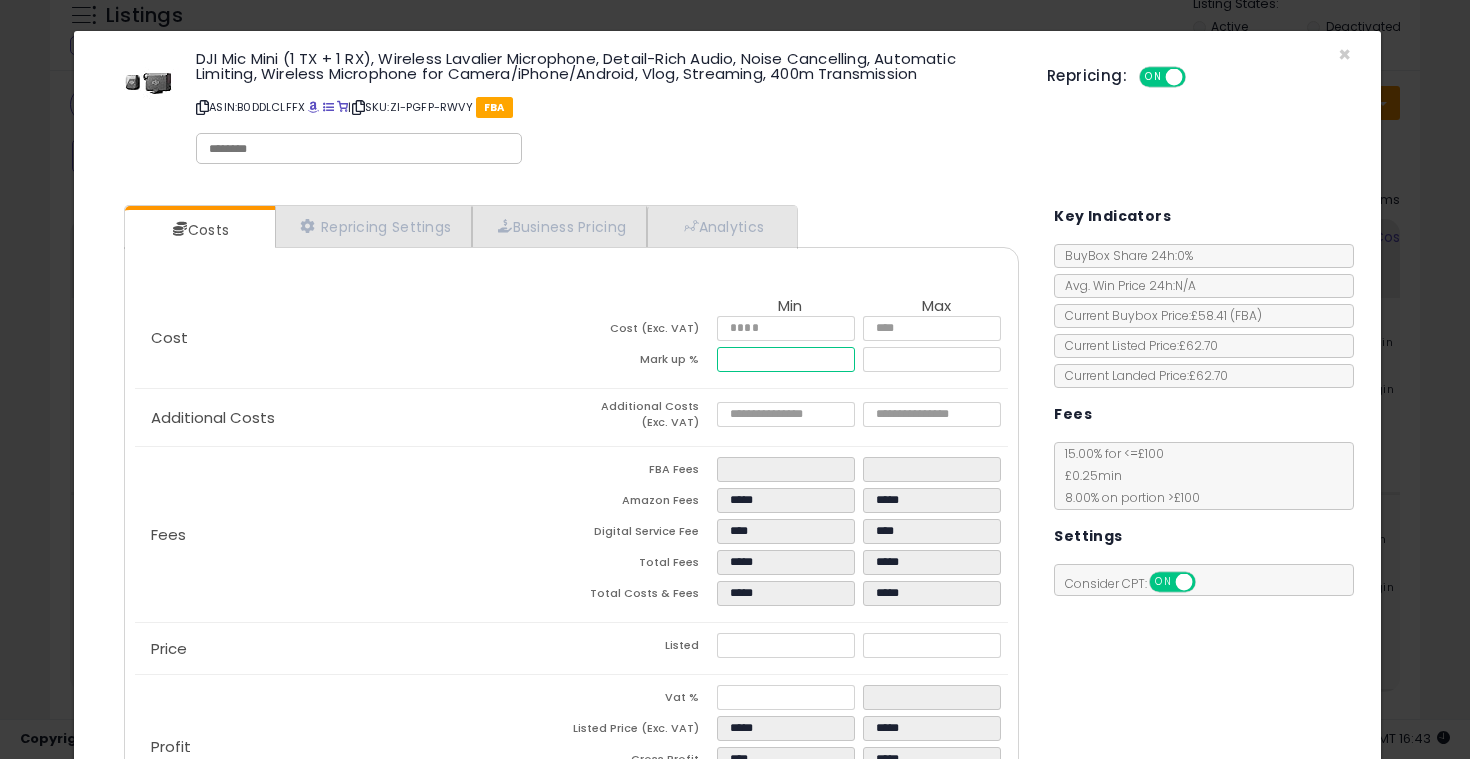 click on "*****" at bounding box center [786, 359] 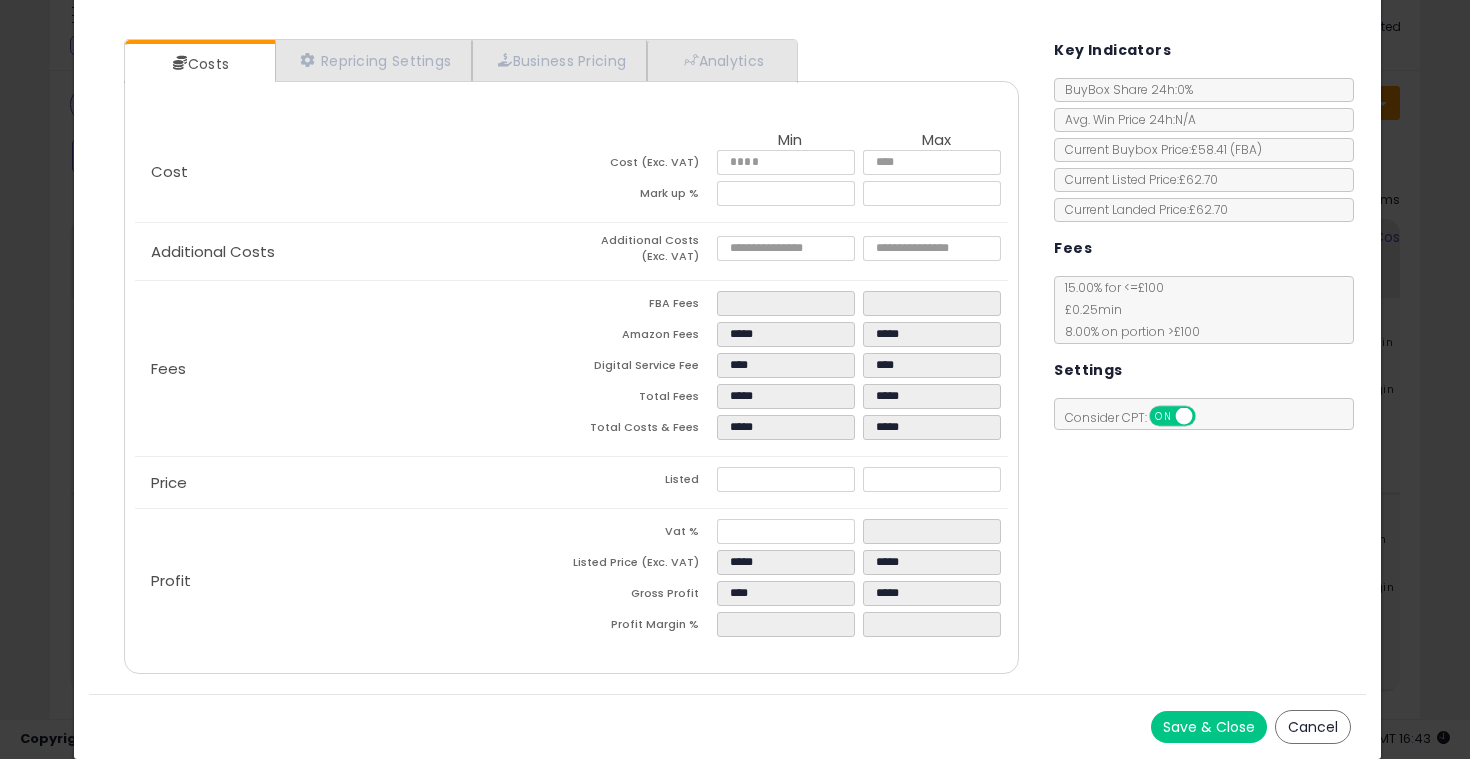 type on "*****" 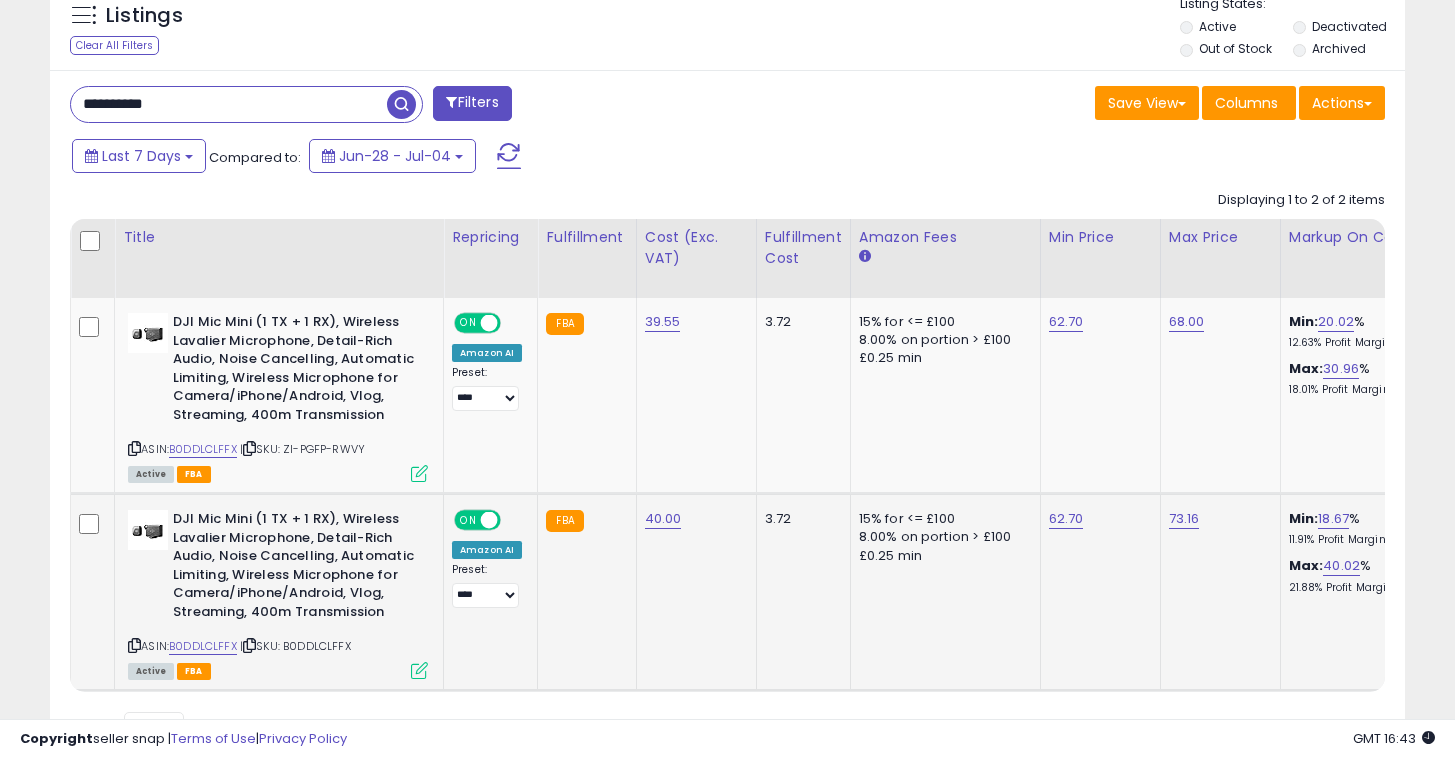 click on "DJI Mic Mini (1 TX + 1 RX), Wireless Lavalier Microphone, Detail-Rich Audio, Noise Cancelling, Automatic Limiting, Wireless Microphone for Camera/iPhone/Android, Vlog, Streaming, 400m Transmission  ASIN:  B0DDLCLFFX    |   SKU: B0DDLCLFFX Active FBA" 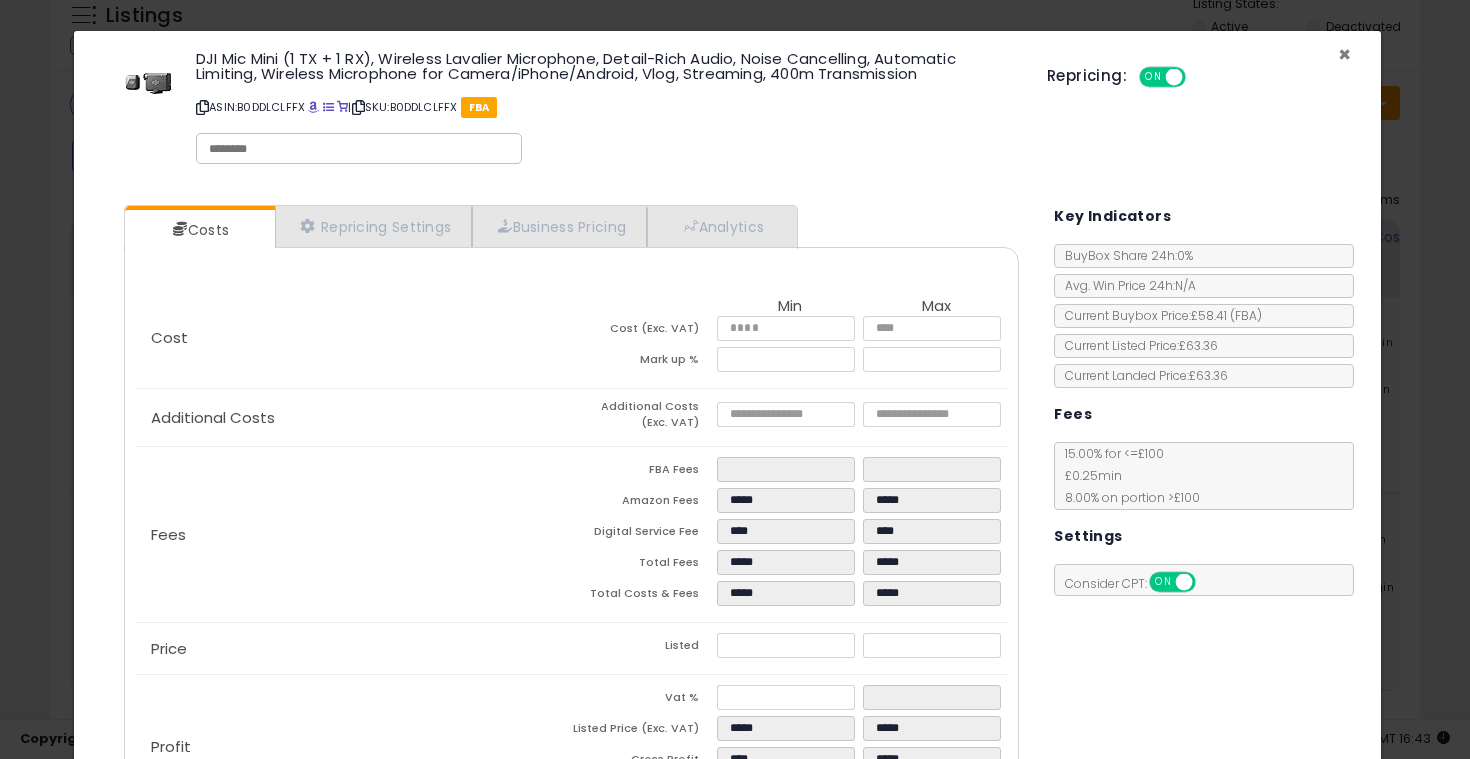 click on "×" at bounding box center (1344, 54) 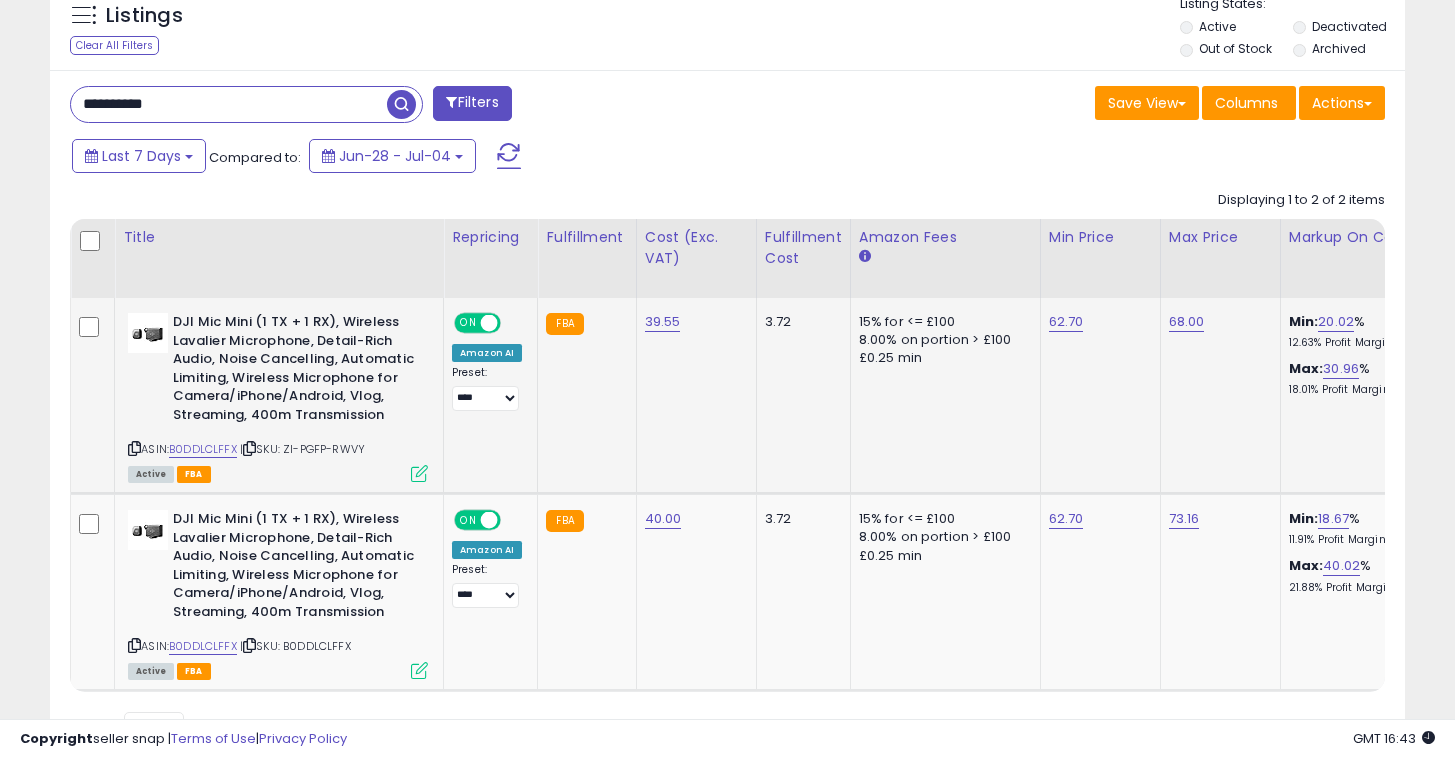 click at bounding box center [419, 473] 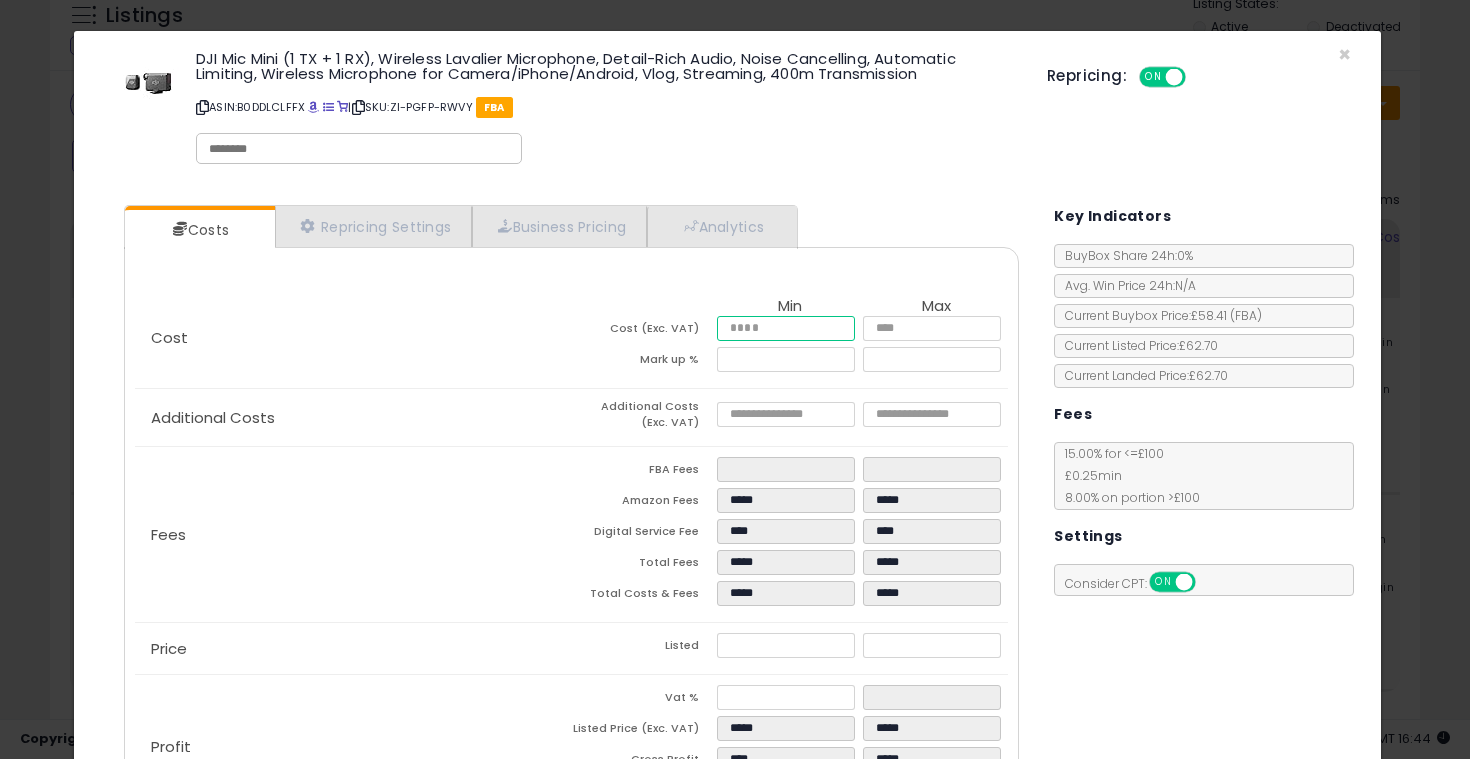 click on "*****" at bounding box center [786, 328] 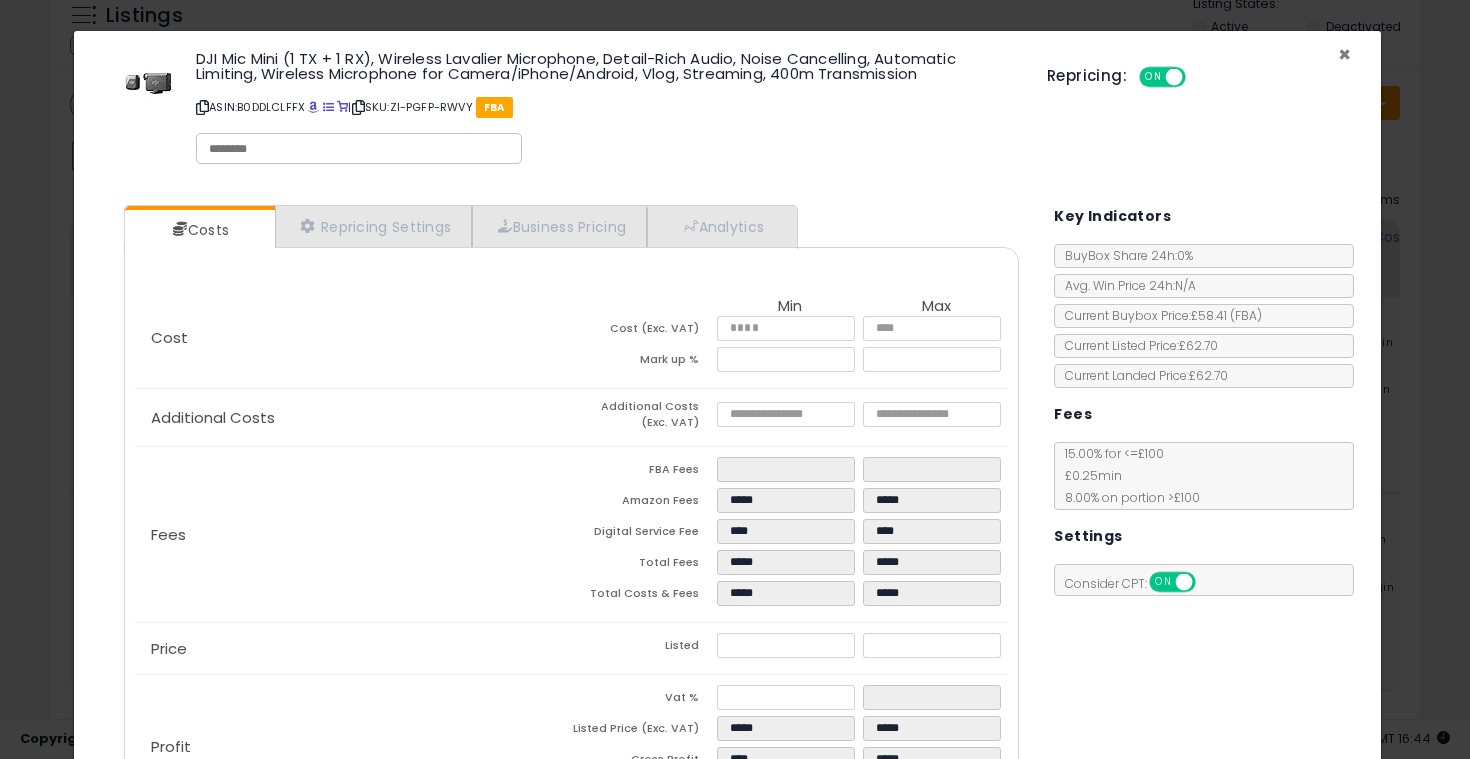 click on "×" at bounding box center (1344, 54) 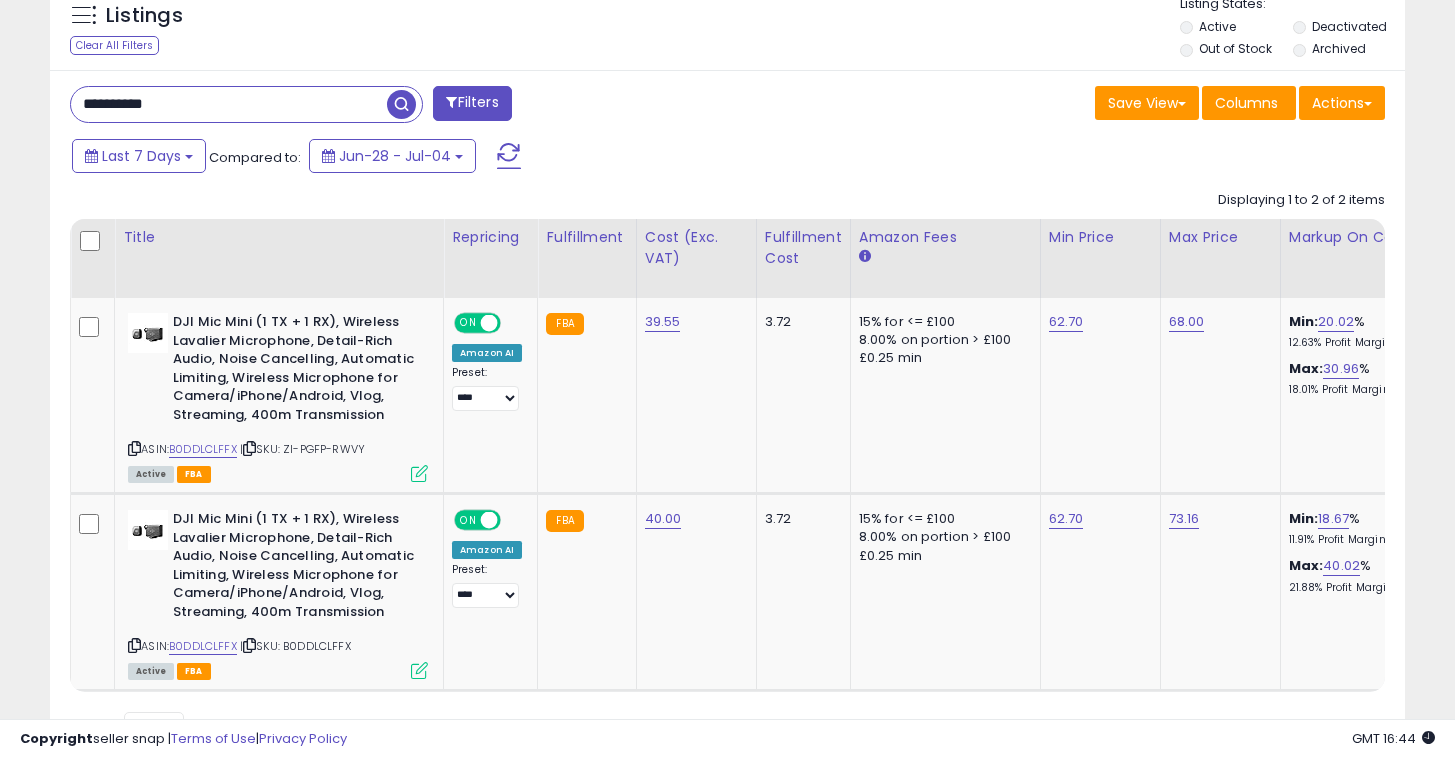 click on "Archived" at bounding box center (1339, 48) 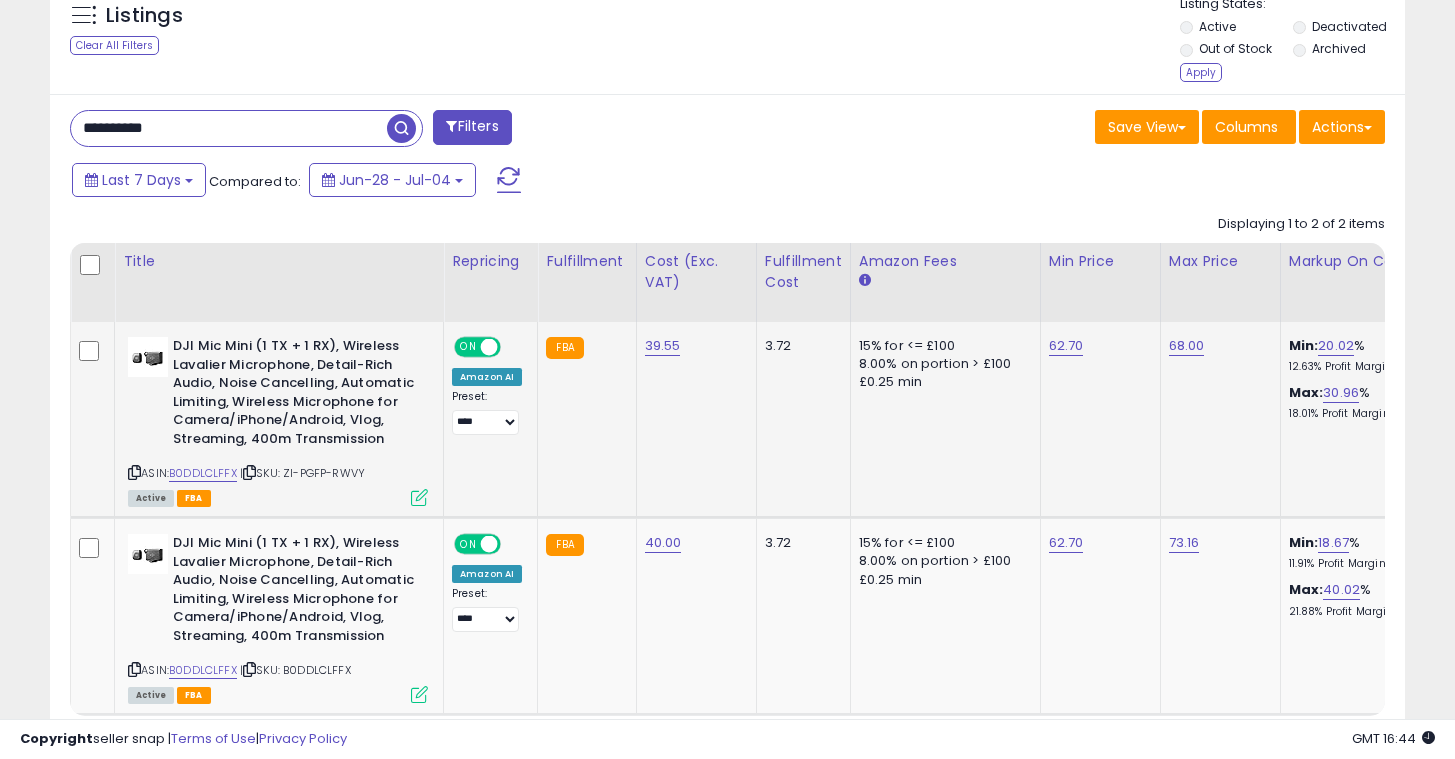 click at bounding box center [419, 497] 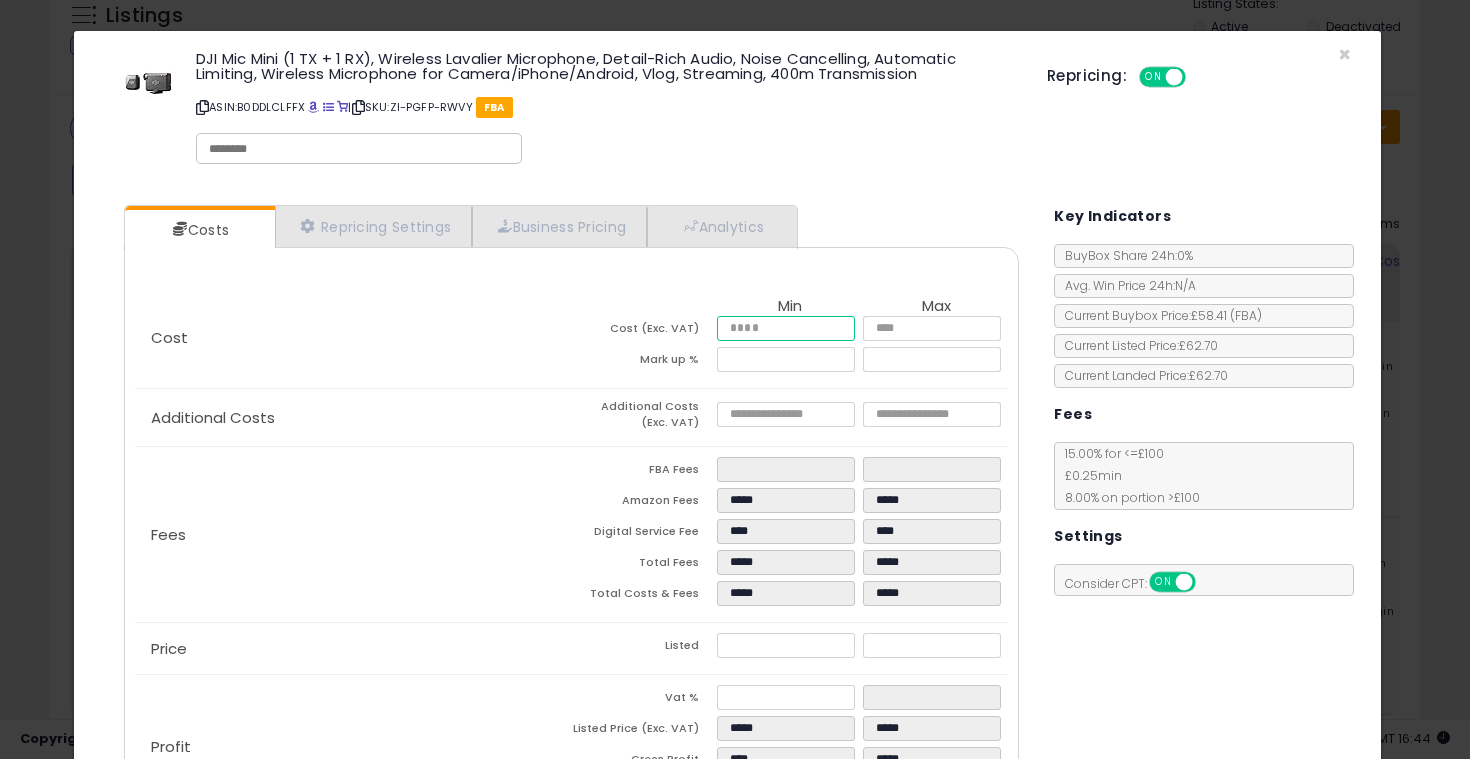 click on "*****" at bounding box center (786, 328) 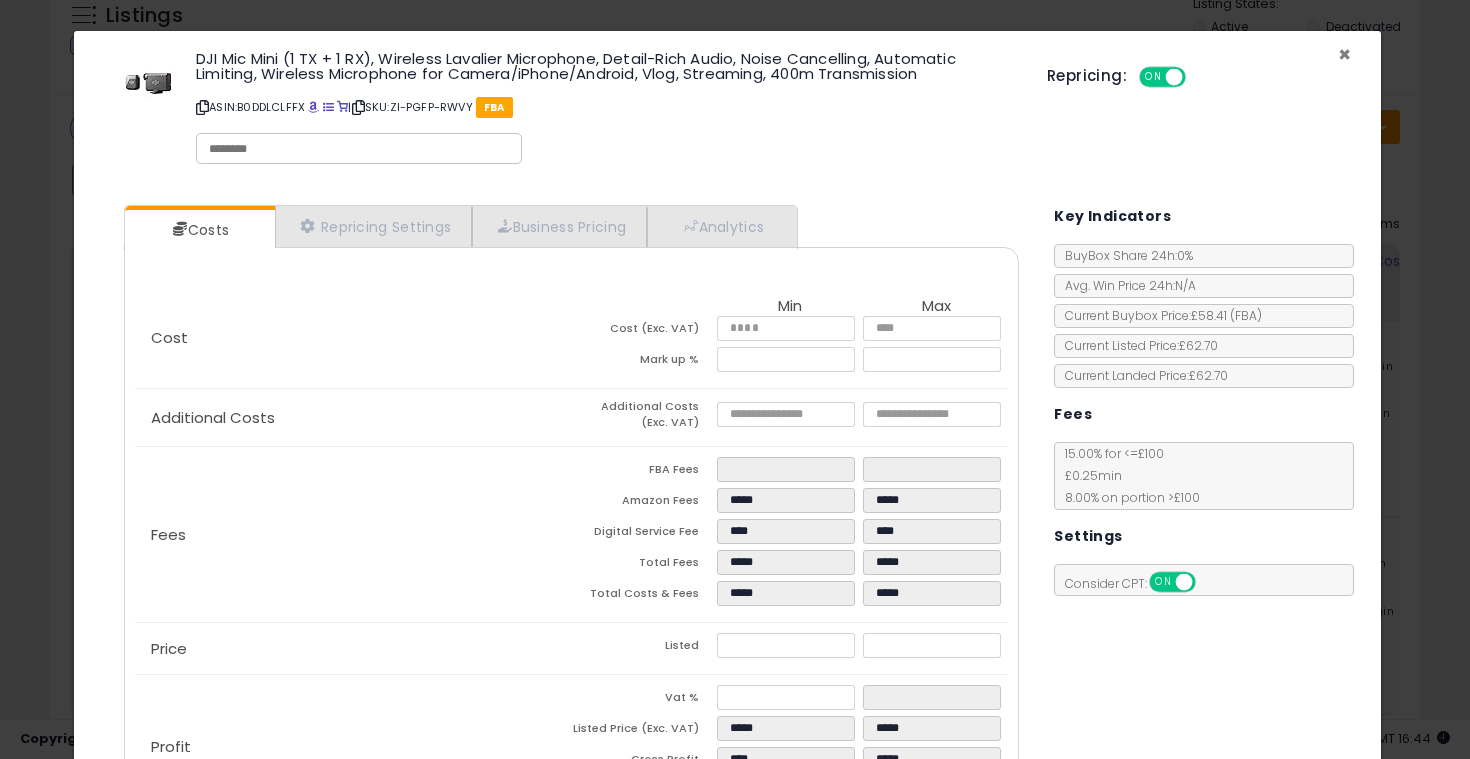 click on "×" at bounding box center [1344, 54] 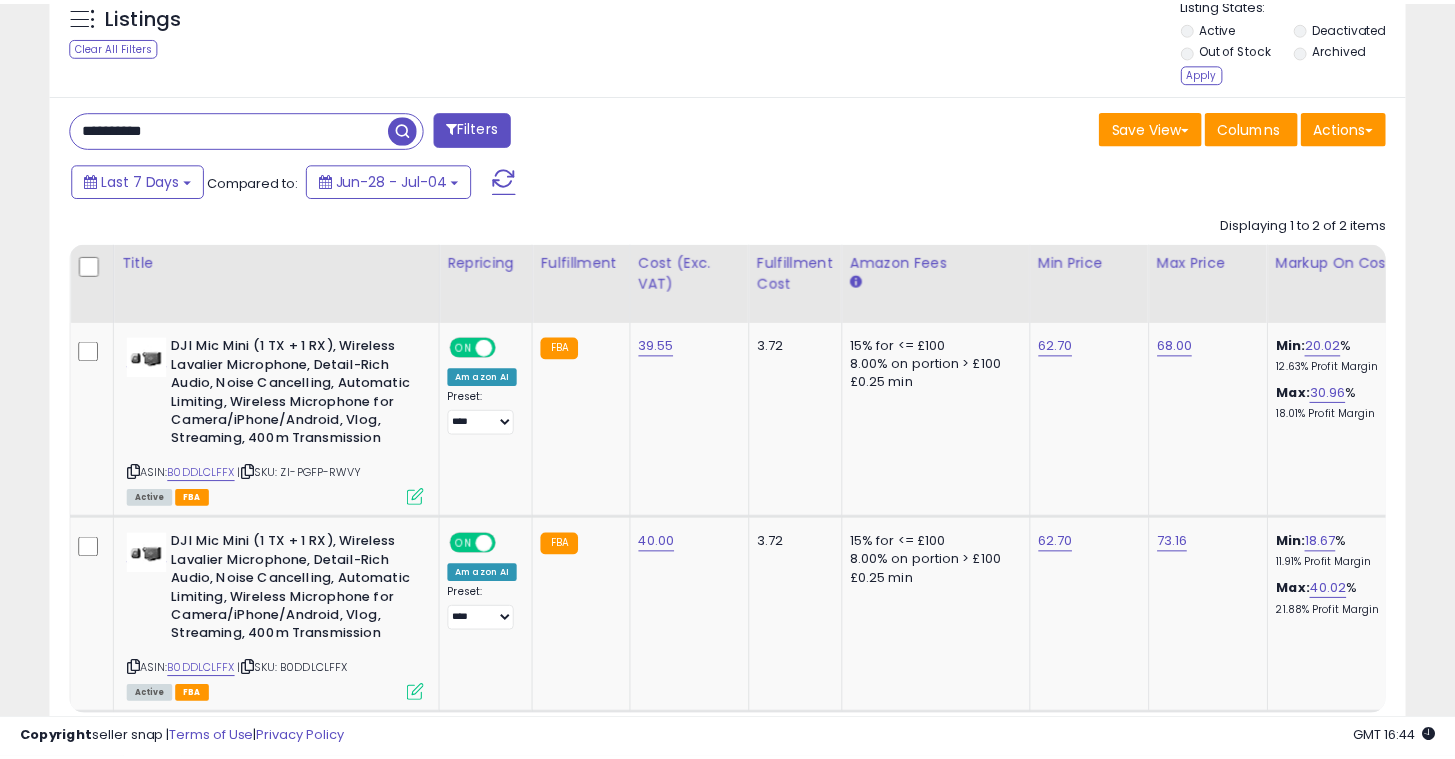 scroll, scrollTop: 410, scrollLeft: 784, axis: both 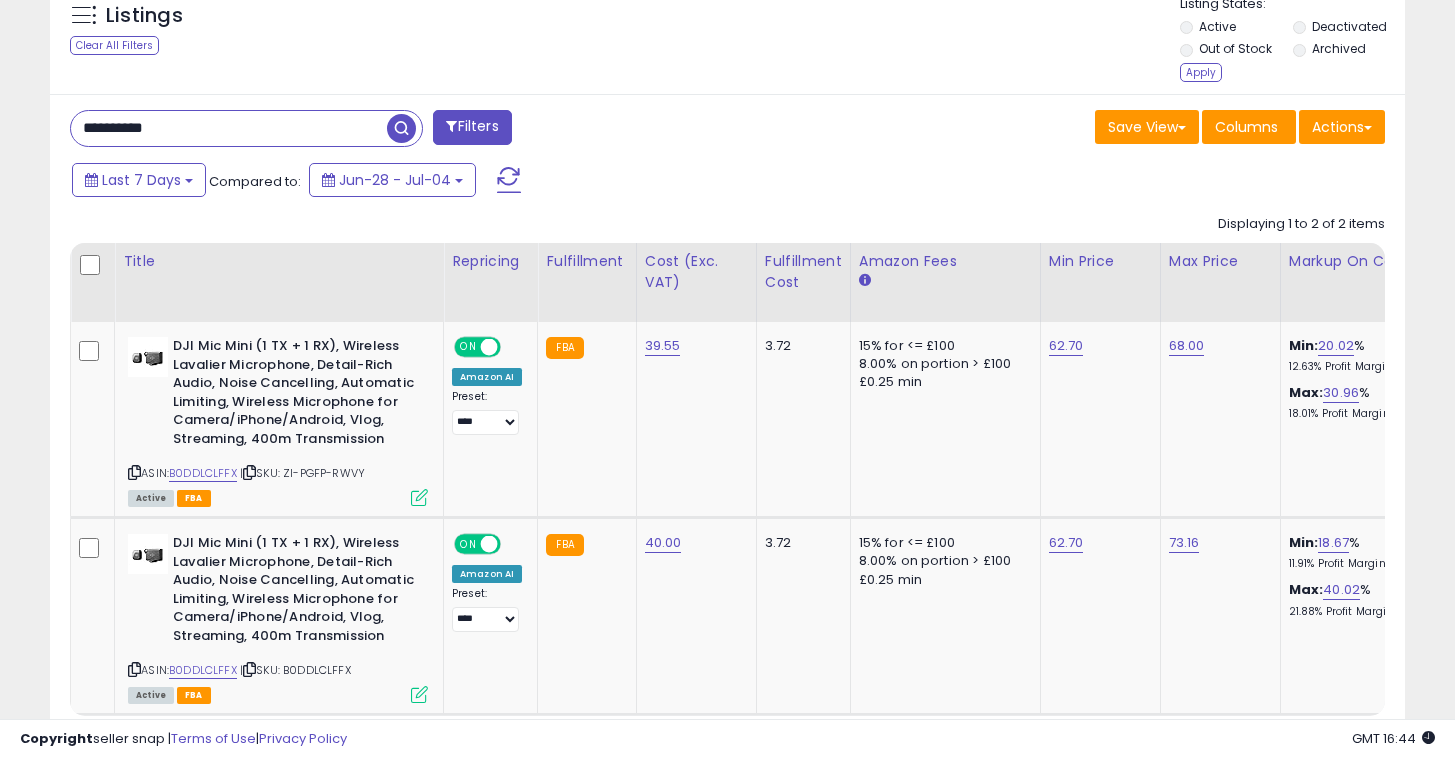 click on "Archived" at bounding box center [1339, 48] 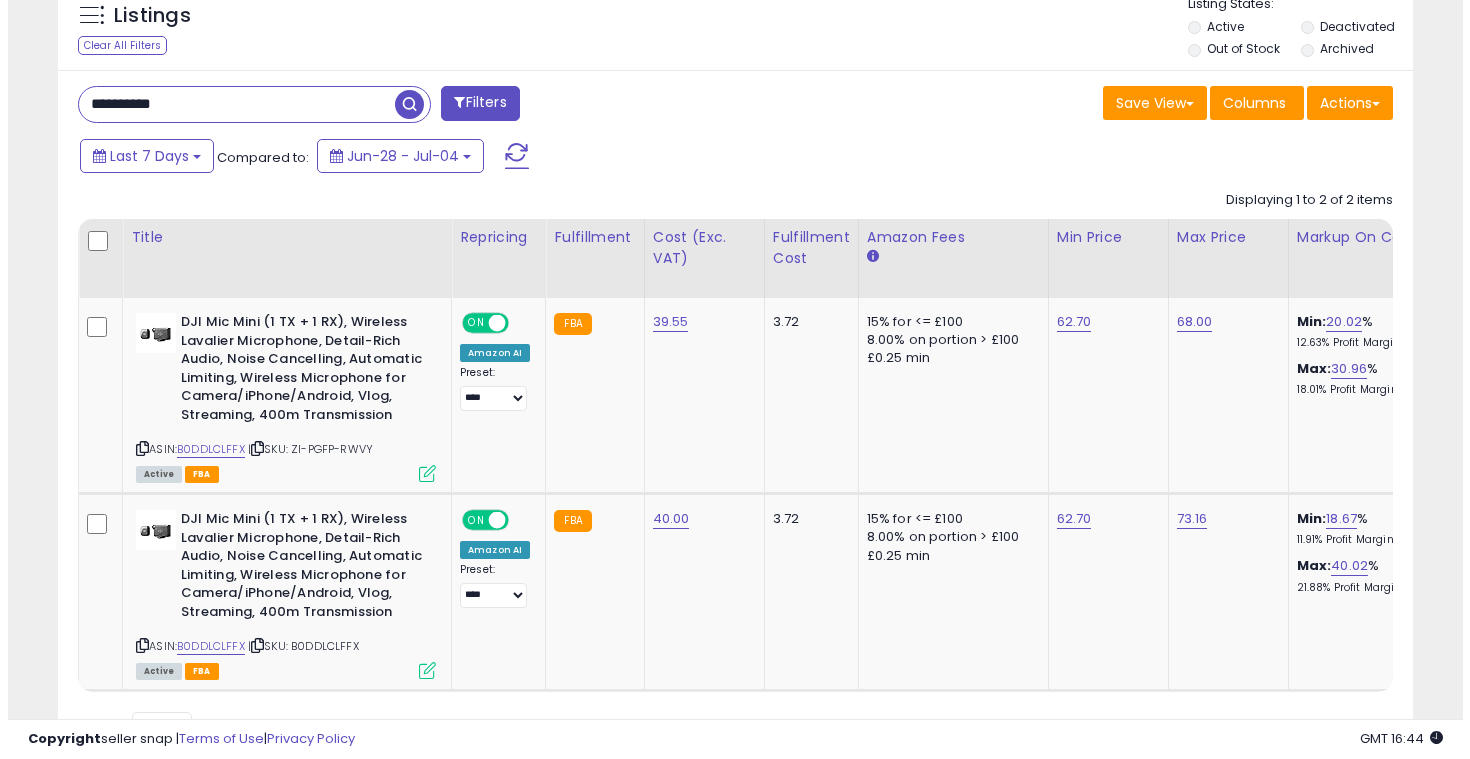 scroll, scrollTop: 854, scrollLeft: 0, axis: vertical 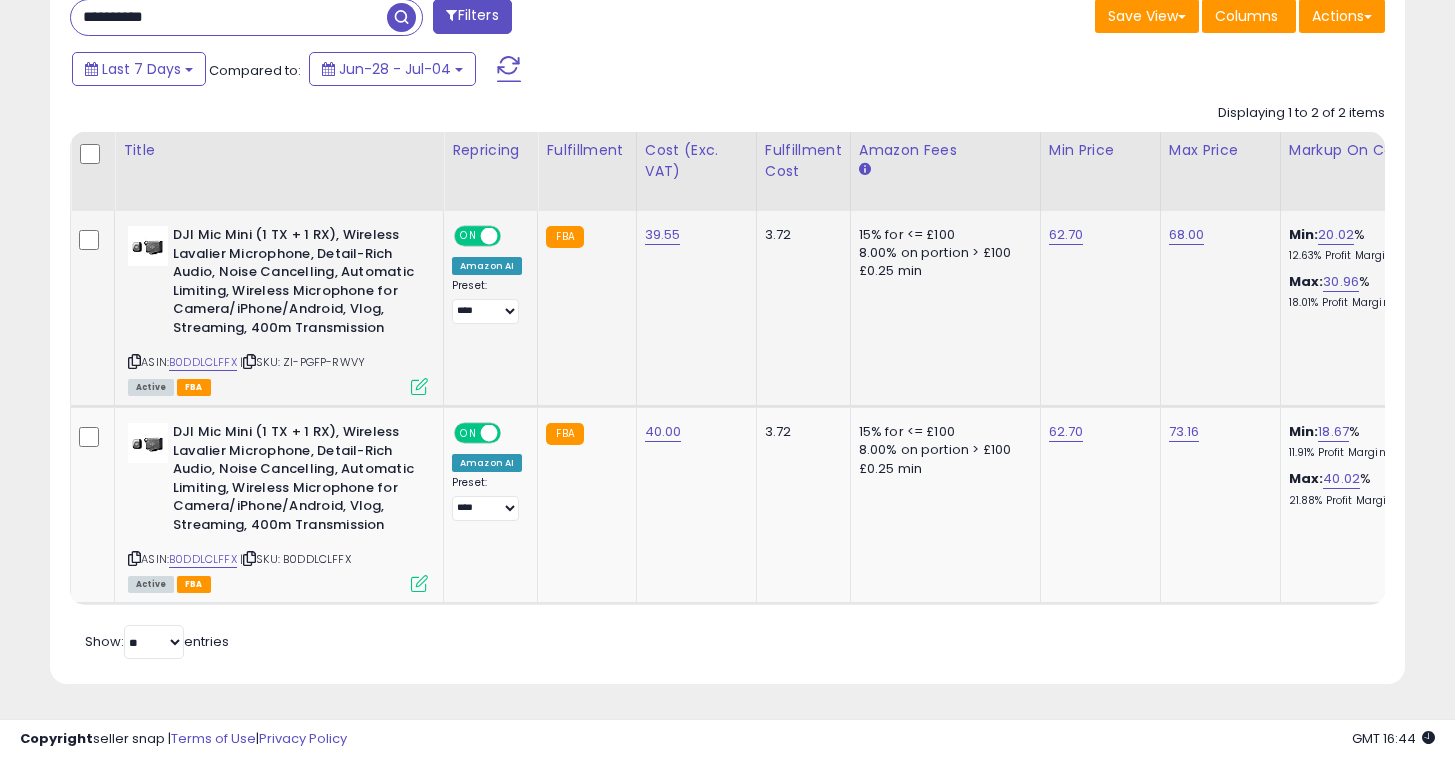 click on "DJI Mic Mini (1 TX + 1 RX), Wireless Lavalier Microphone, Detail-Rich Audio, Noise Cancelling, Automatic Limiting, Wireless Microphone for Camera/iPhone/Android, Vlog, Streaming, 400m Transmission  ASIN:  B0DDLCLFFX    |   SKU: ZI-PGFP-RWVY Active FBA" 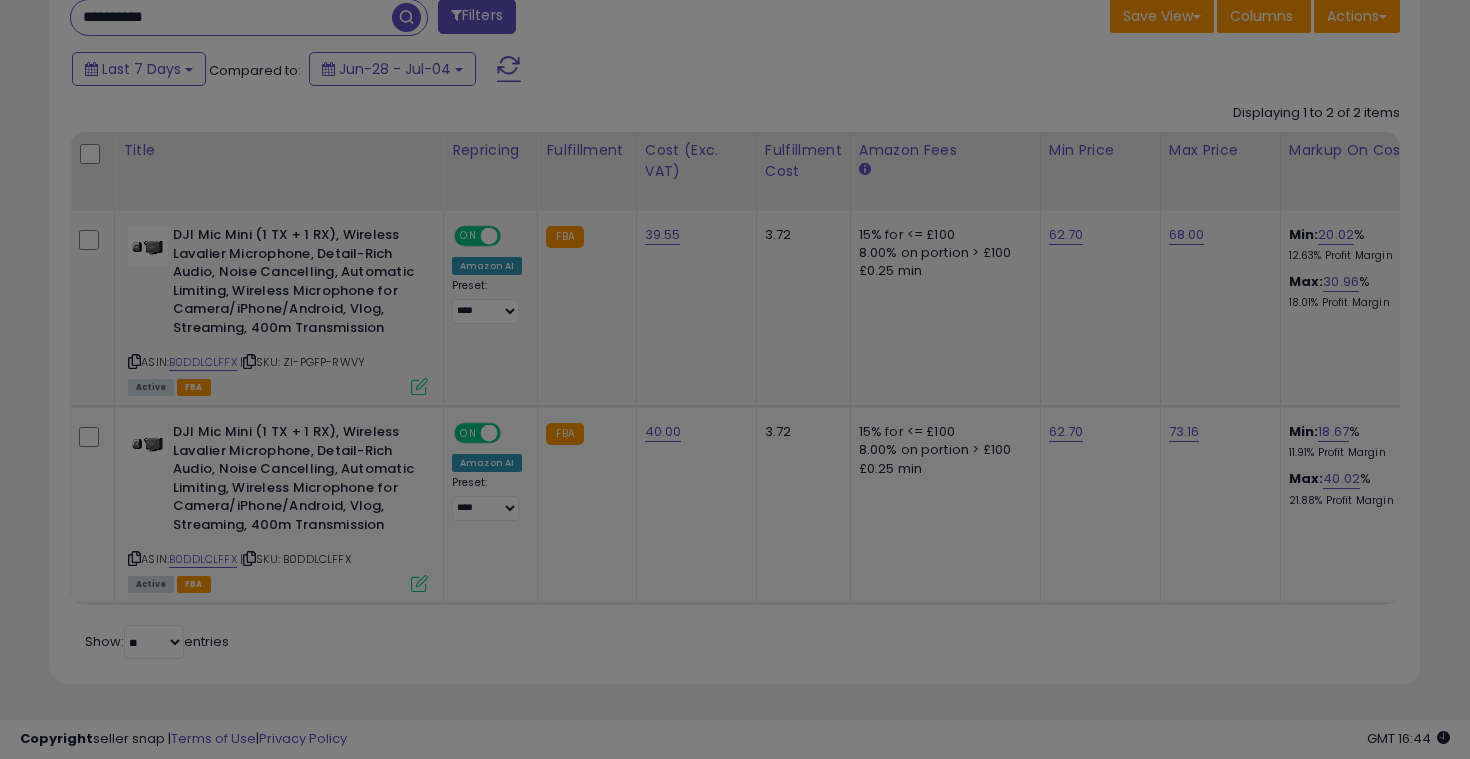 scroll, scrollTop: 999590, scrollLeft: 999207, axis: both 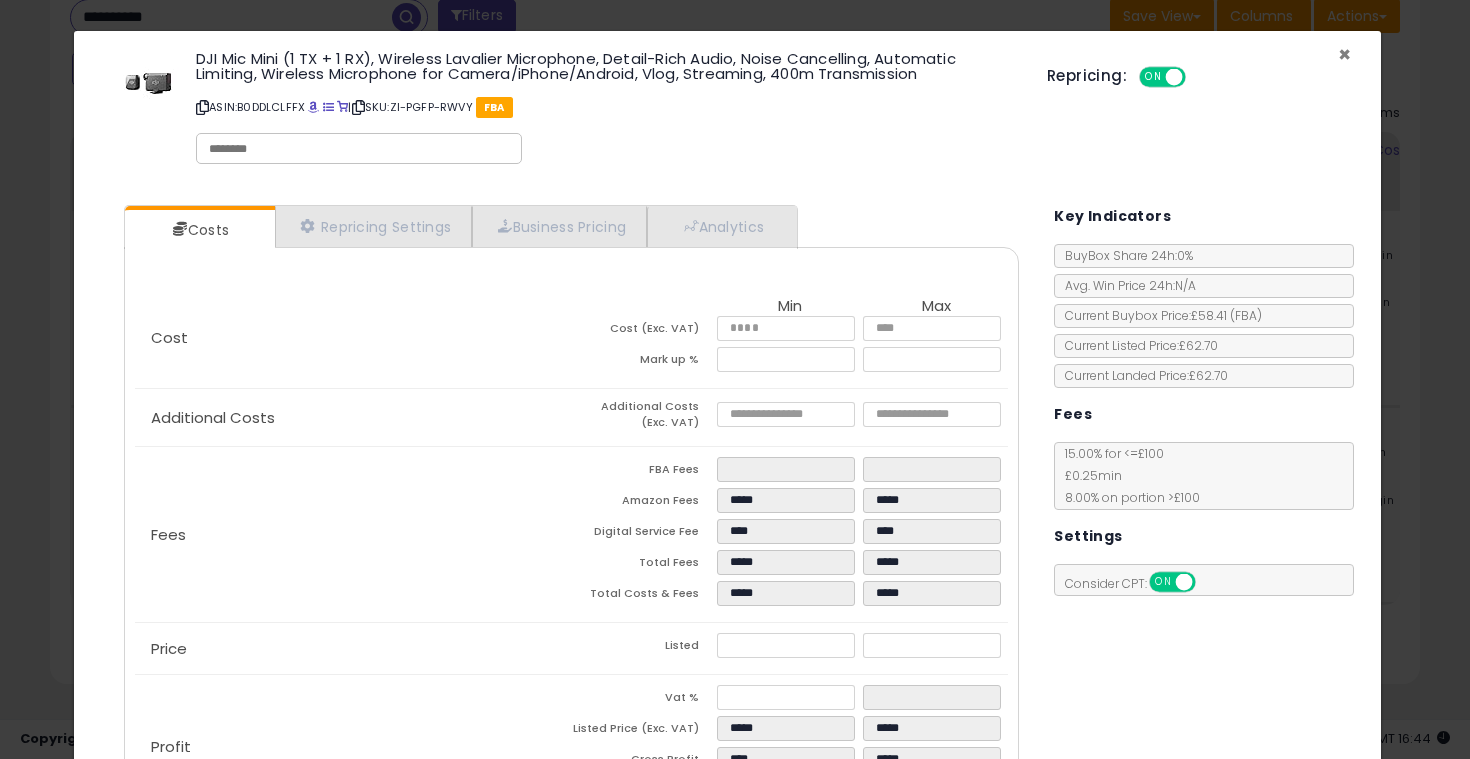 click on "×" at bounding box center (1344, 54) 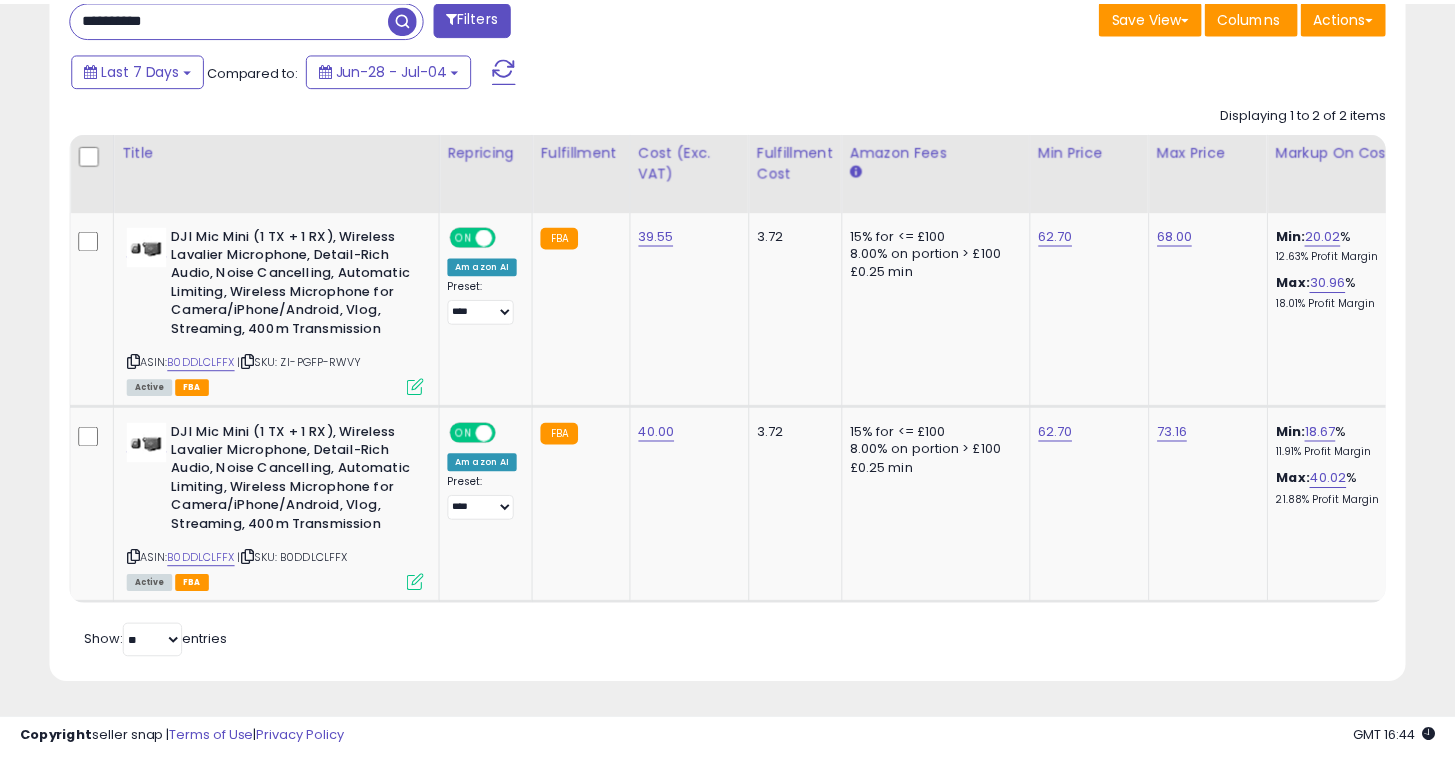 scroll, scrollTop: 410, scrollLeft: 784, axis: both 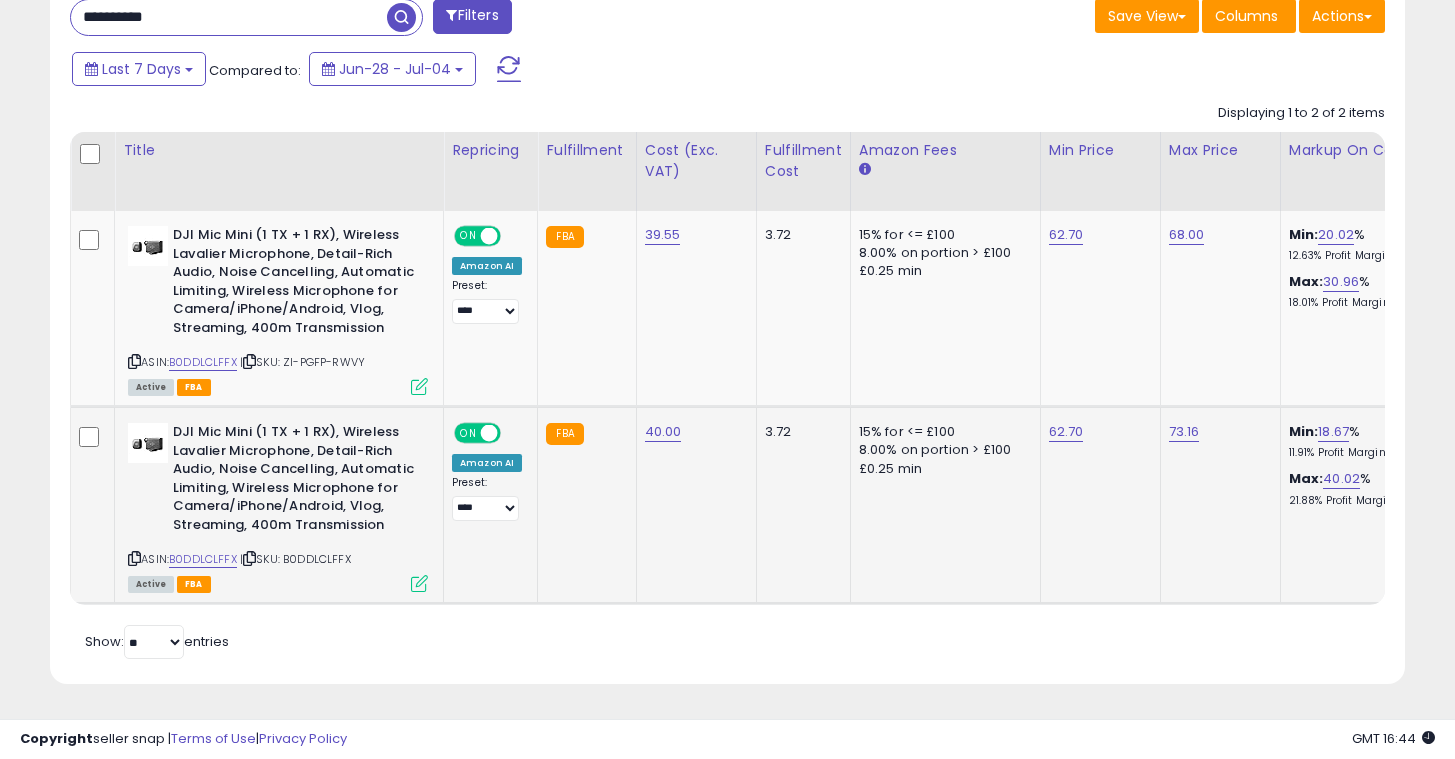 click at bounding box center (419, 583) 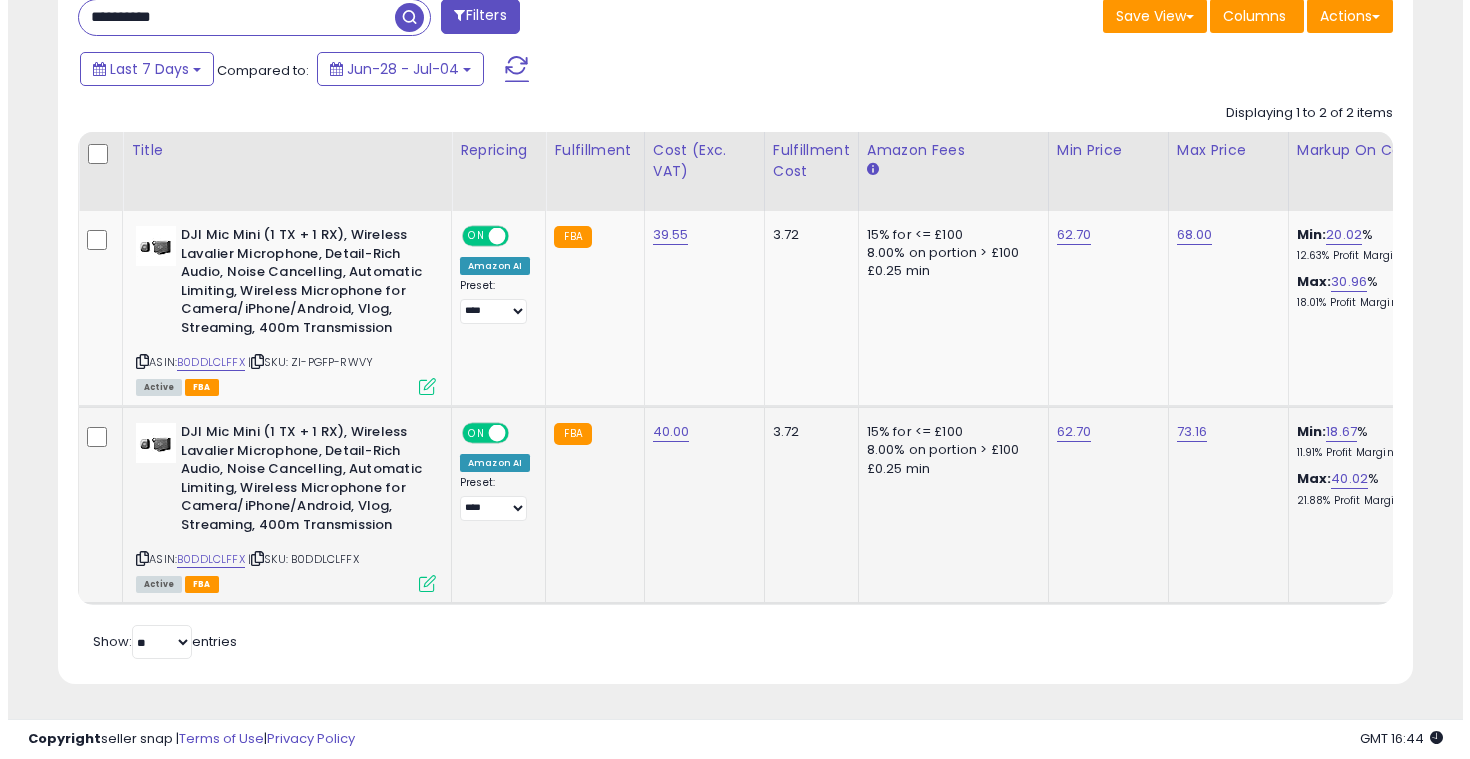 scroll, scrollTop: 999590, scrollLeft: 999207, axis: both 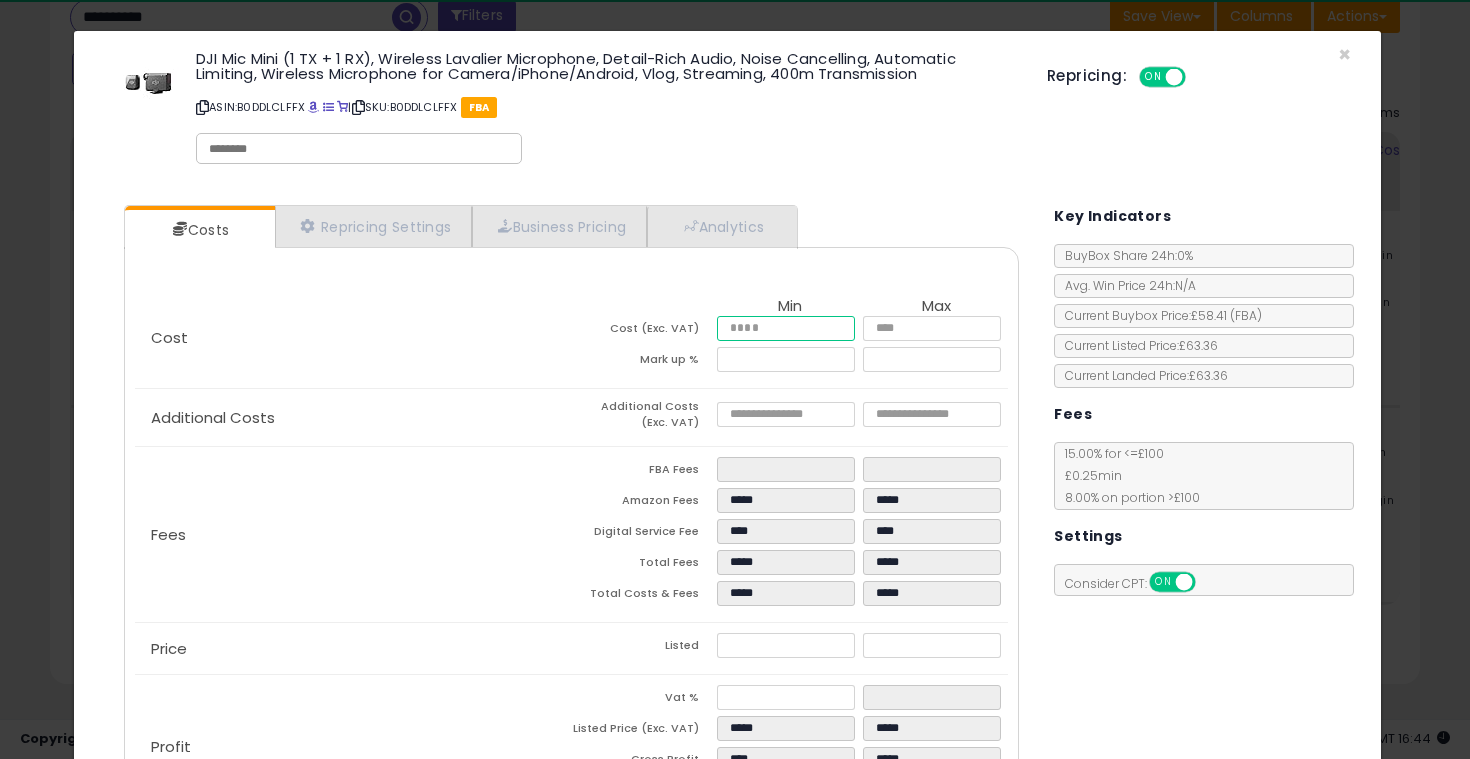 click on "*****" at bounding box center [786, 328] 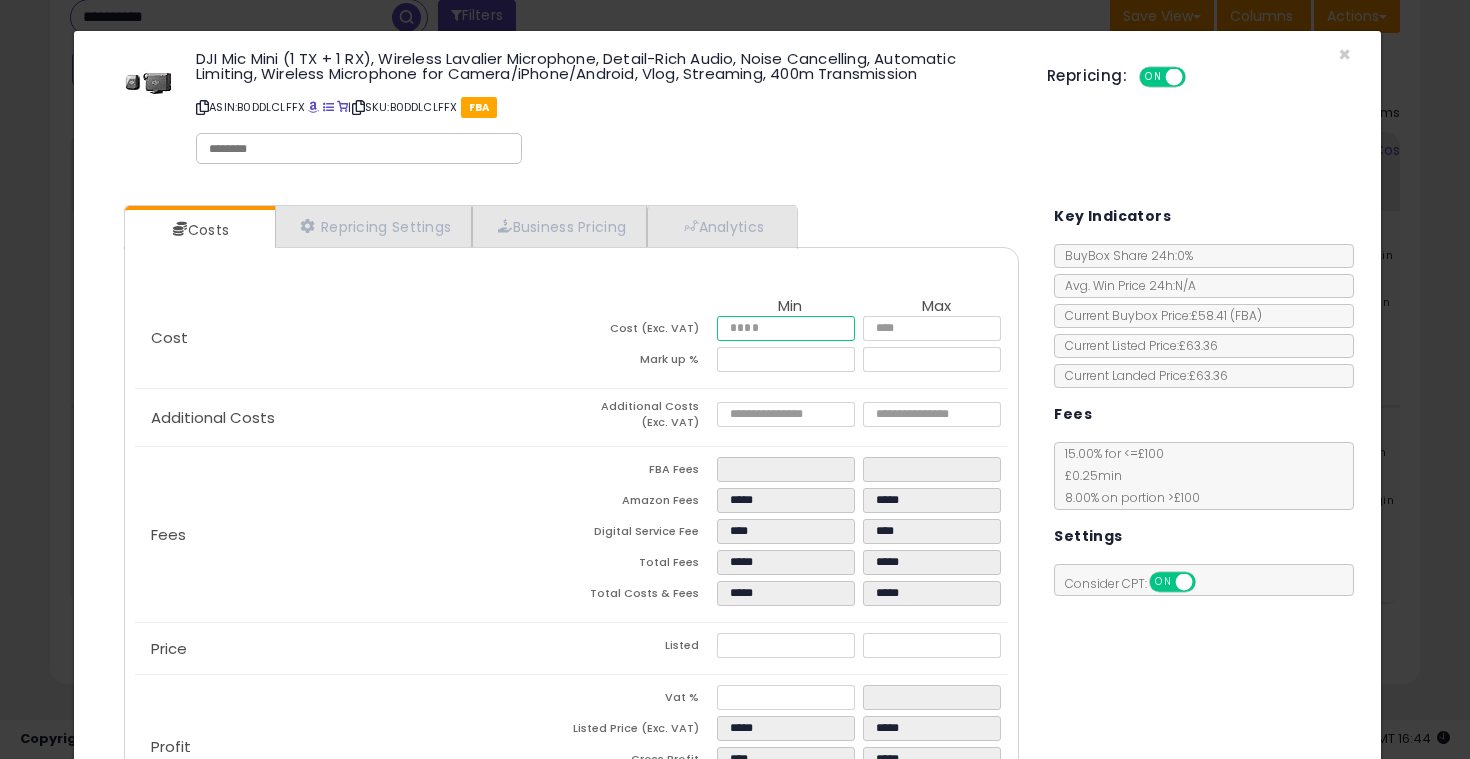 click on "*****" at bounding box center [786, 328] 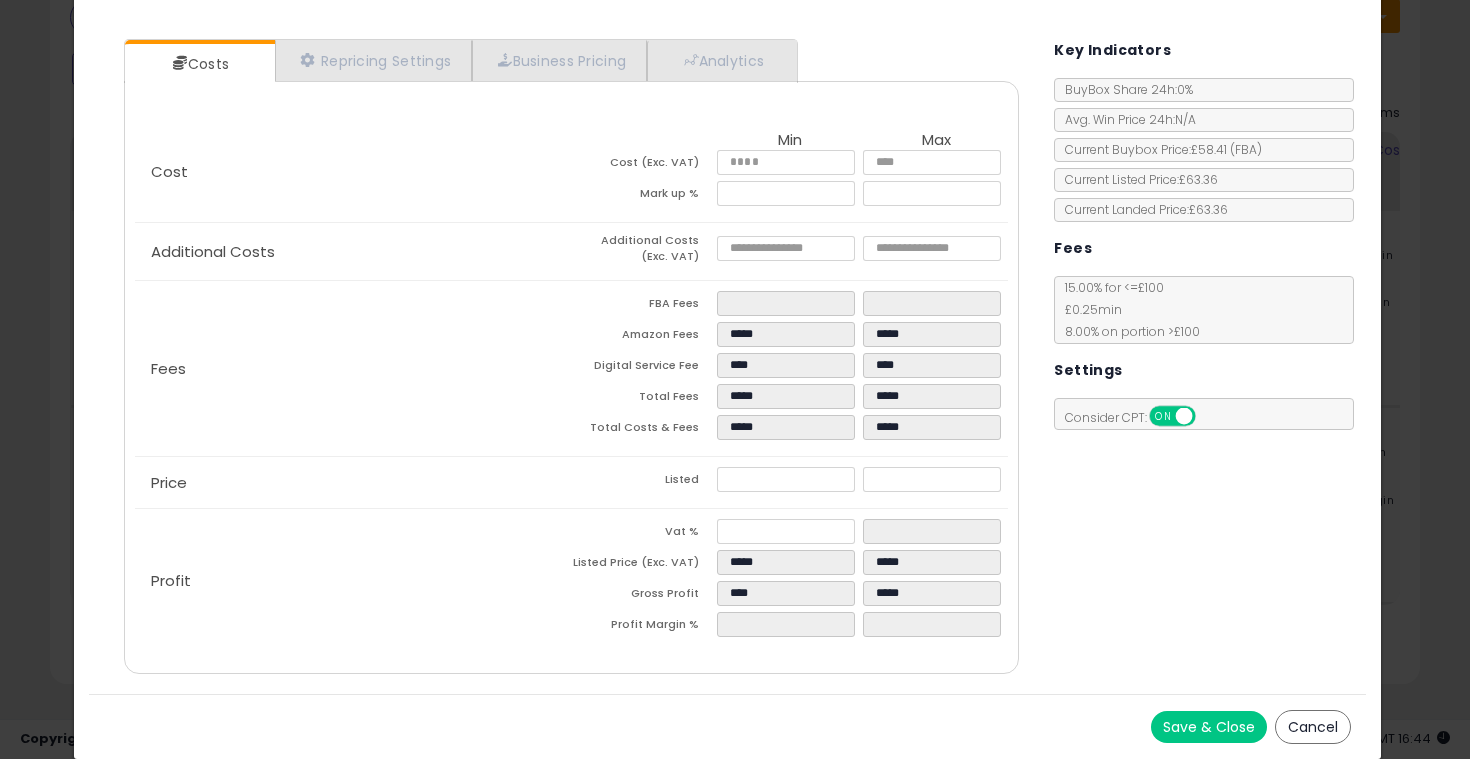 click on "Save & Close
Cancel" at bounding box center [728, 726] 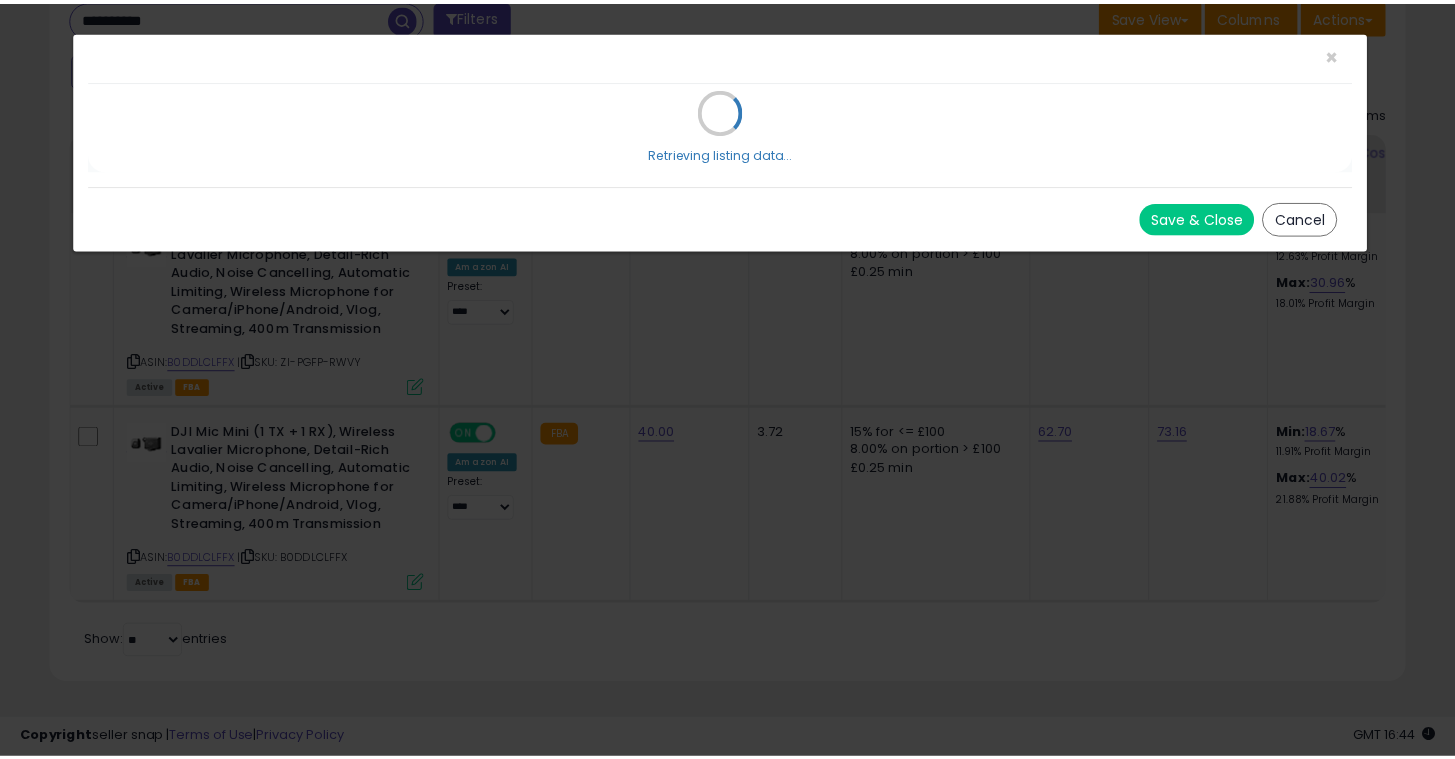 scroll, scrollTop: 0, scrollLeft: 0, axis: both 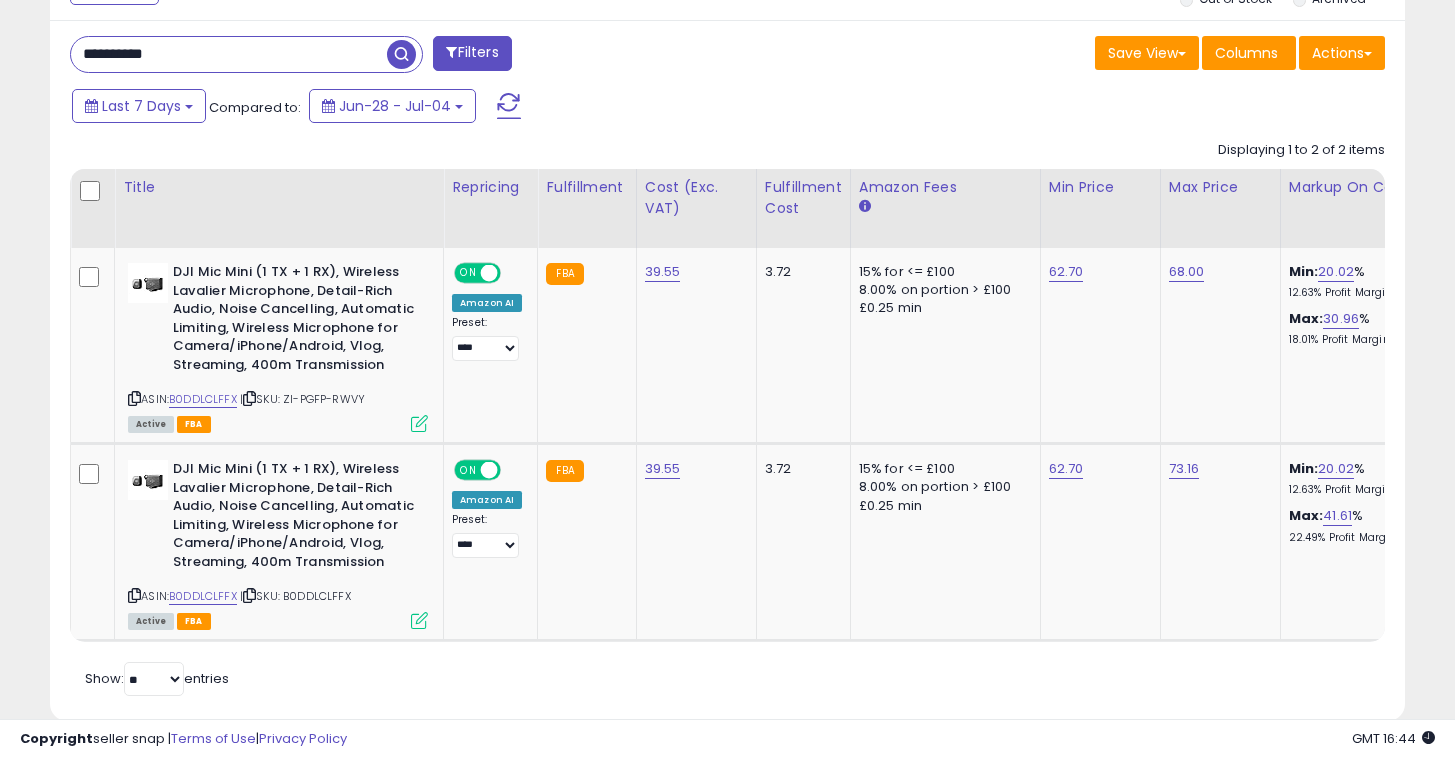click on "**********" at bounding box center (229, 54) 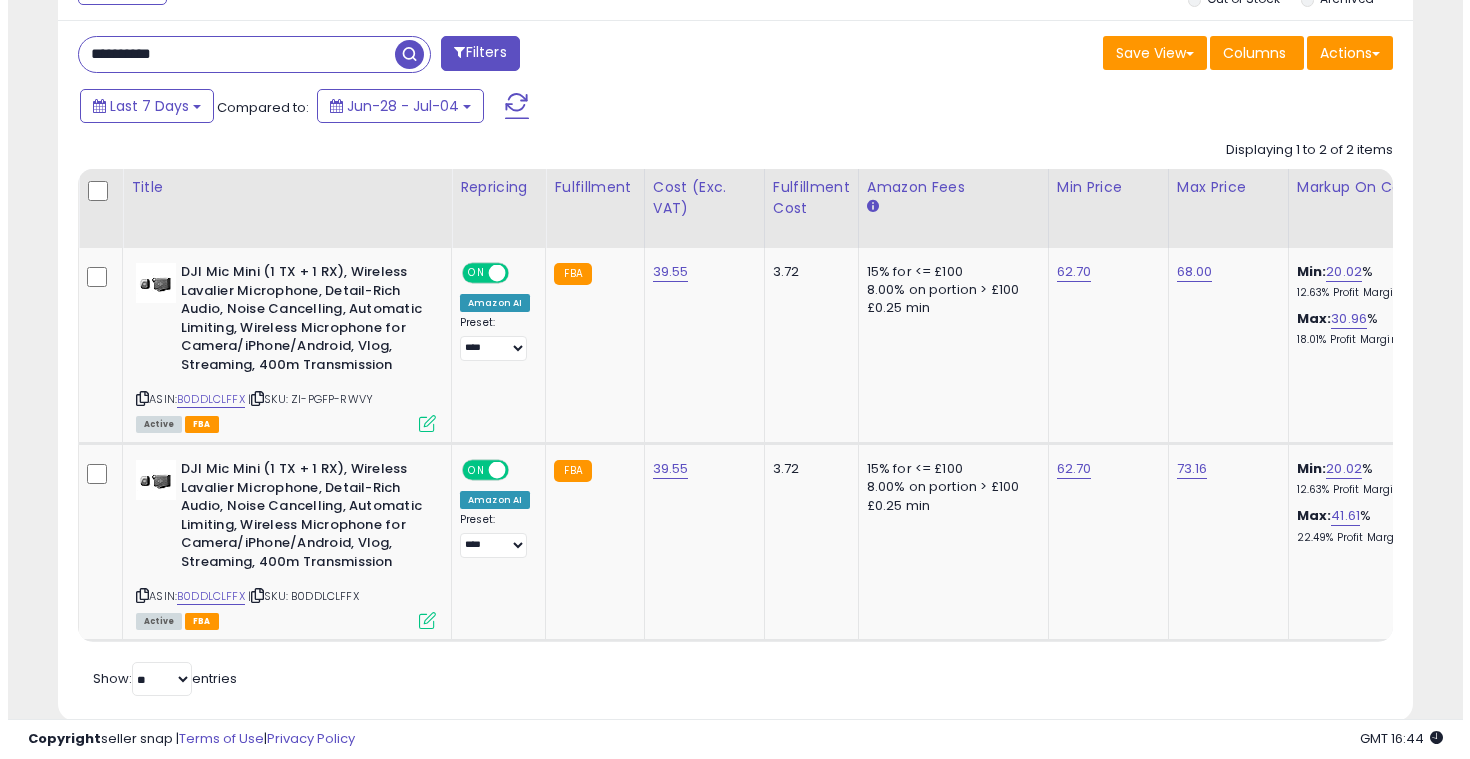 scroll, scrollTop: 461, scrollLeft: 0, axis: vertical 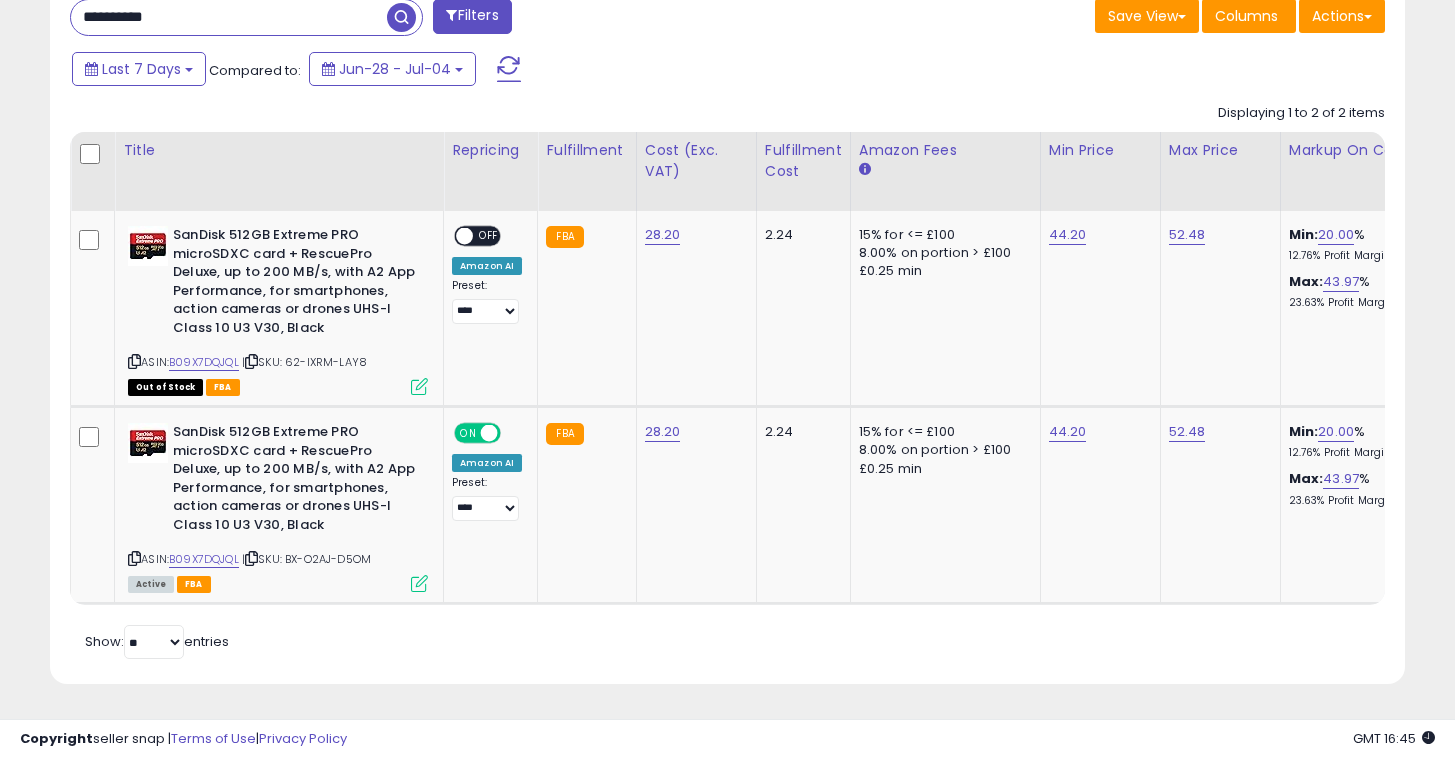 click on "**********" at bounding box center (229, 17) 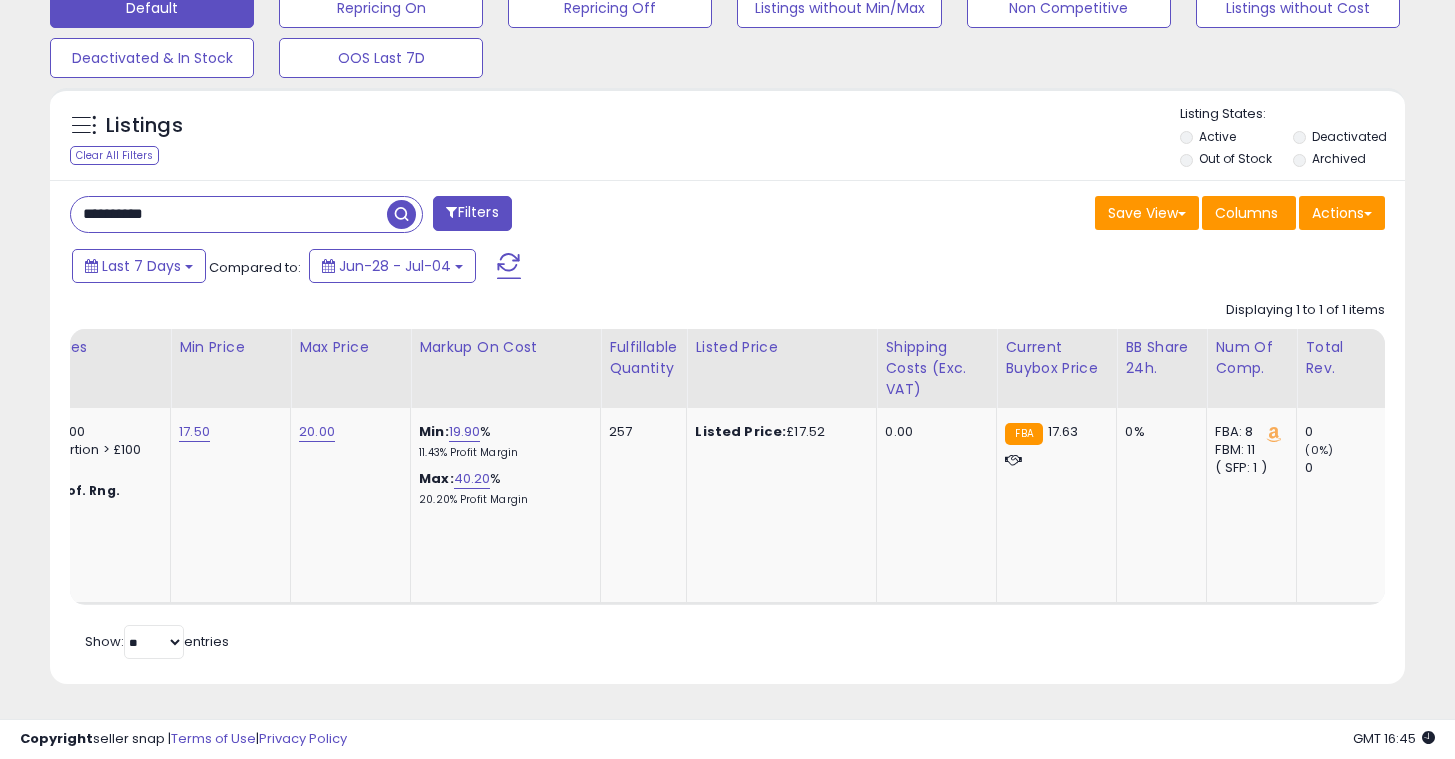 click on "**********" at bounding box center (229, 214) 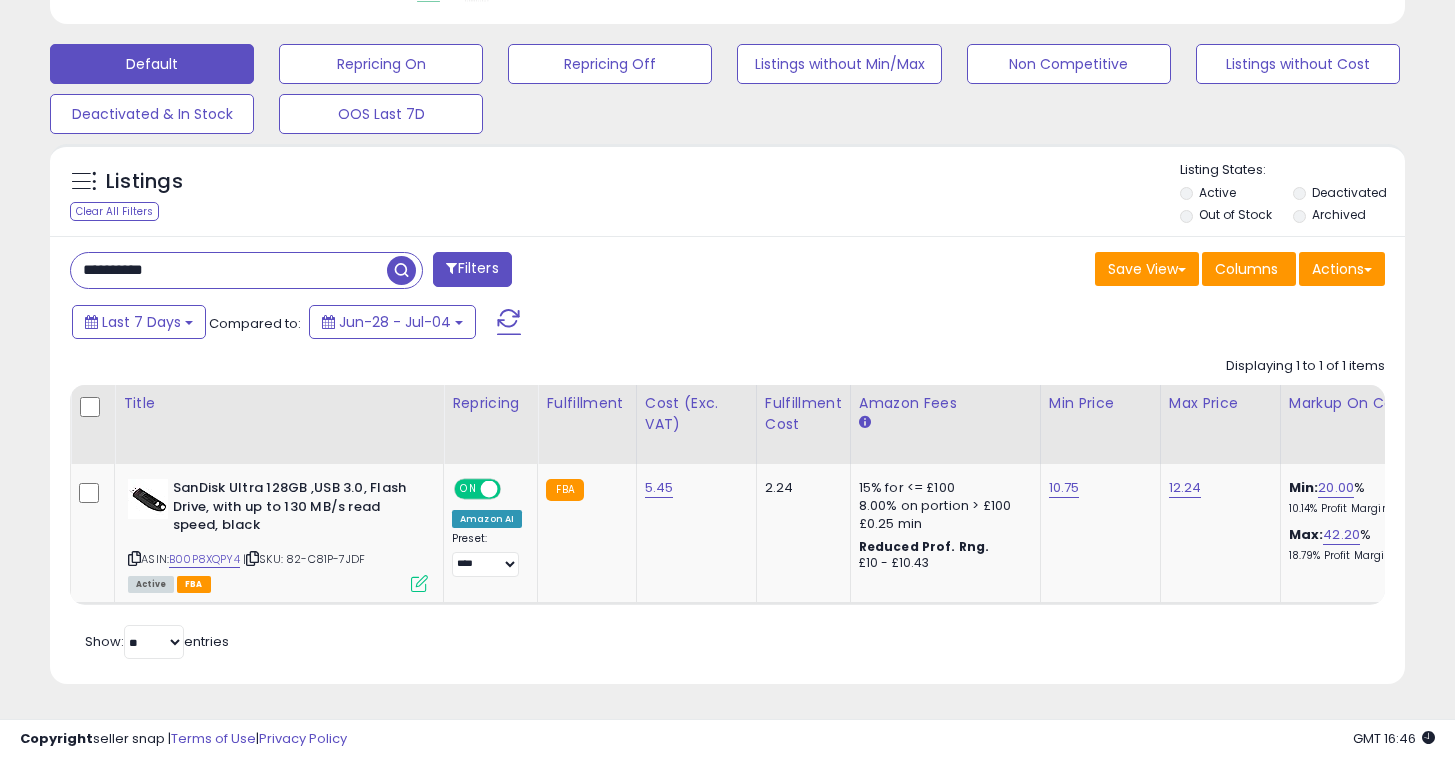 click on "**********" at bounding box center [229, 270] 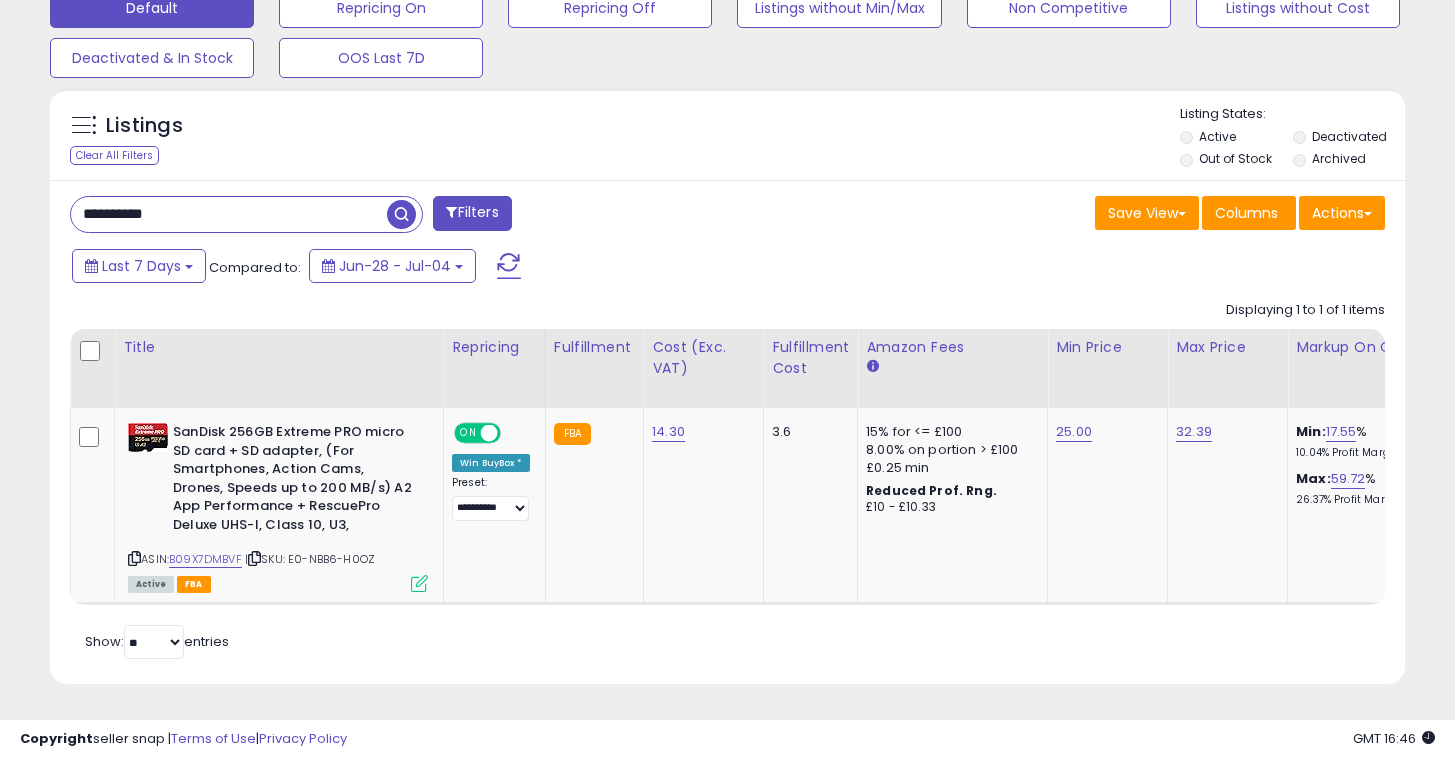 click on "**********" at bounding box center [229, 214] 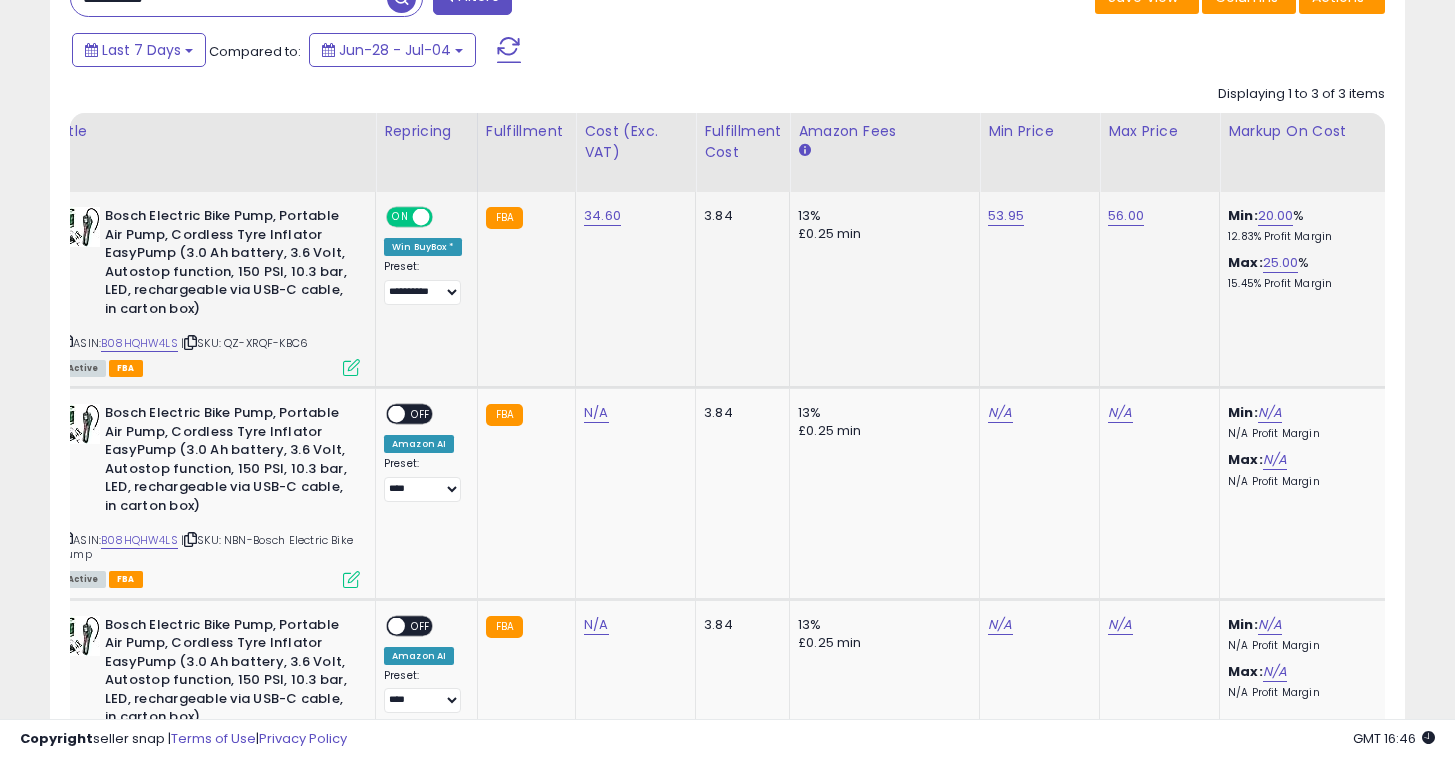 click on "ASIN:  B08HQHW4LS    |   SKU: QZ-XRQF-KBC6 Active FBA" at bounding box center (210, 290) 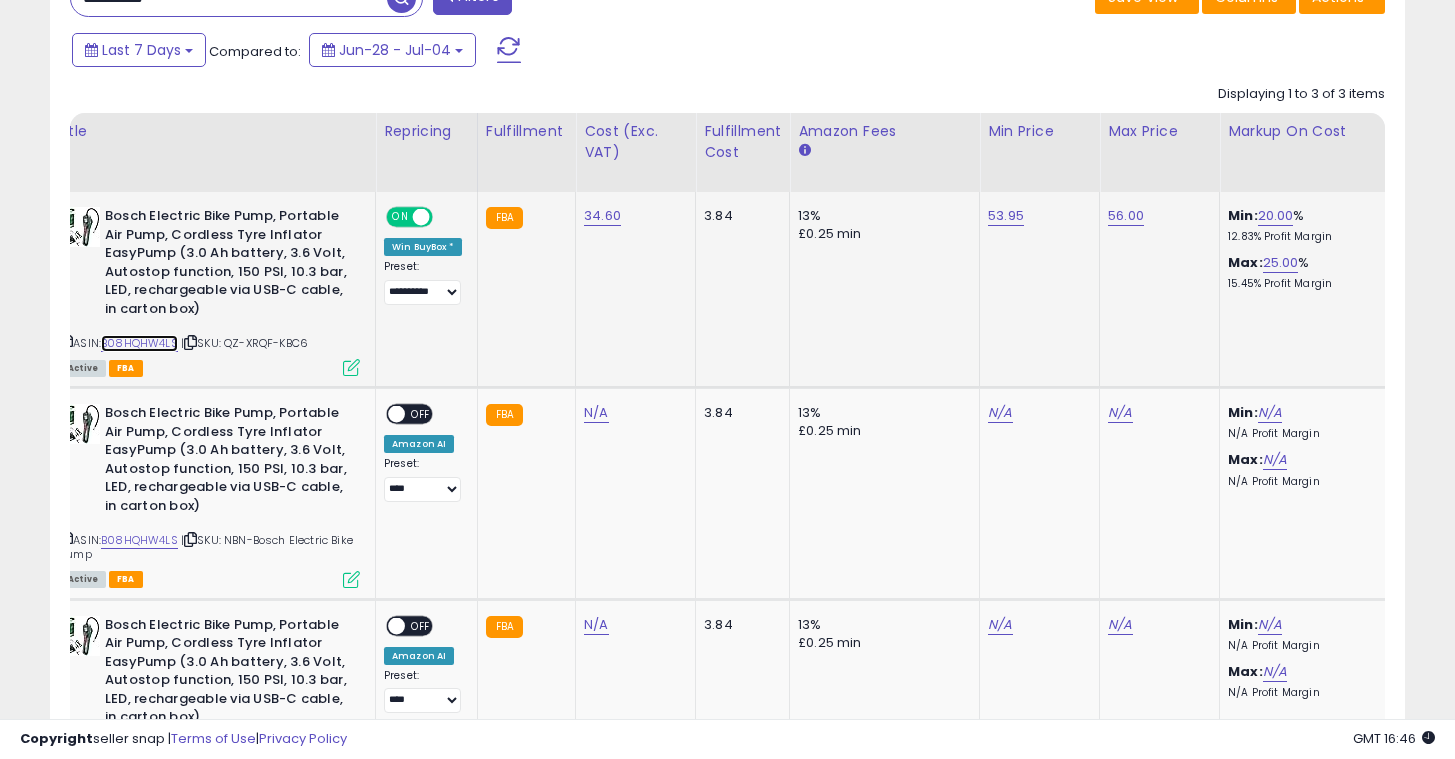 click on "B08HQHW4LS" at bounding box center (139, 343) 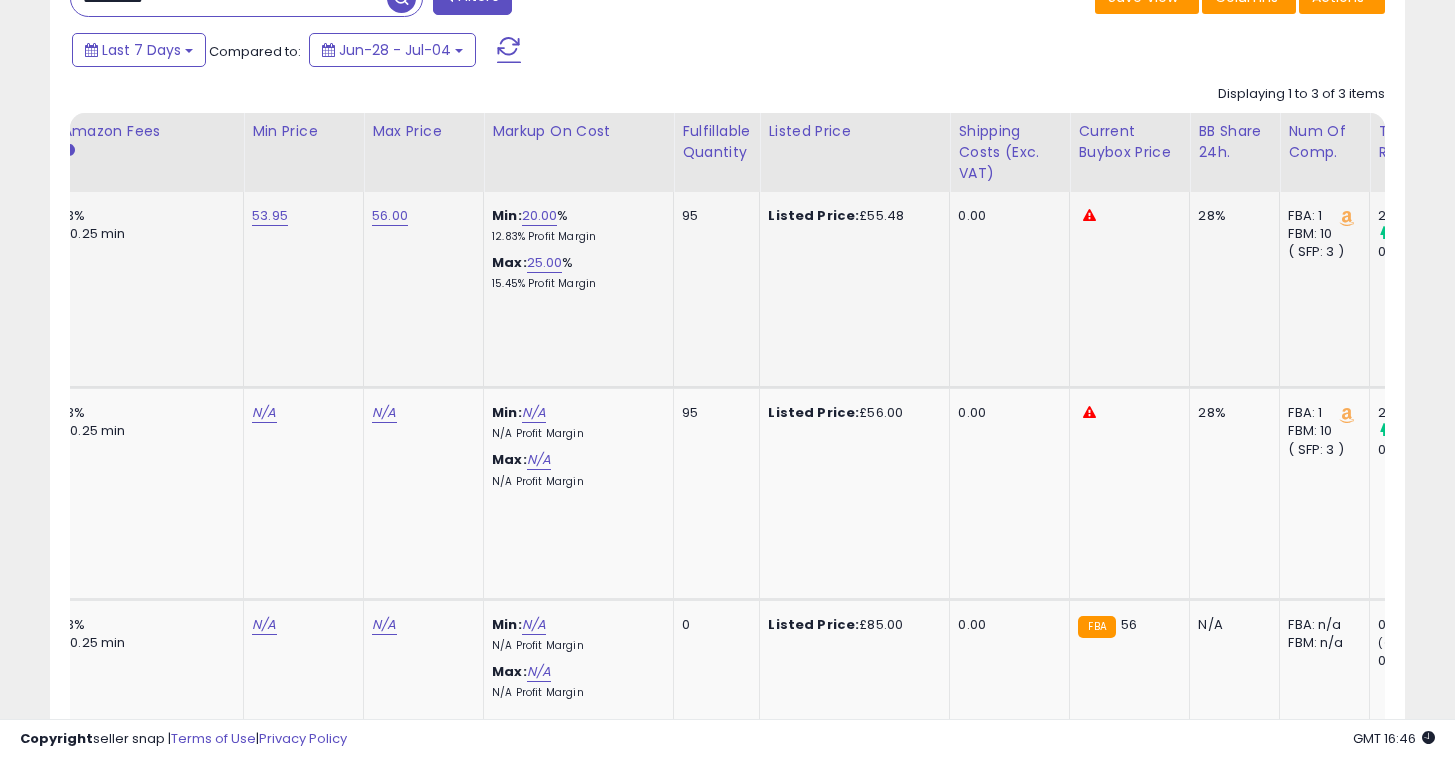click at bounding box center [1089, 215] 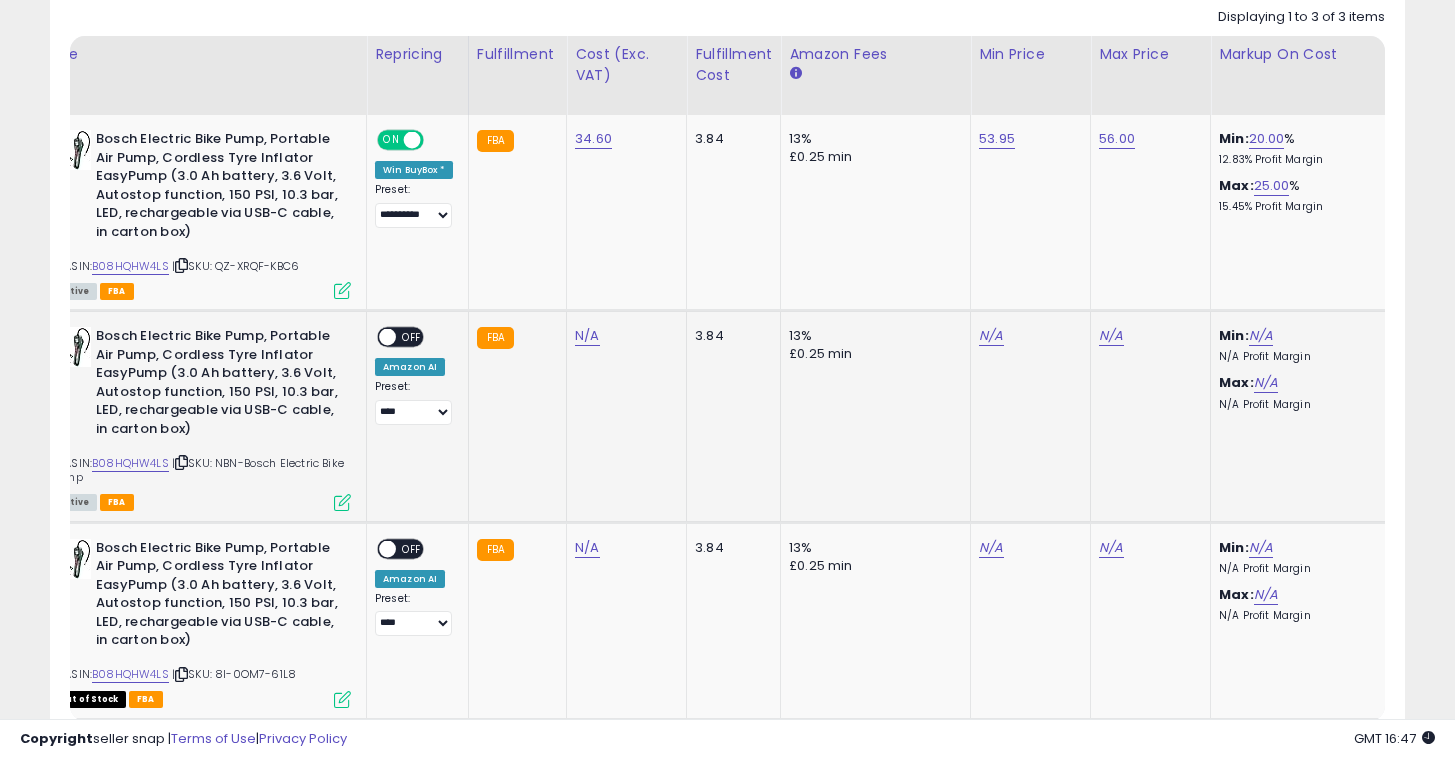 click on "**********" at bounding box center (414, 376) 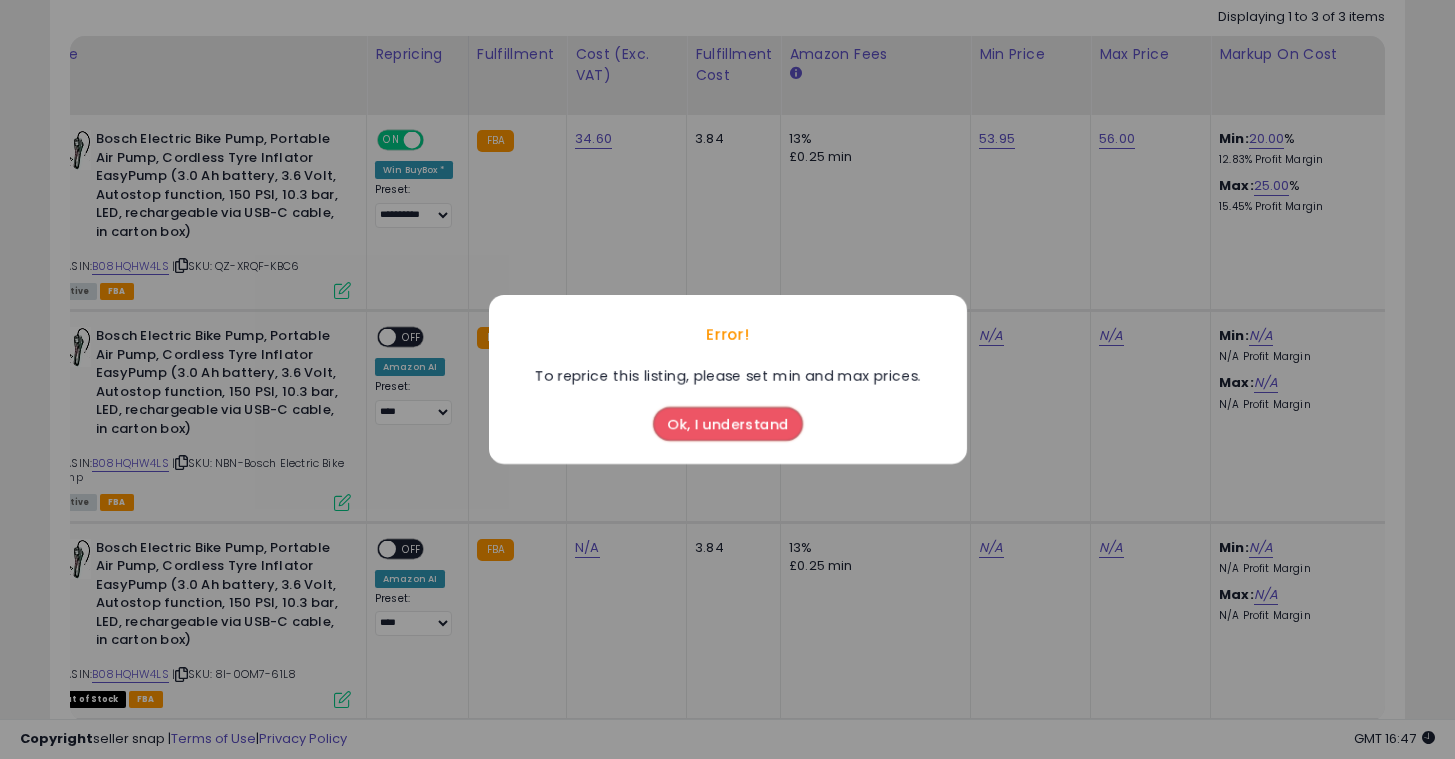 click on "Ok, I understand" at bounding box center (728, 419) 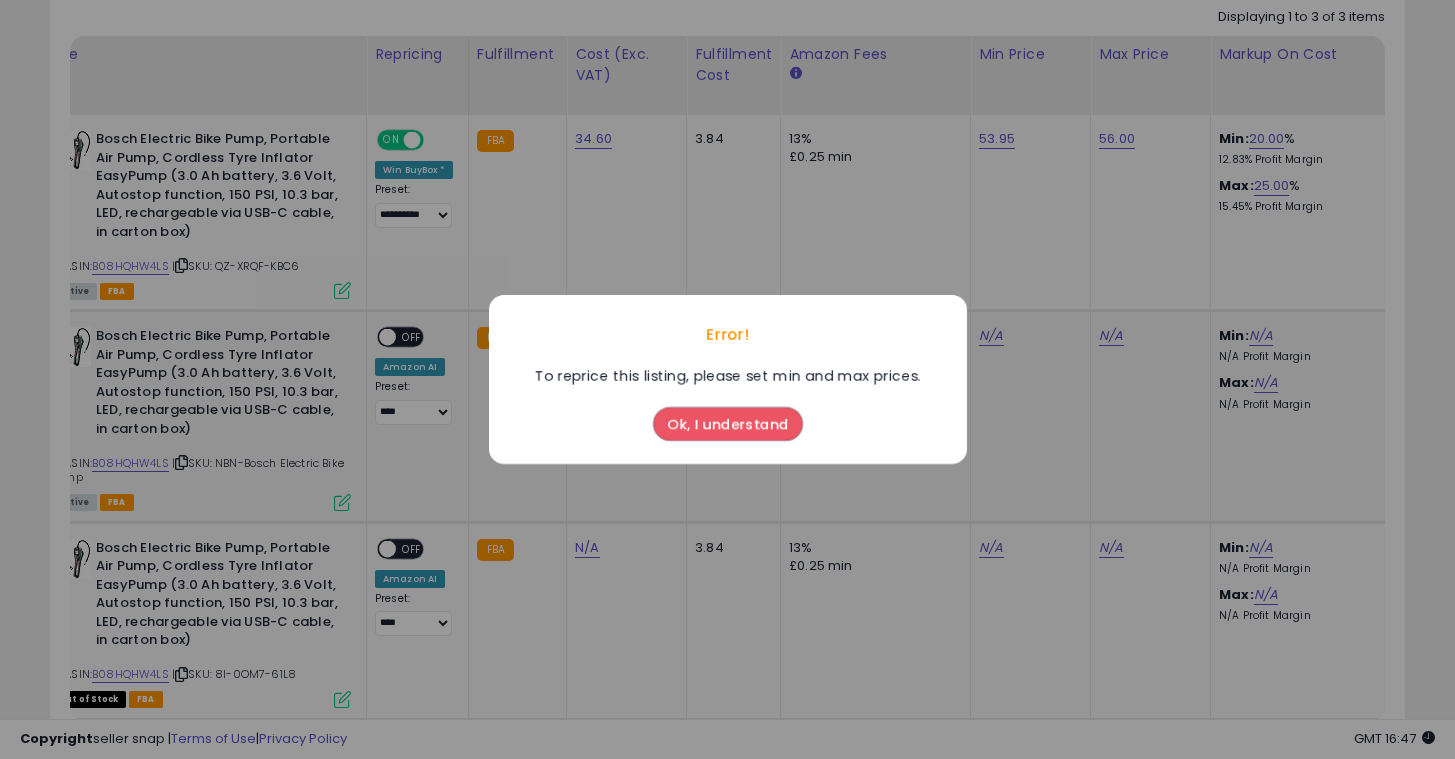 click on "Ok, I understand" at bounding box center (728, 424) 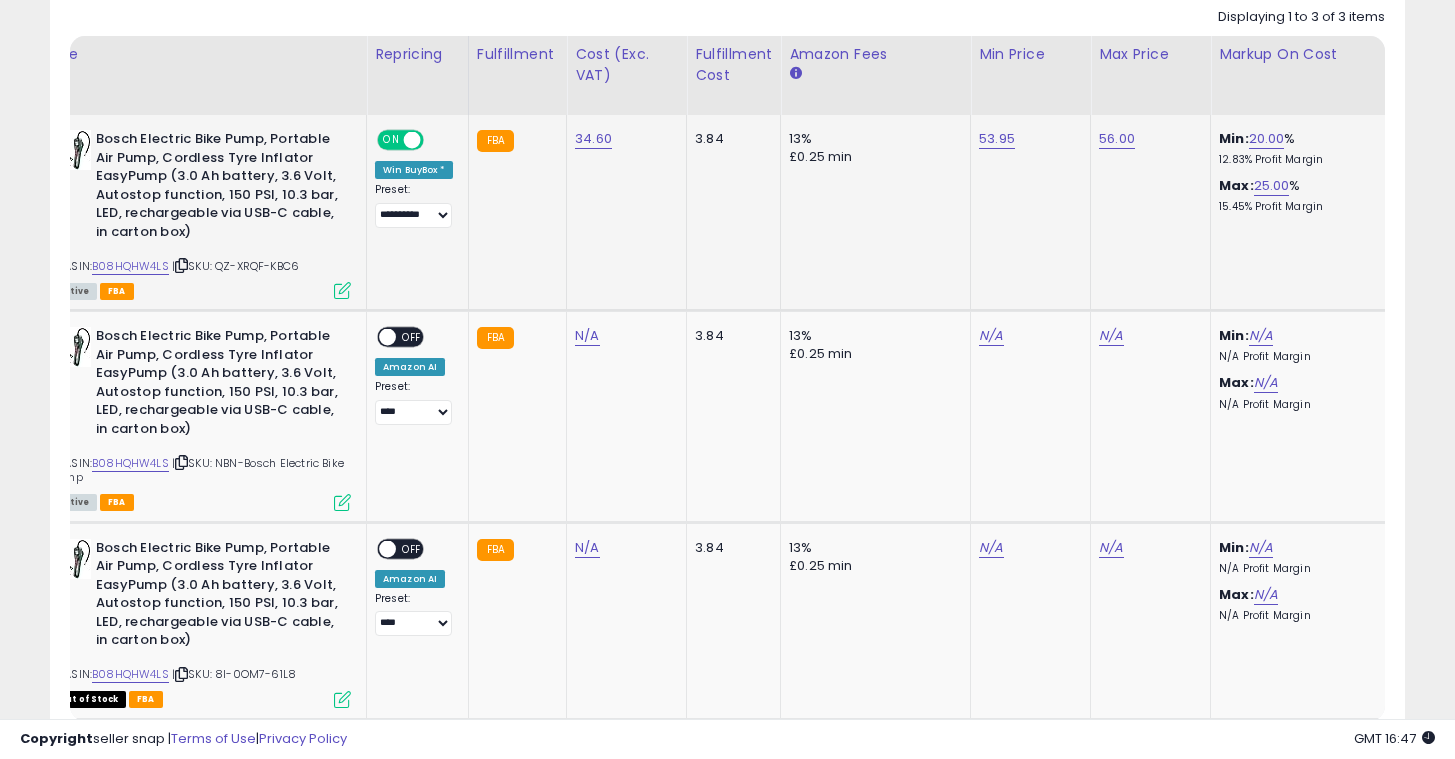 click at bounding box center [342, 290] 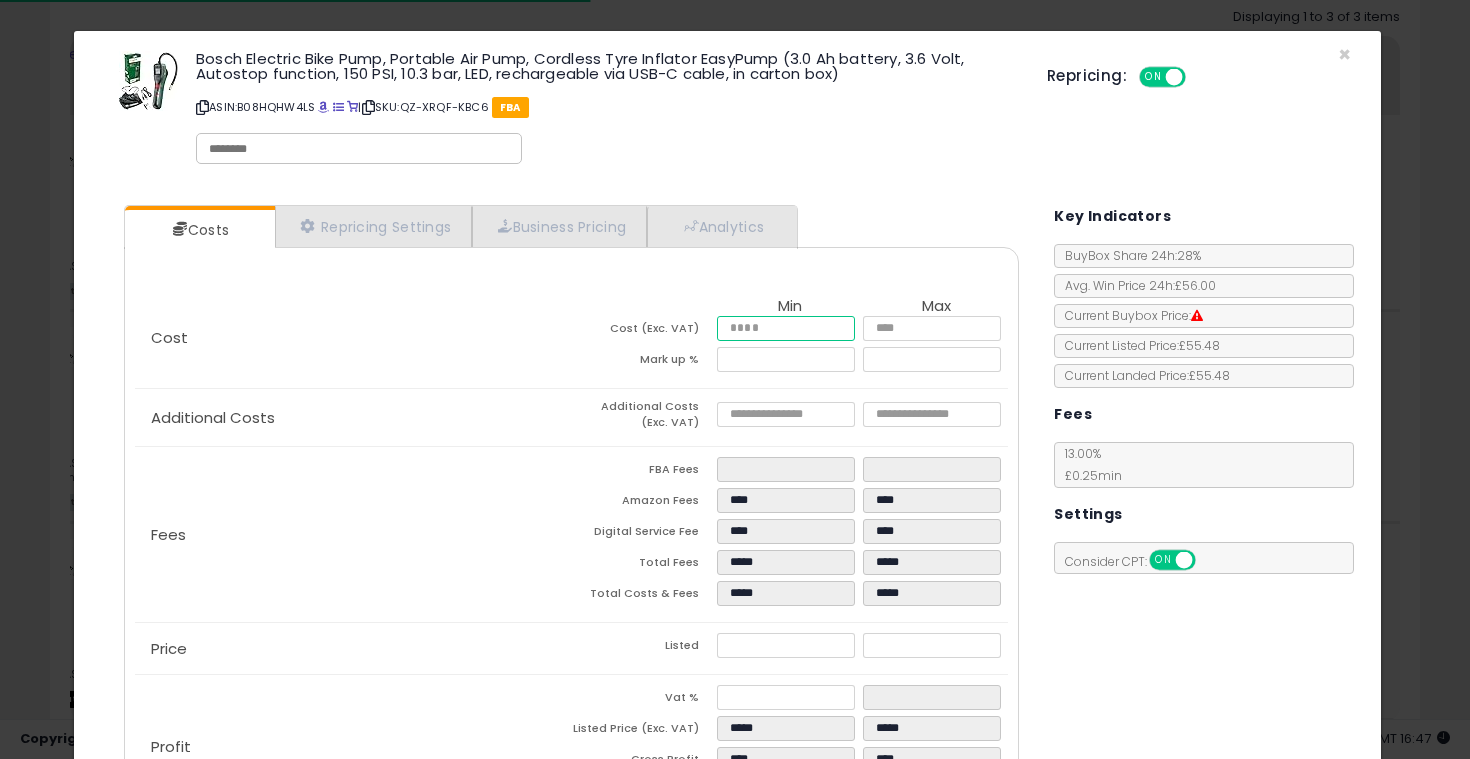 click on "*****" at bounding box center (786, 328) 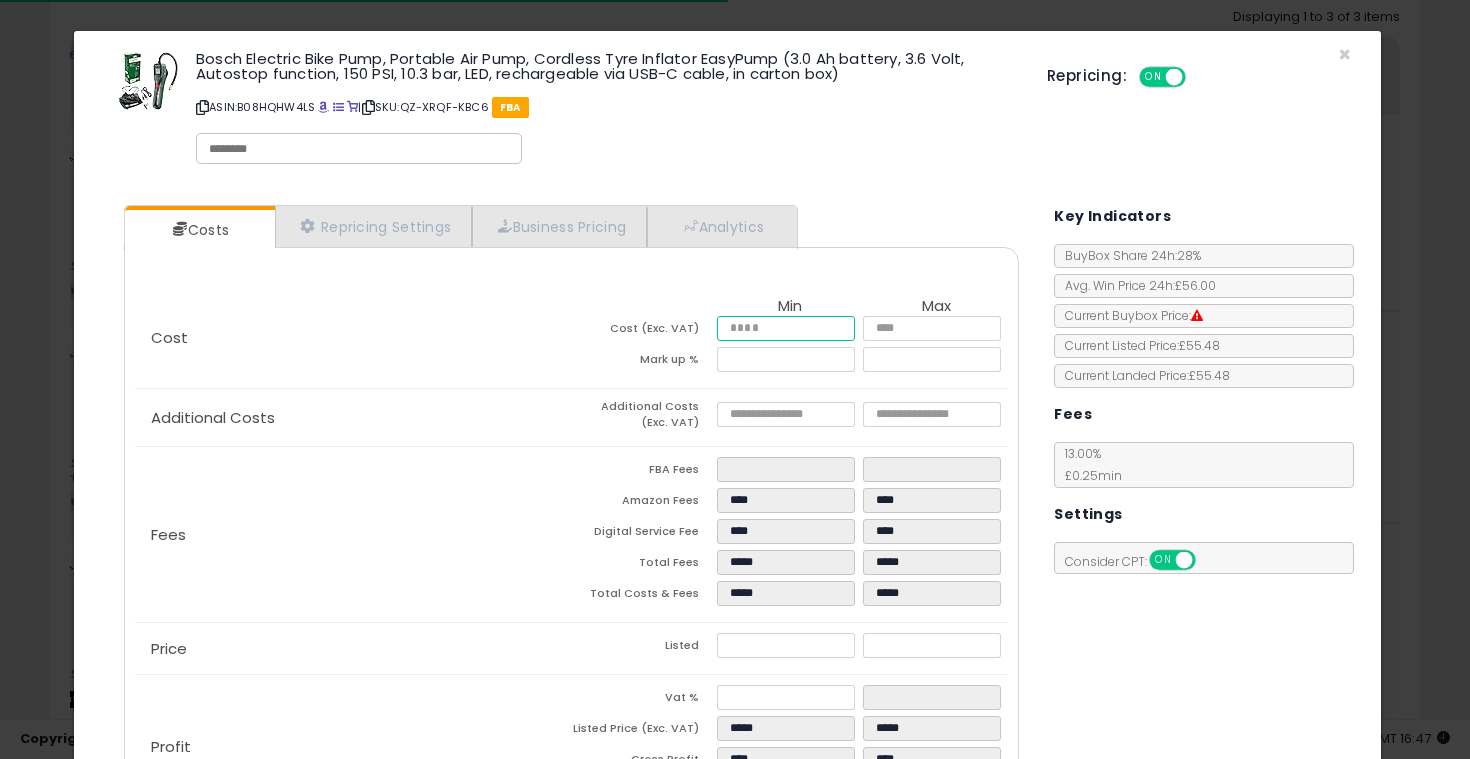 click on "*****" at bounding box center [786, 328] 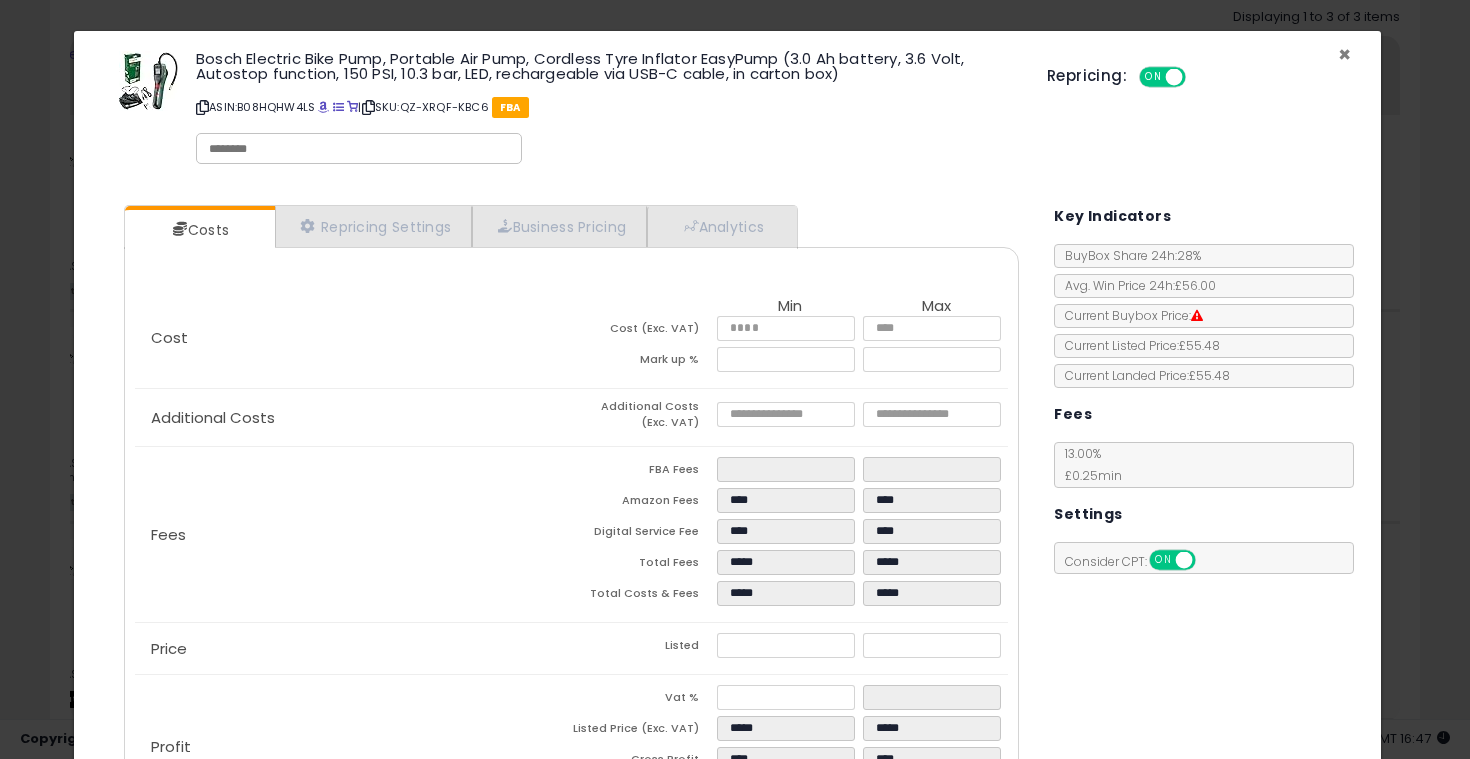click on "×" at bounding box center (1344, 54) 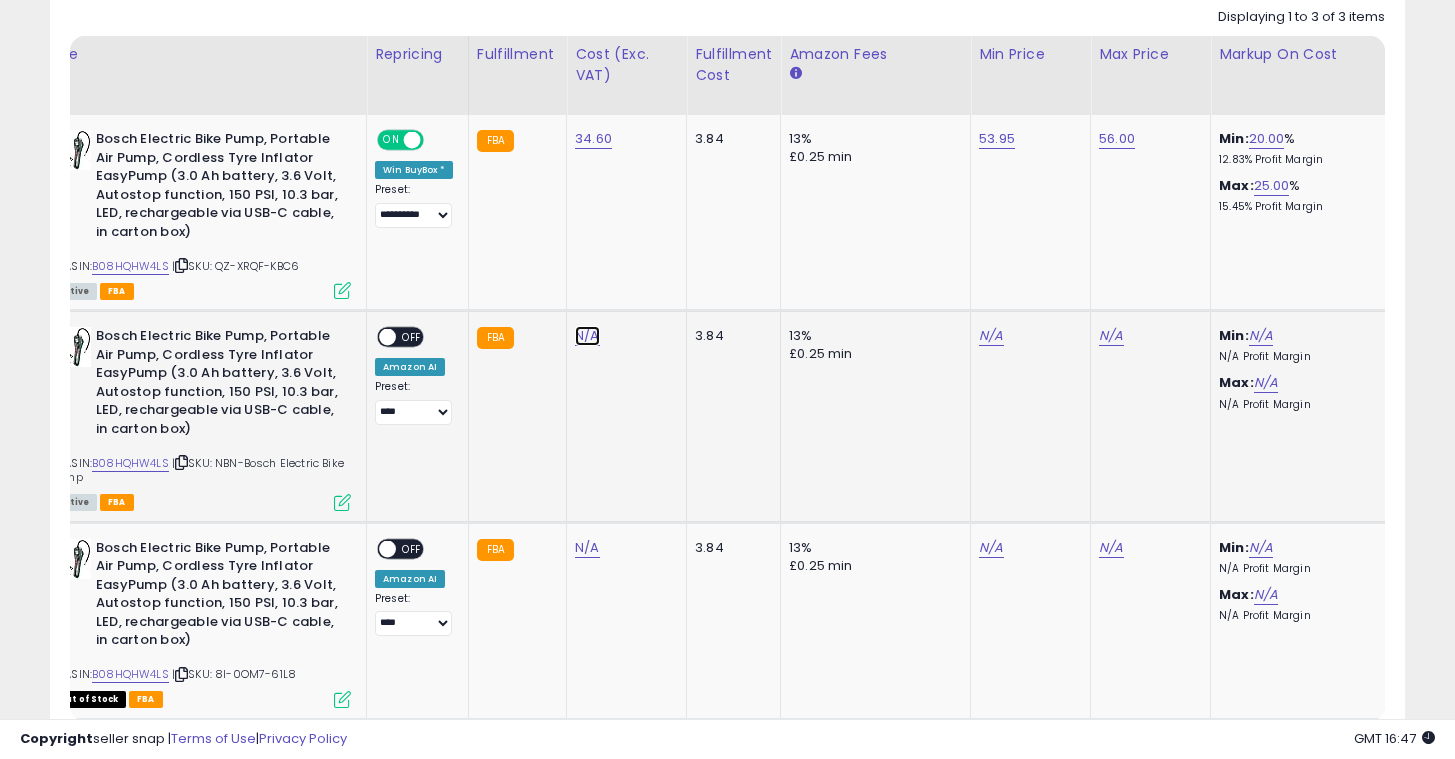 click on "N/A" at bounding box center [587, 336] 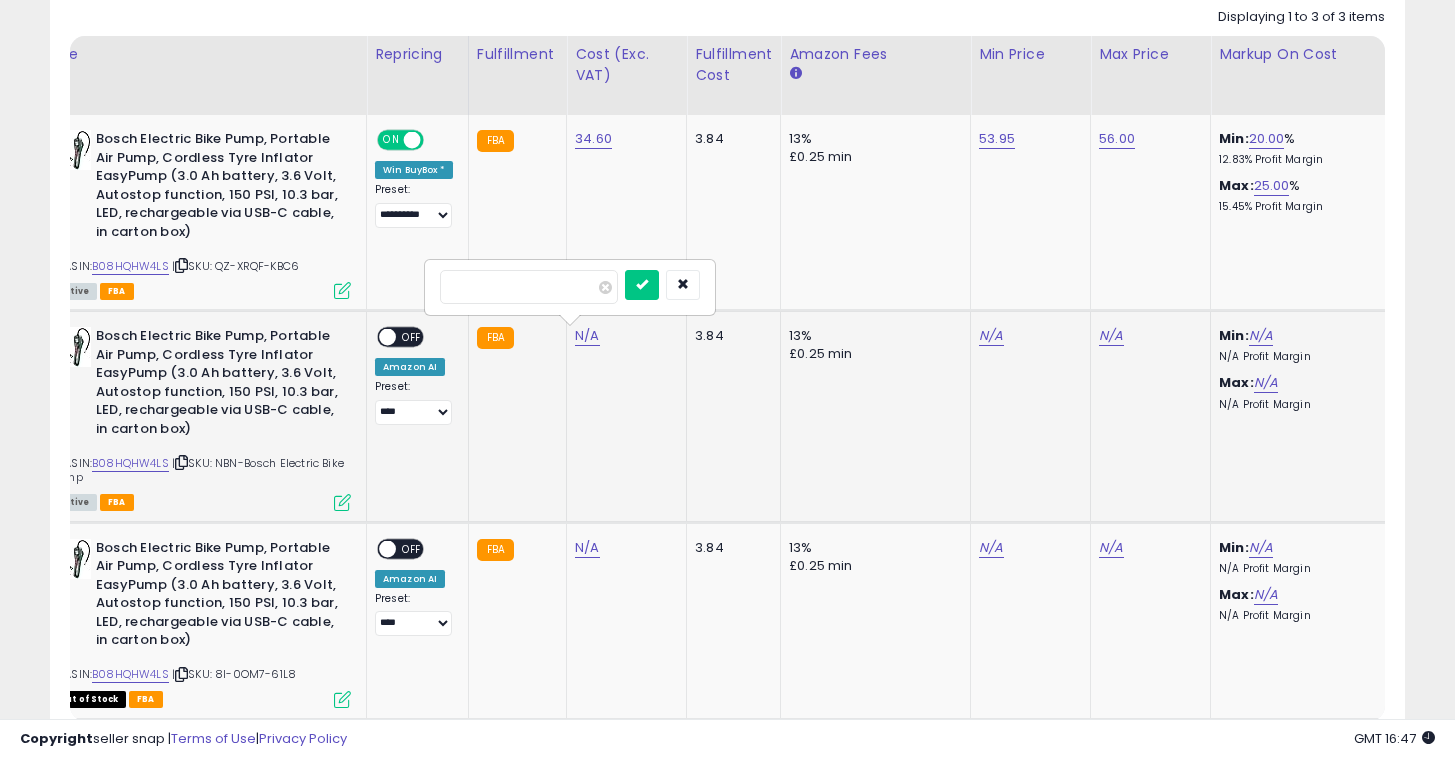 type on "****" 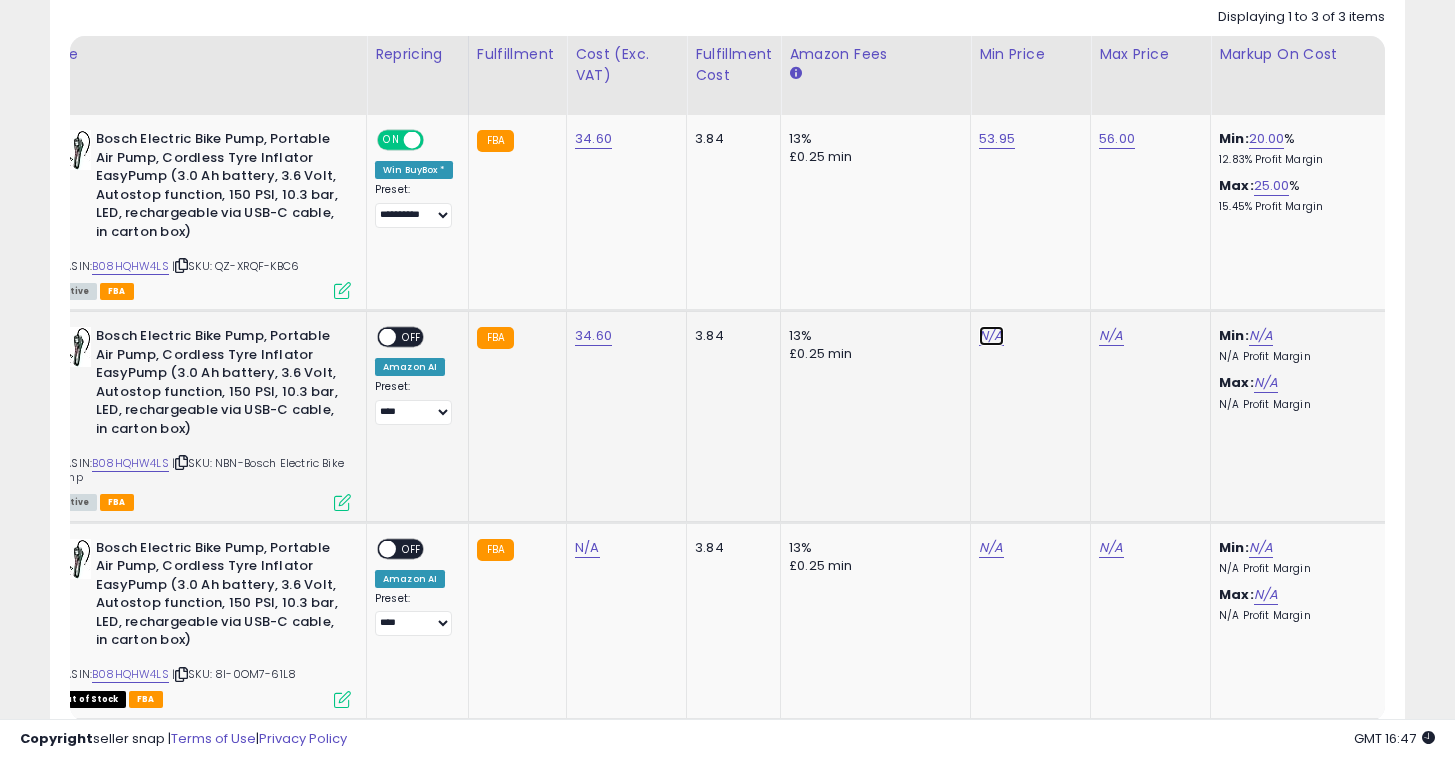 click on "N/A" at bounding box center [991, 336] 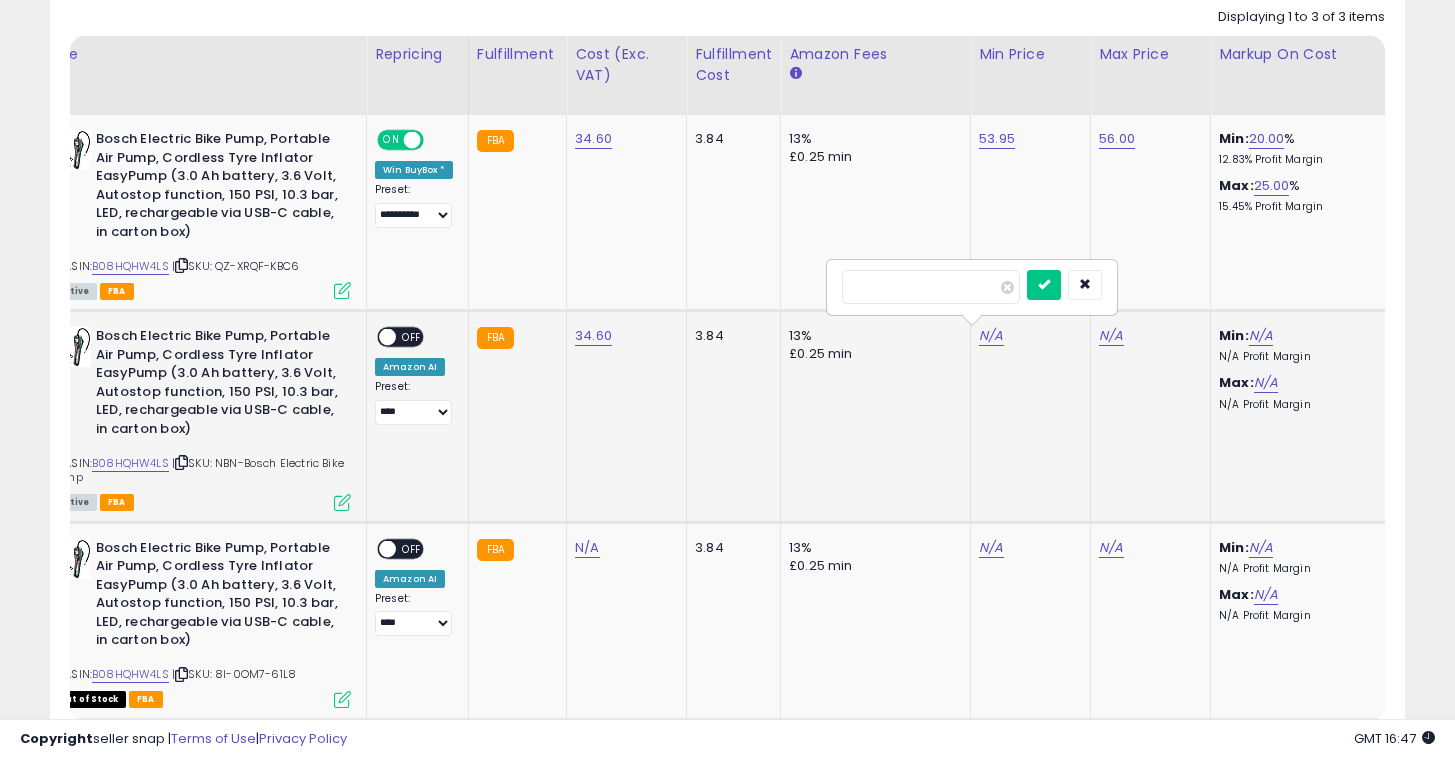 type on "*****" 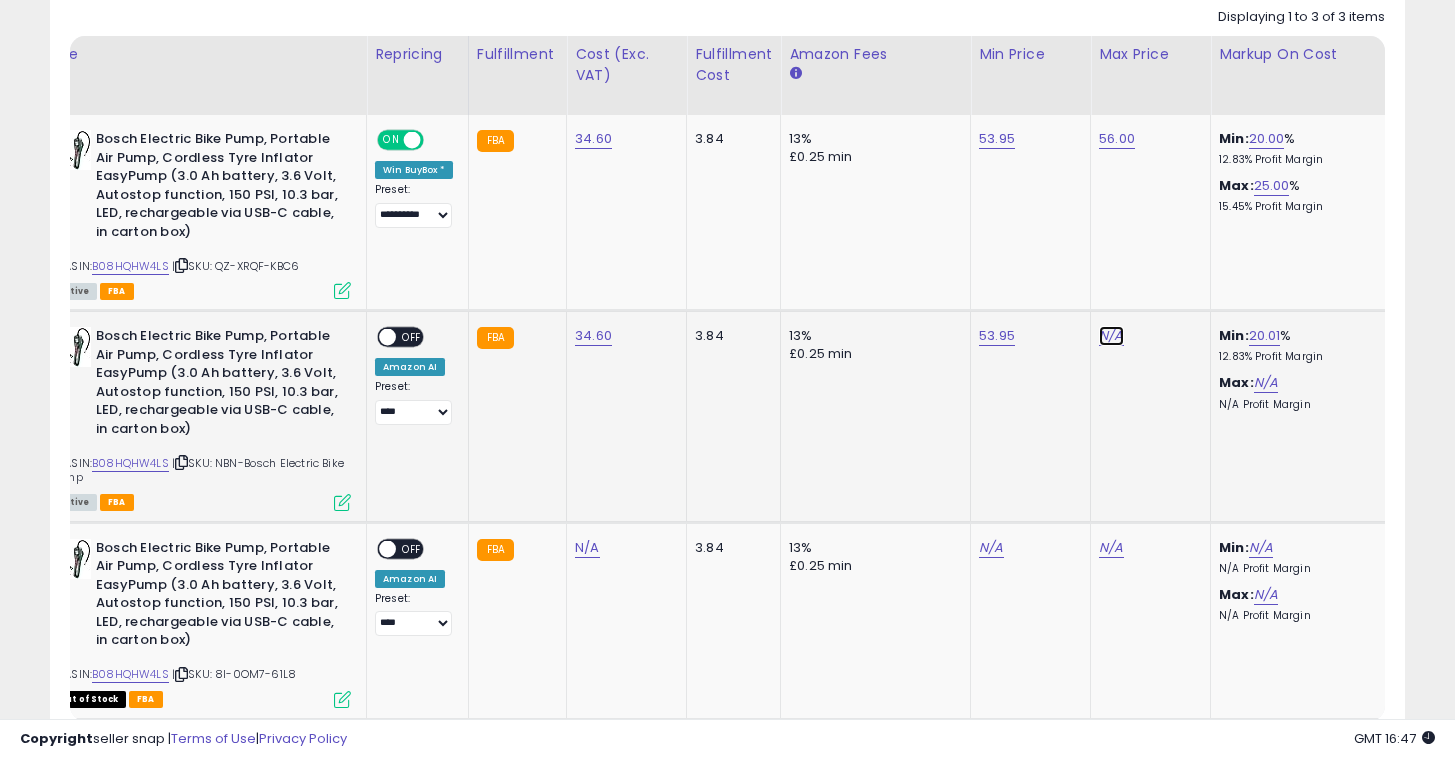 click on "N/A" at bounding box center [1111, 336] 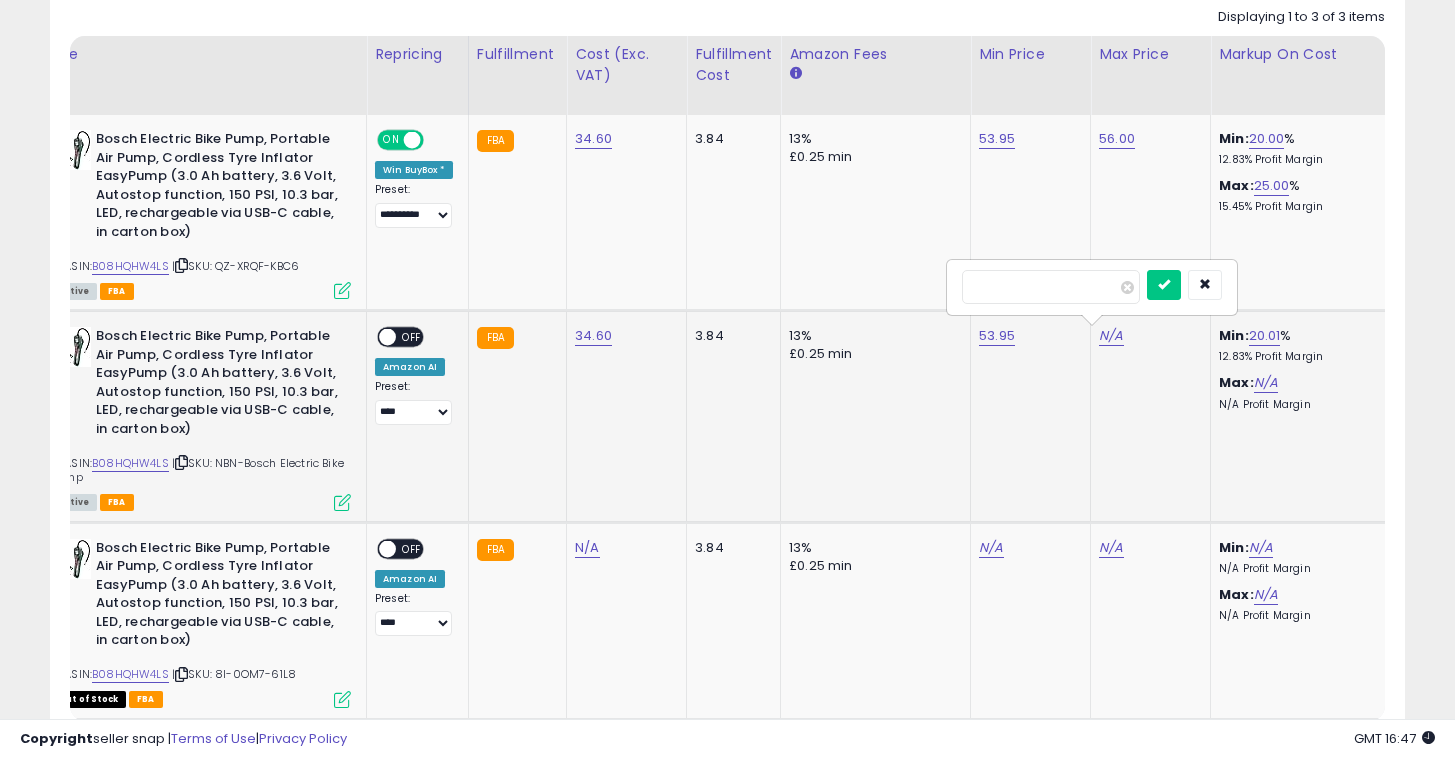 type on "**" 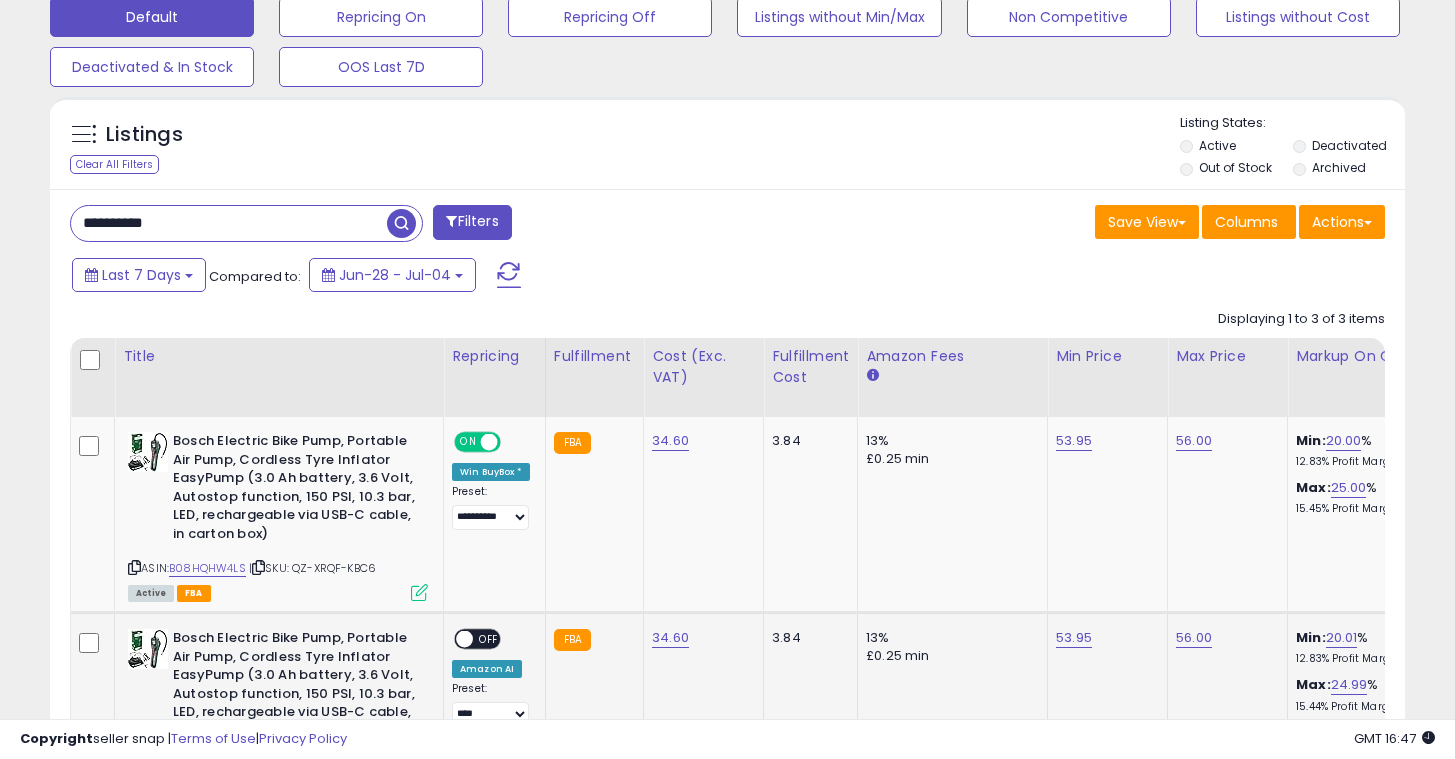click on "**********" at bounding box center (229, 223) 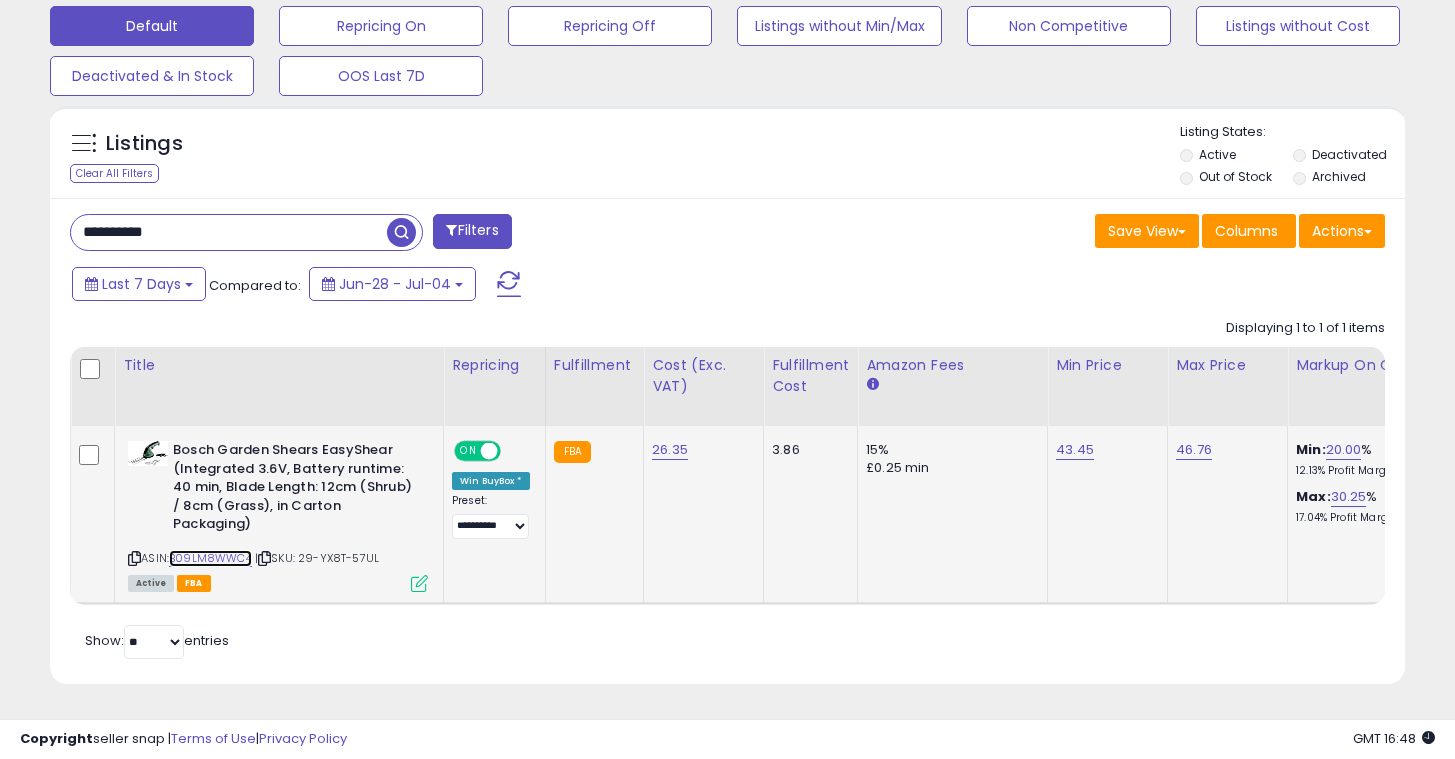 click on "B09LM8WWC4" at bounding box center [210, 558] 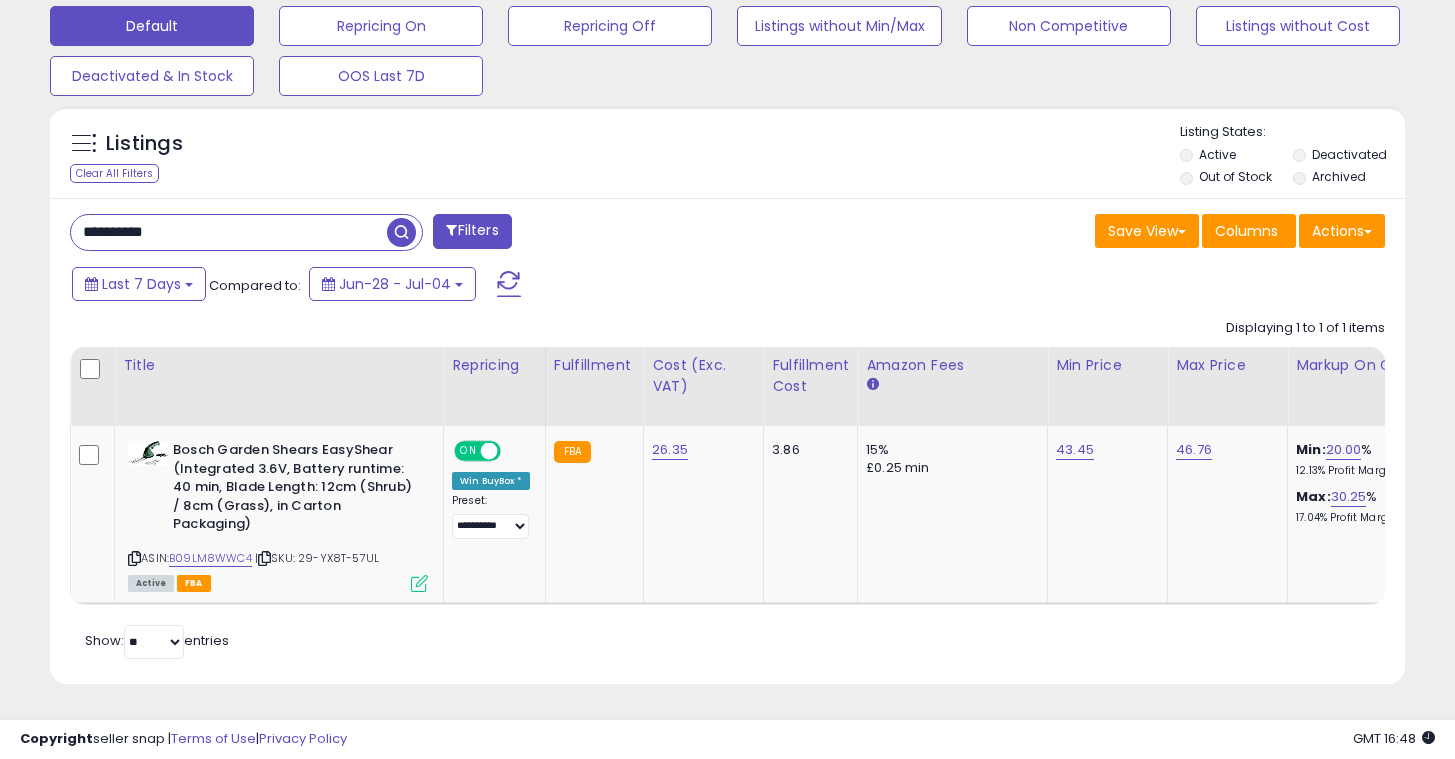 click on "**********" at bounding box center [229, 232] 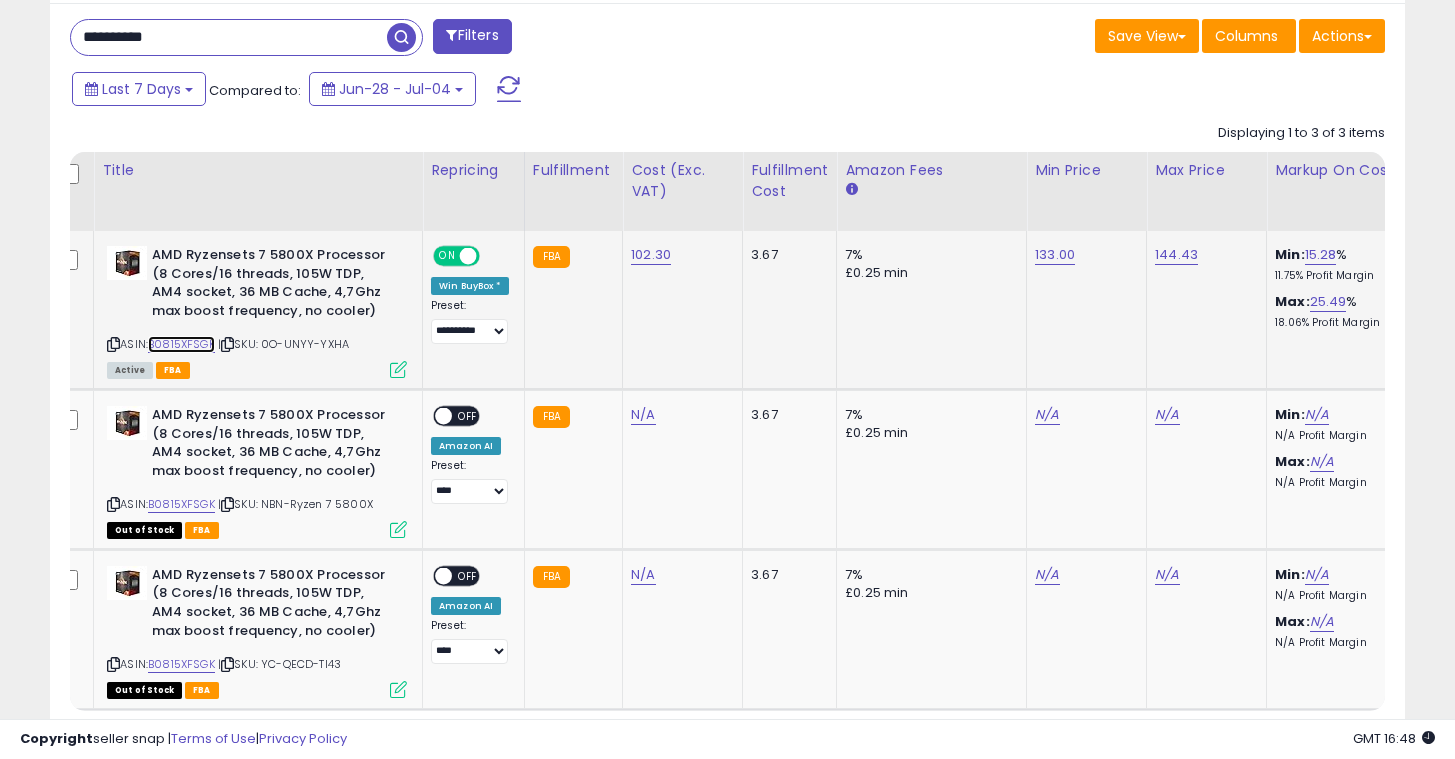 click on "B0815XFSGK" at bounding box center [181, 344] 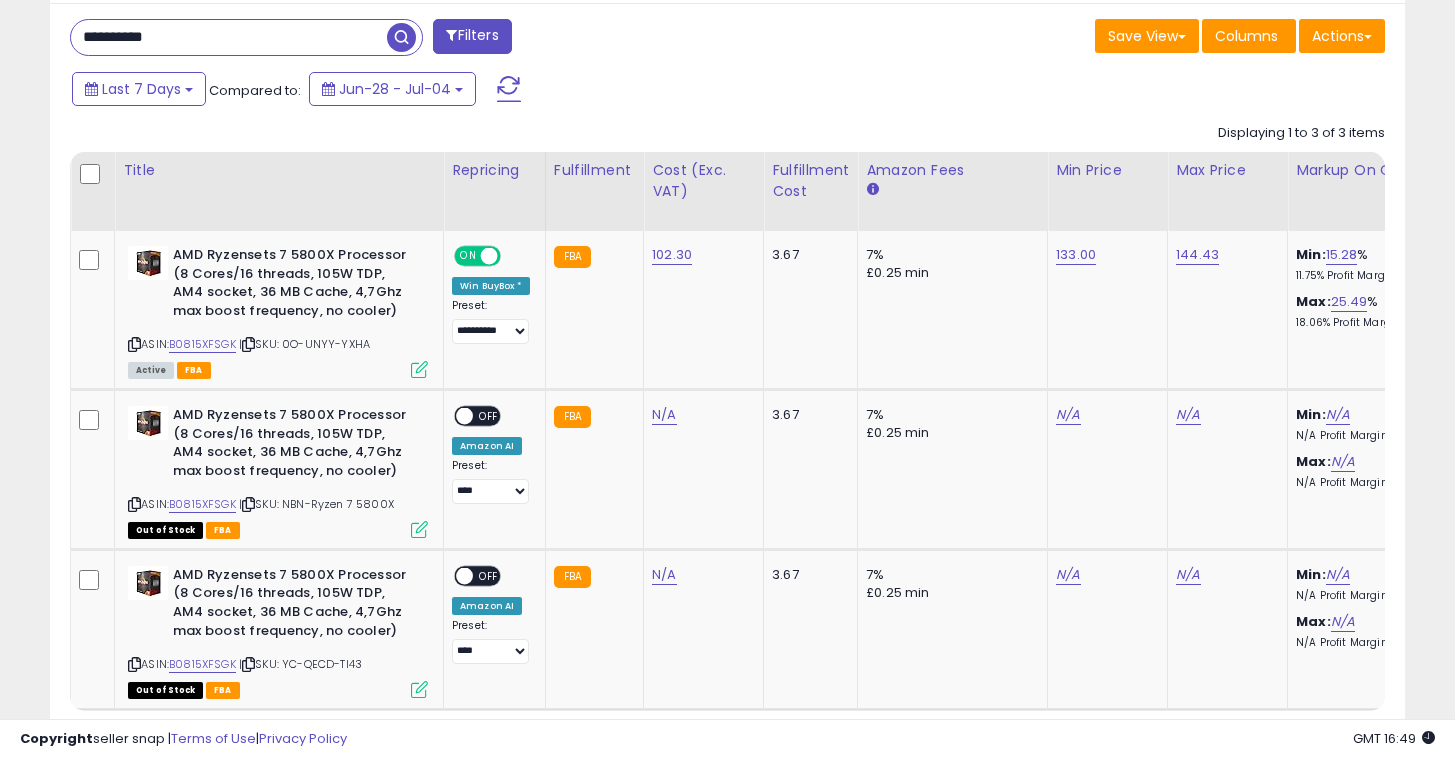 click on "**********" at bounding box center (229, 37) 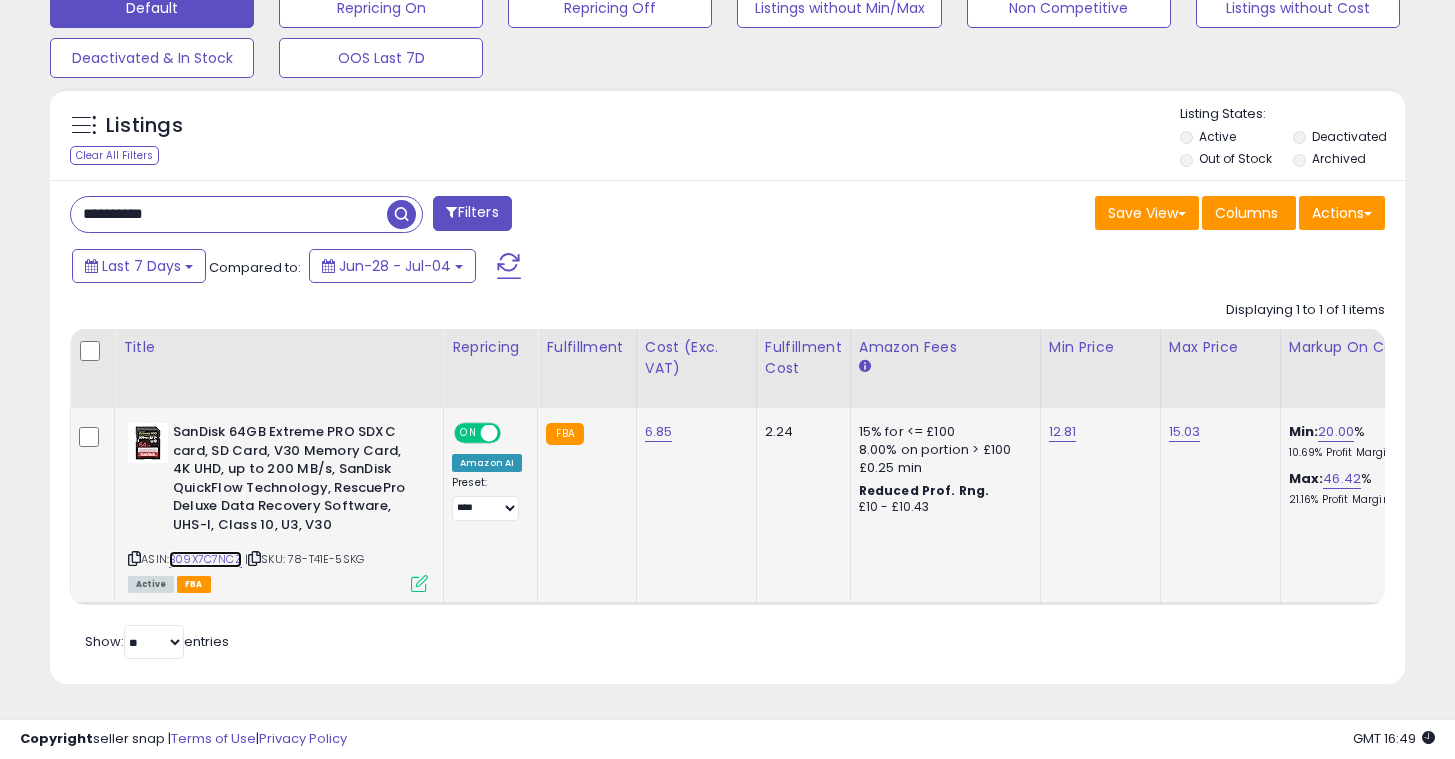 click on "B09X7C7NCZ" at bounding box center (205, 559) 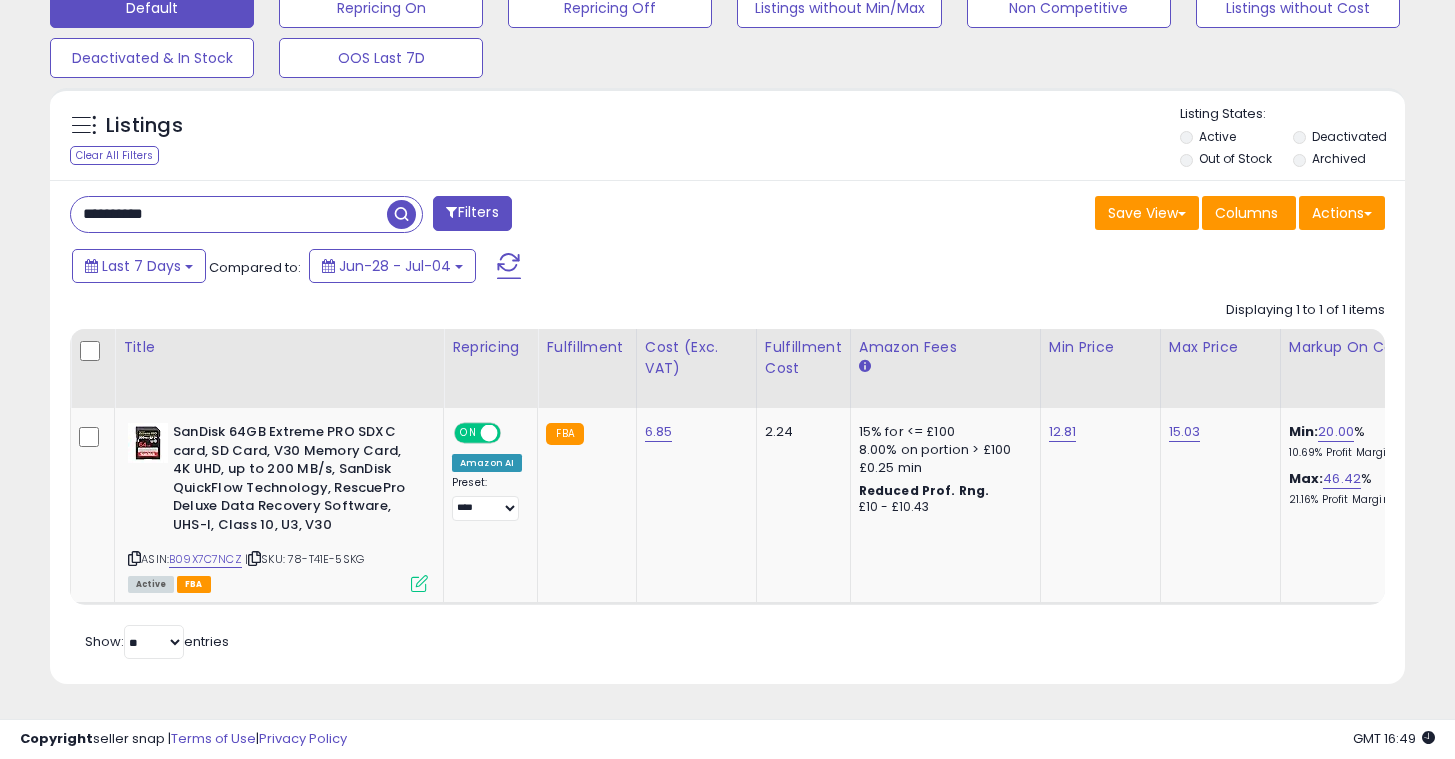 click on "**********" at bounding box center [229, 214] 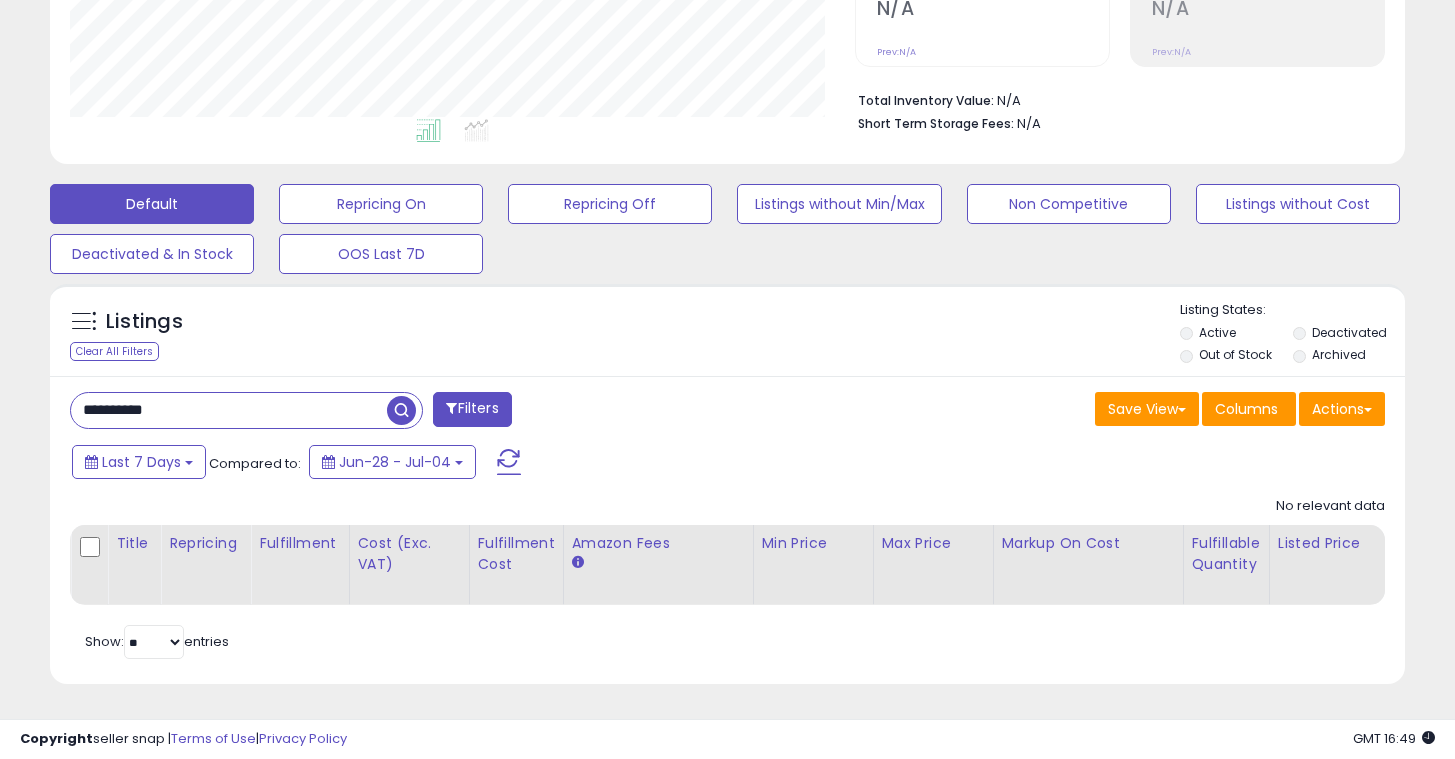 click at bounding box center [401, 410] 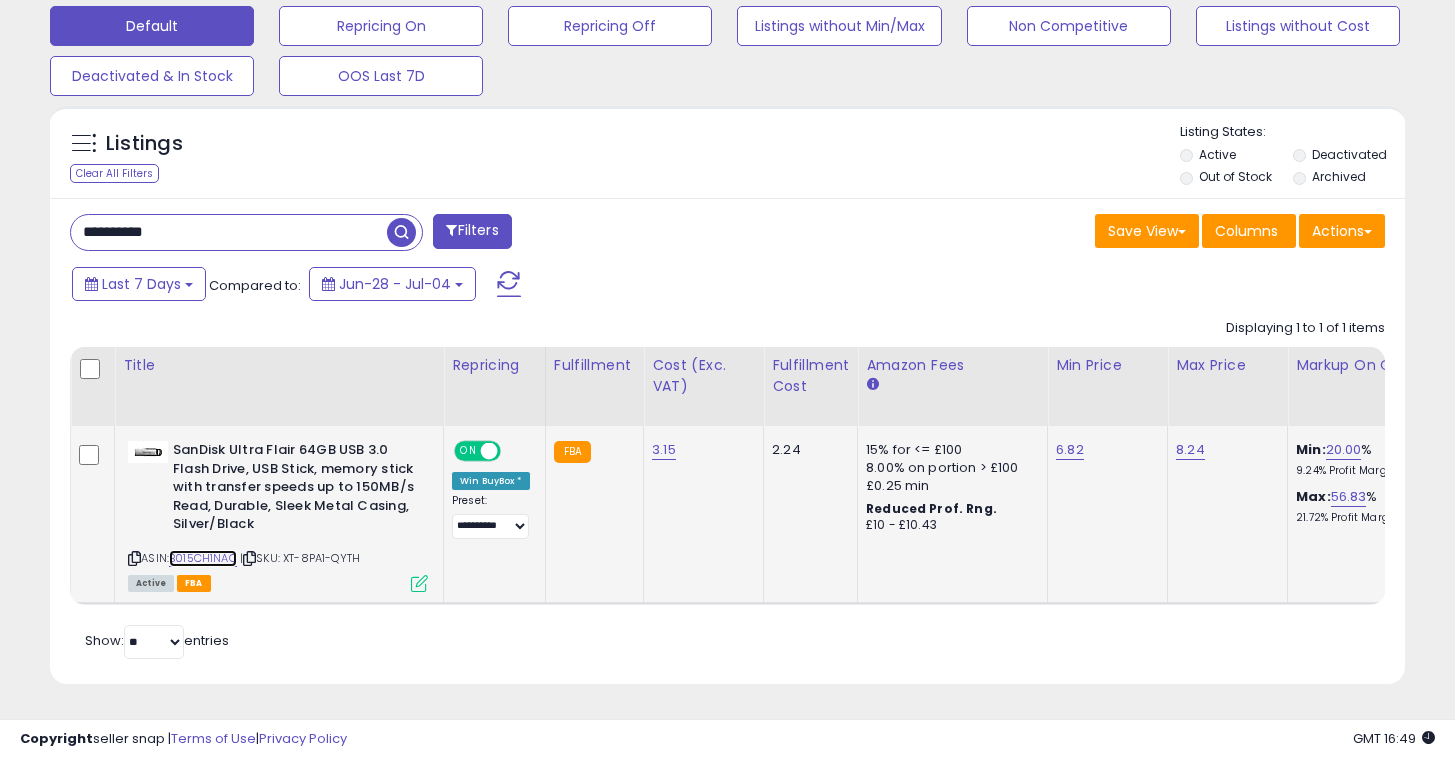 click on "B015CH1NAQ" at bounding box center [203, 558] 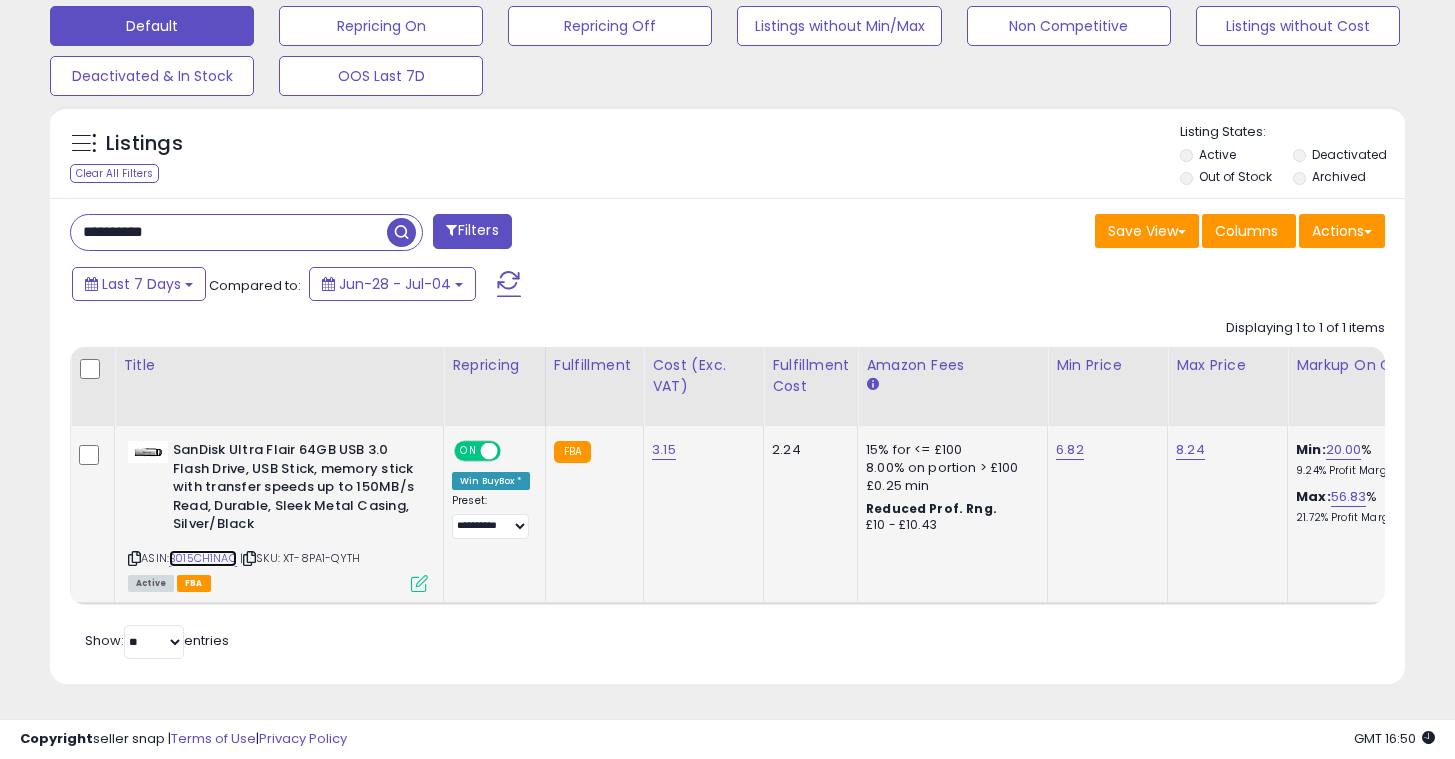 click on "B015CH1NAQ" at bounding box center [203, 558] 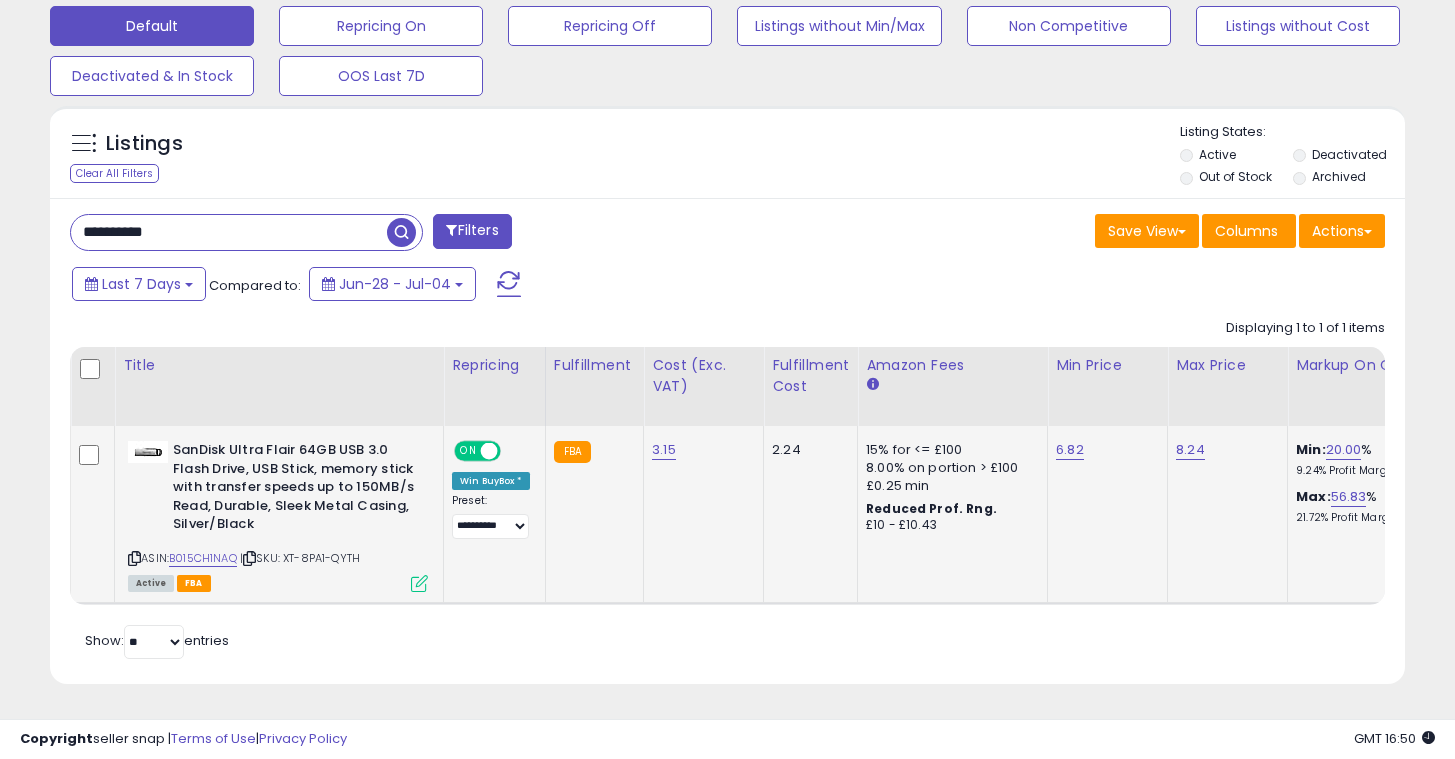 click on "8.24" 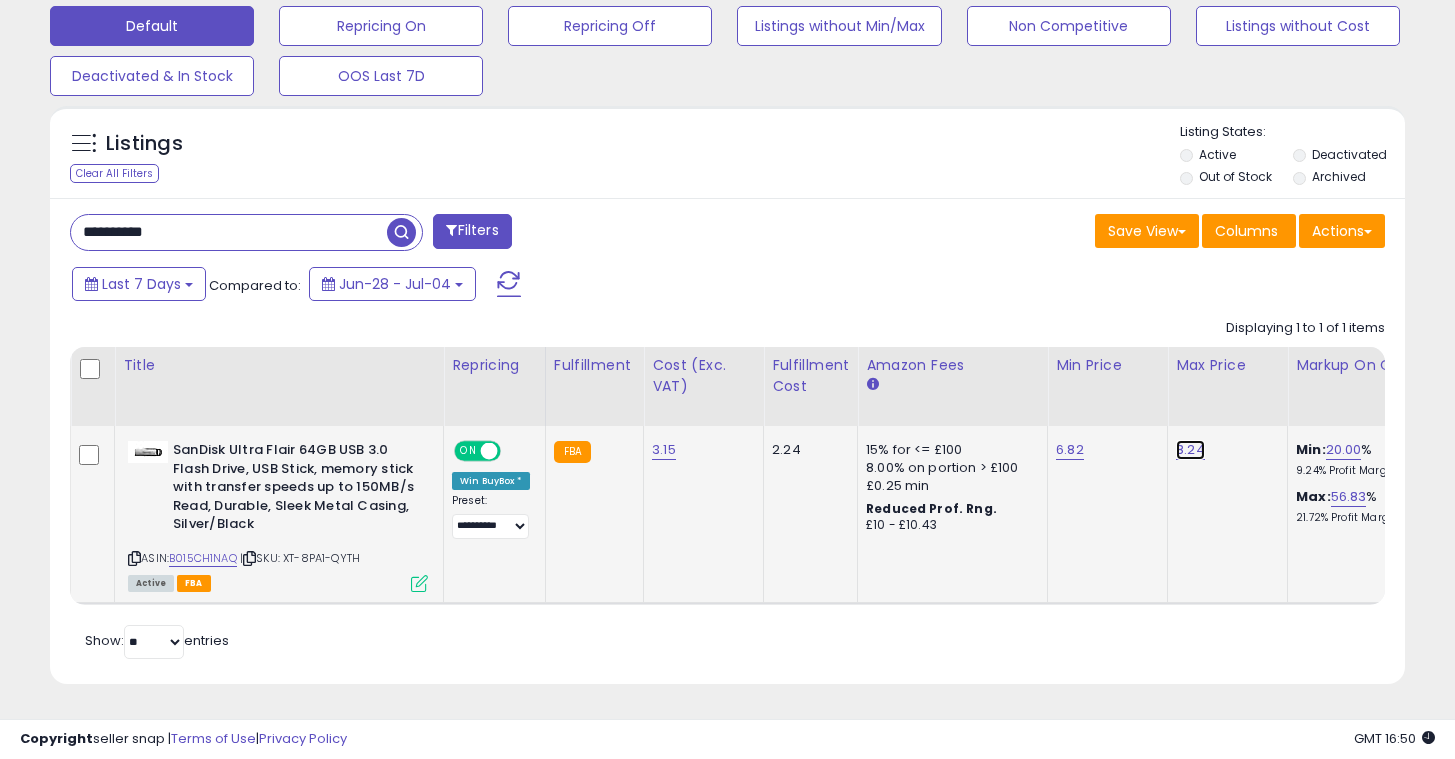 click on "8.24" at bounding box center [1190, 450] 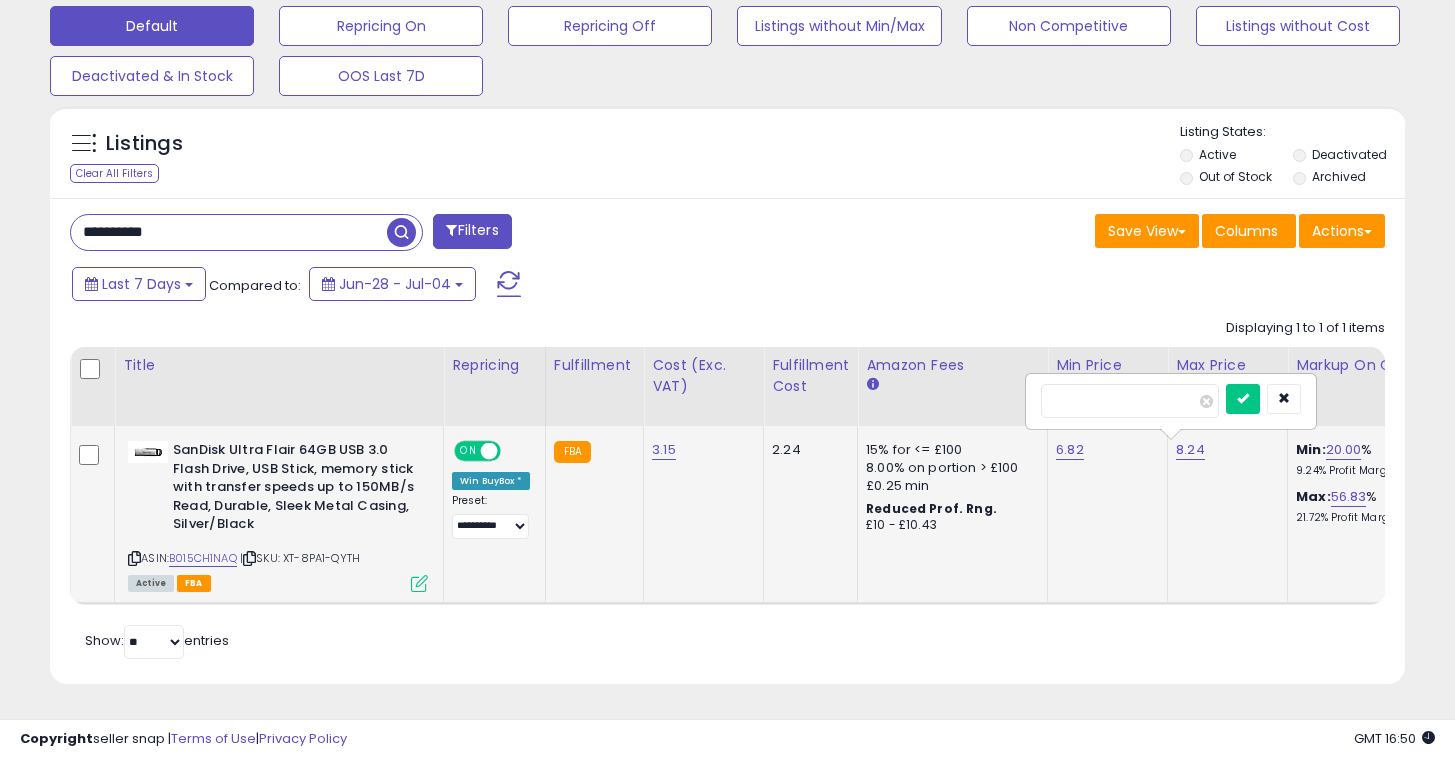 type on "*" 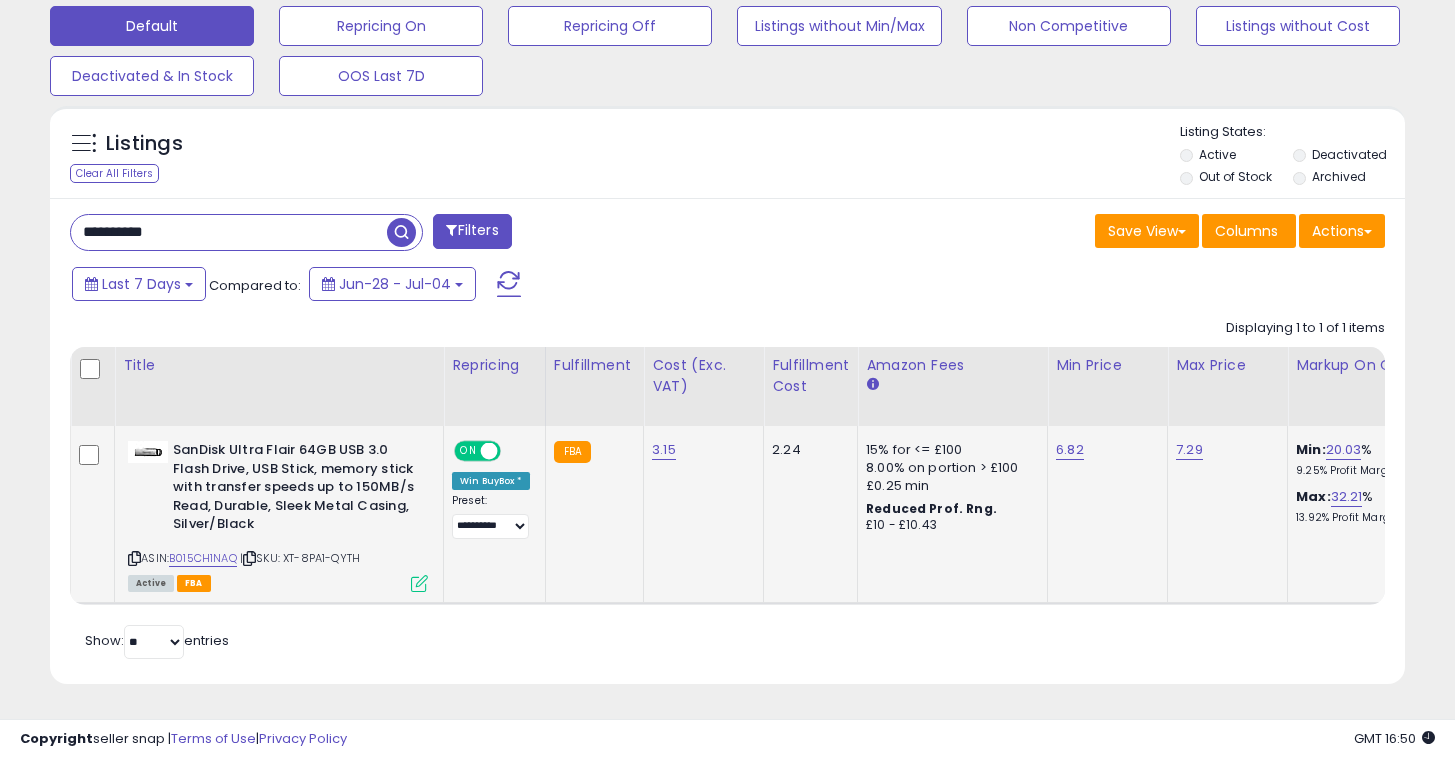 click on "**********" at bounding box center [229, 232] 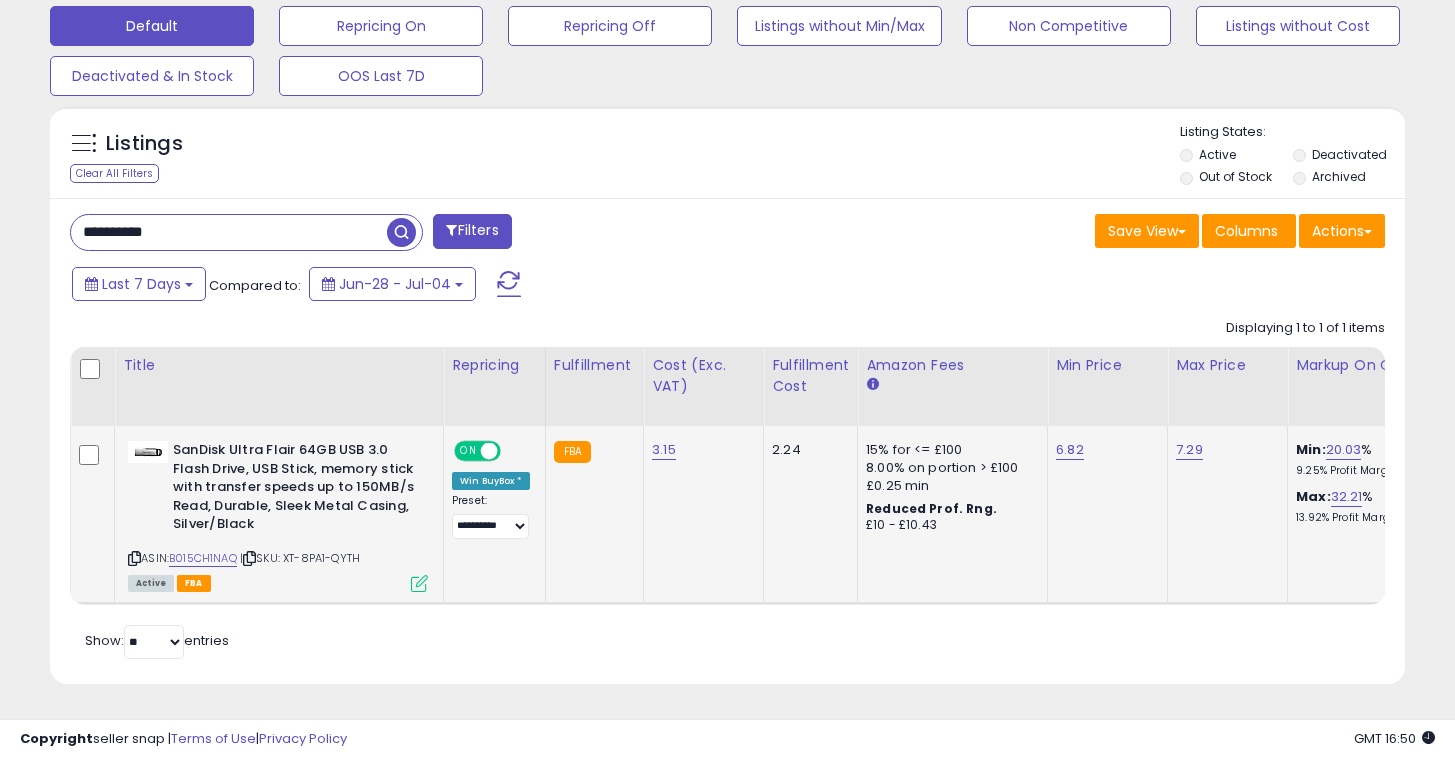 click on "**********" at bounding box center (229, 232) 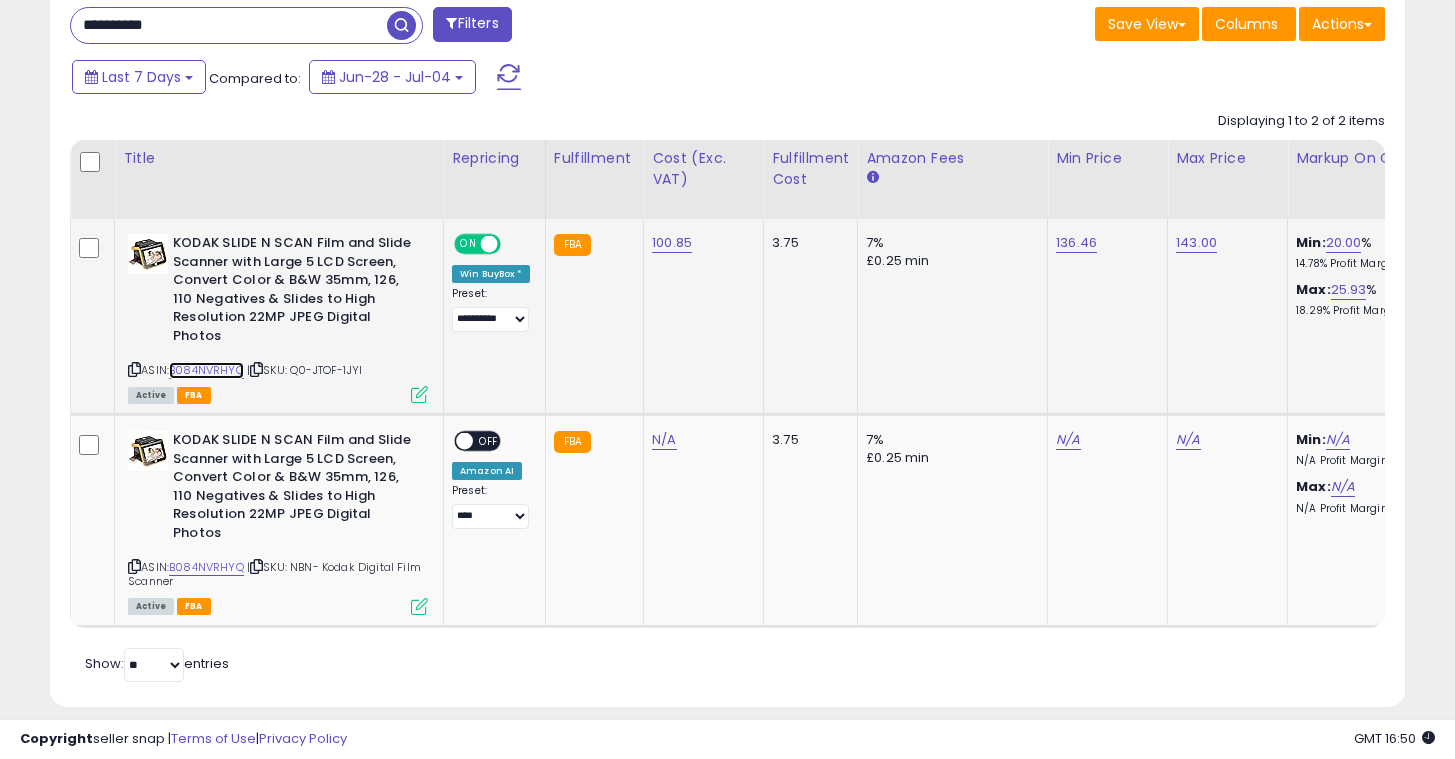 click on "B084NVRHYQ" at bounding box center (206, 370) 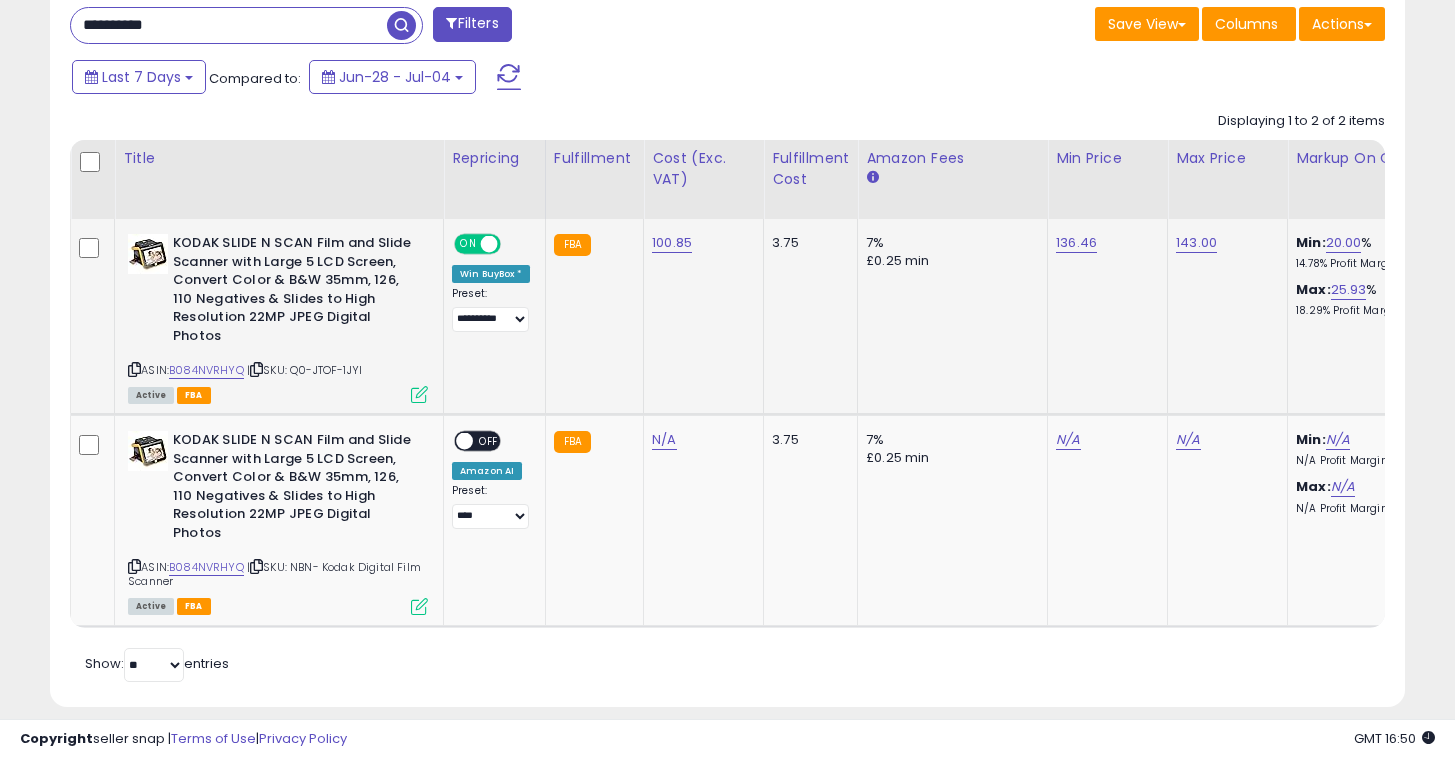 click on "143.00" 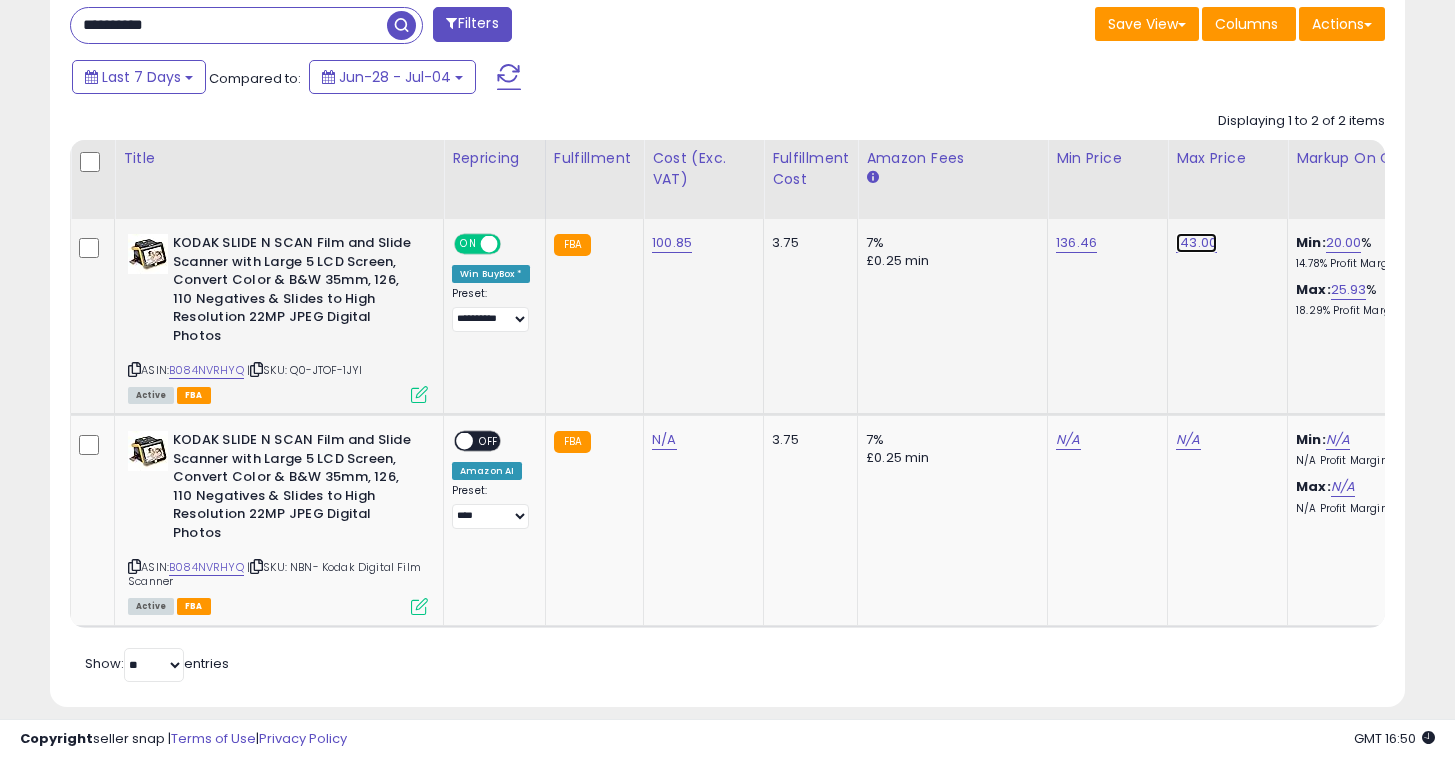click on "143.00" at bounding box center (1196, 243) 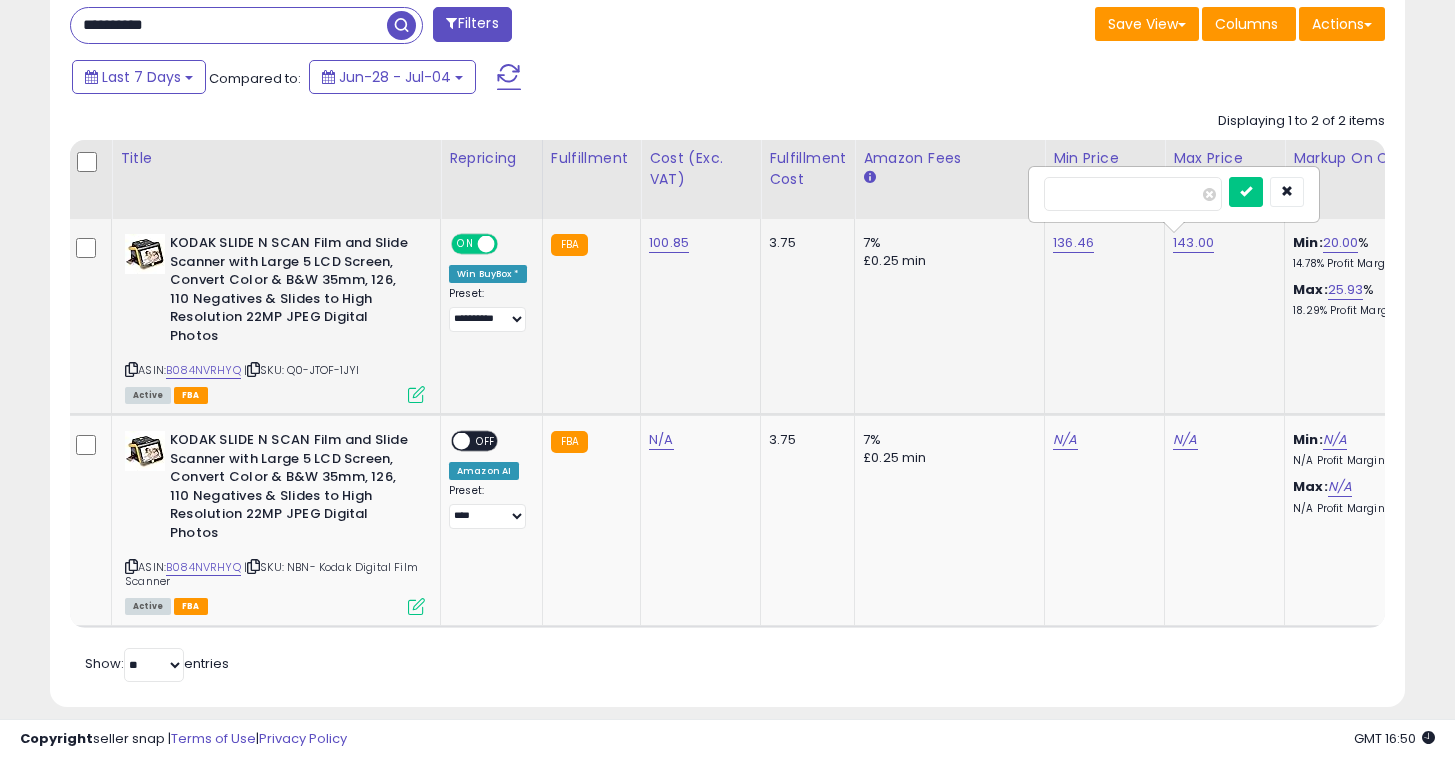click on "******" at bounding box center [1133, 194] 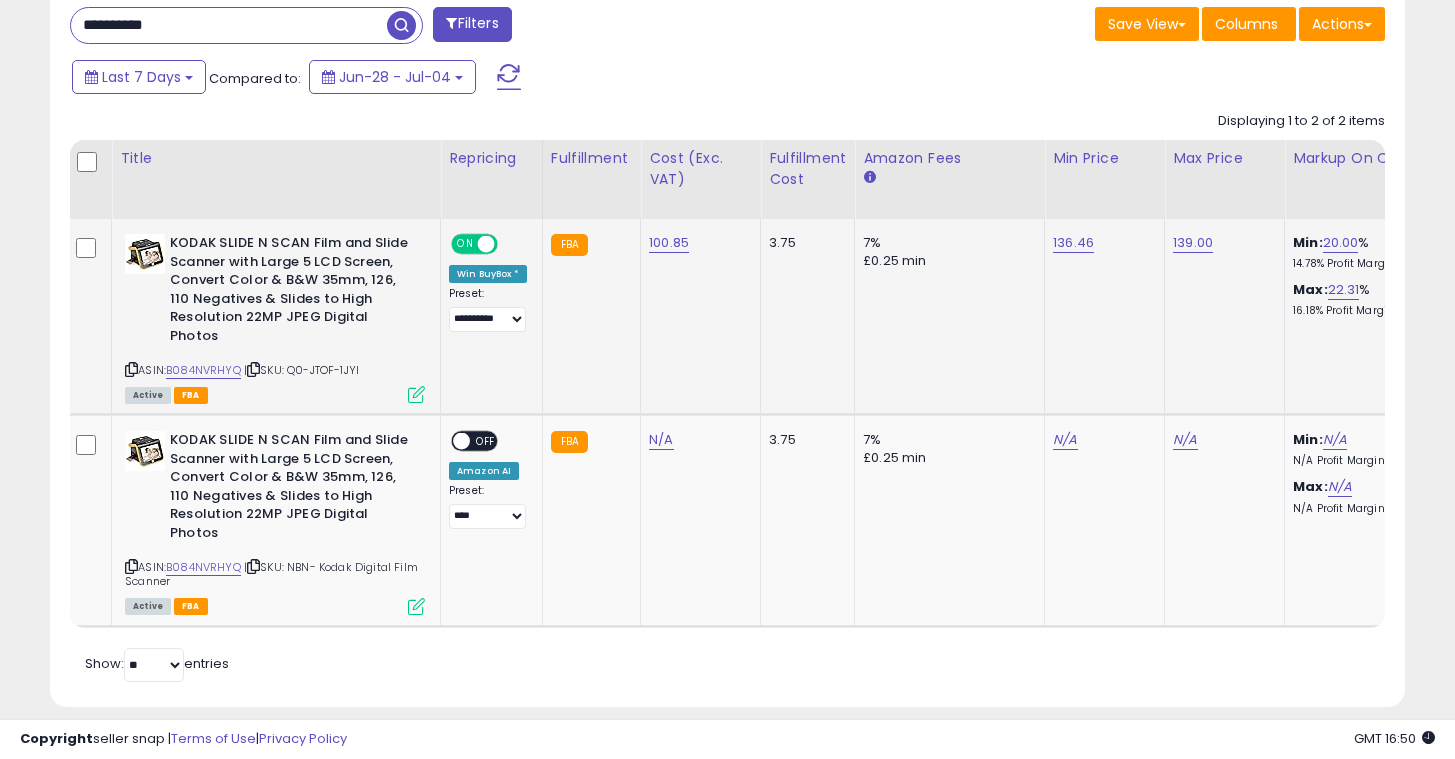 click on "**********" at bounding box center (229, 25) 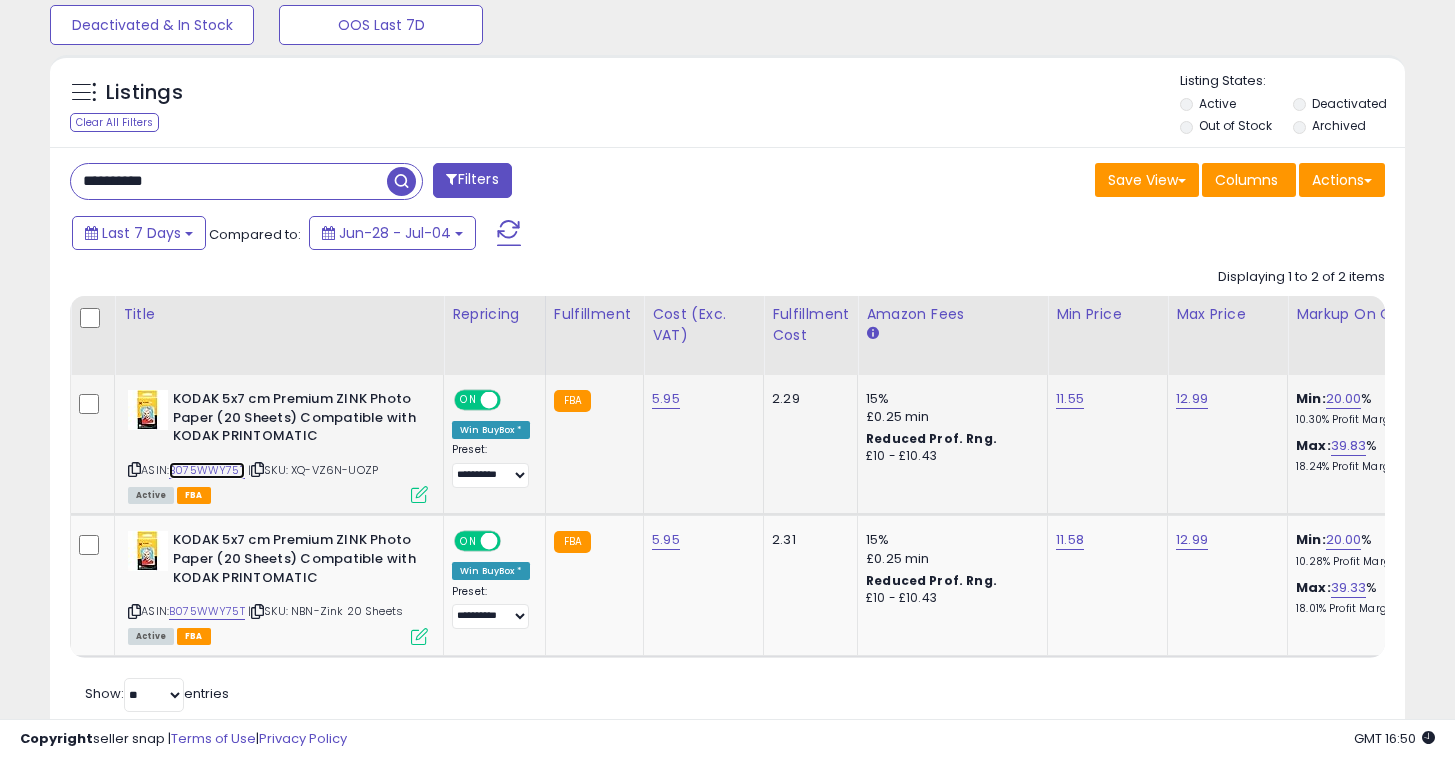 click on "B075WWY75T" at bounding box center (207, 470) 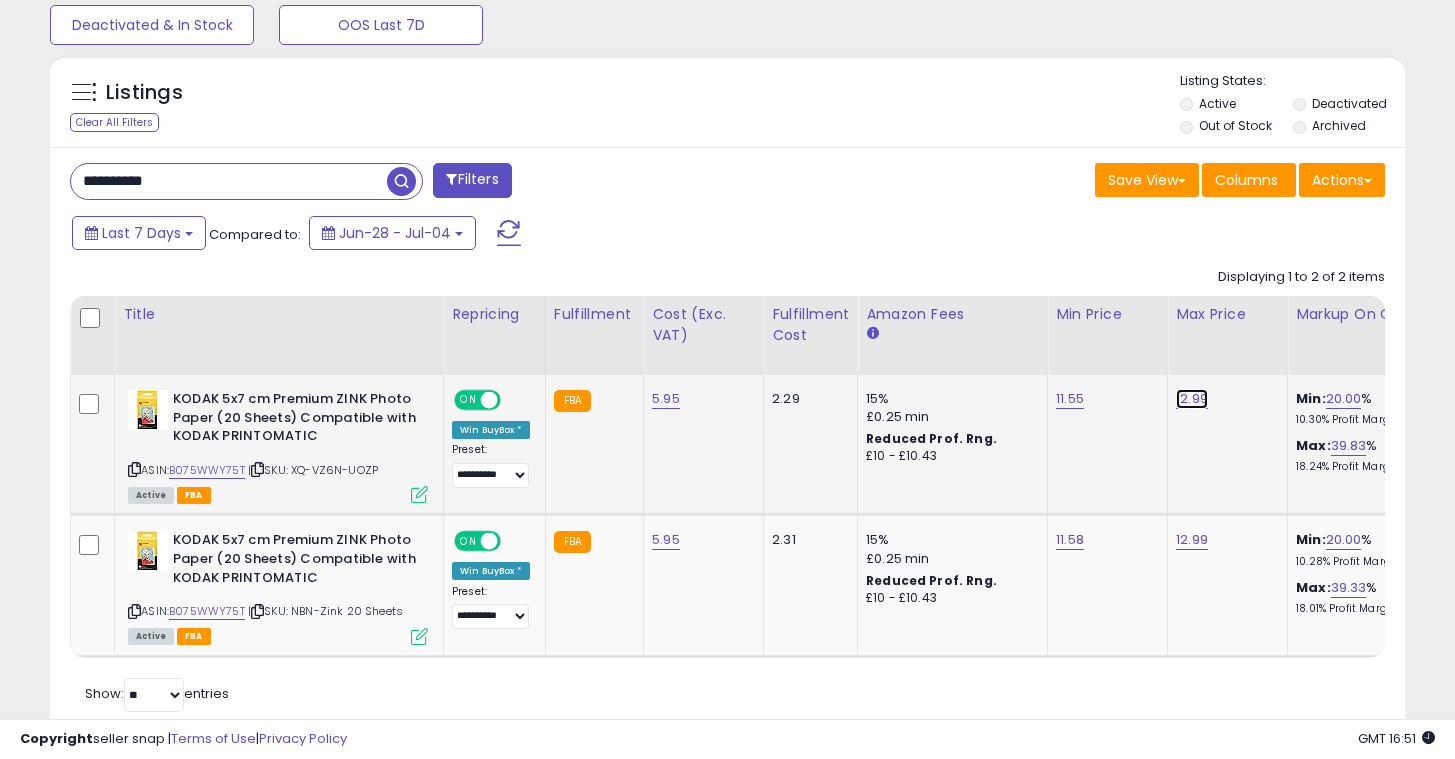 click on "12.99" at bounding box center (1192, 399) 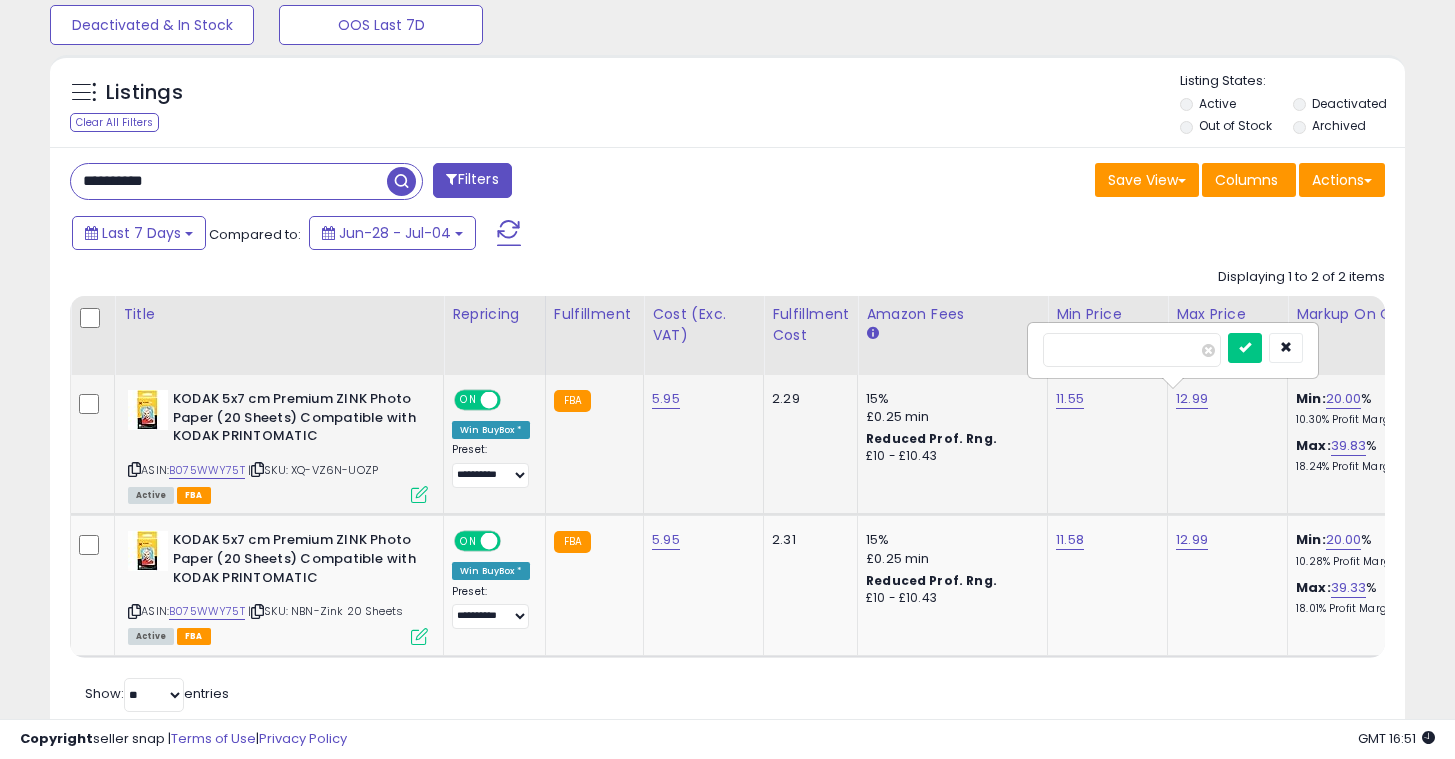 type on "****" 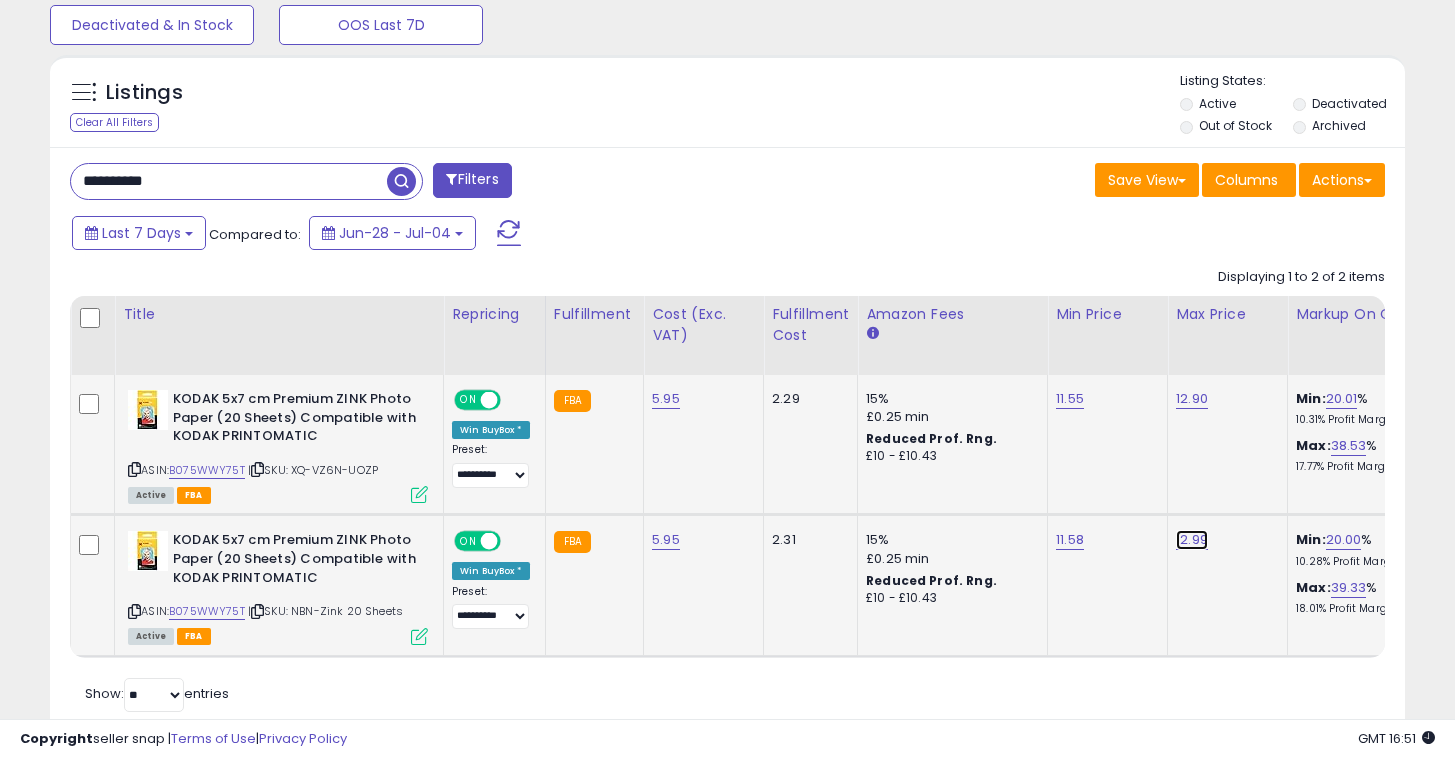 click on "12.99" at bounding box center [1192, 399] 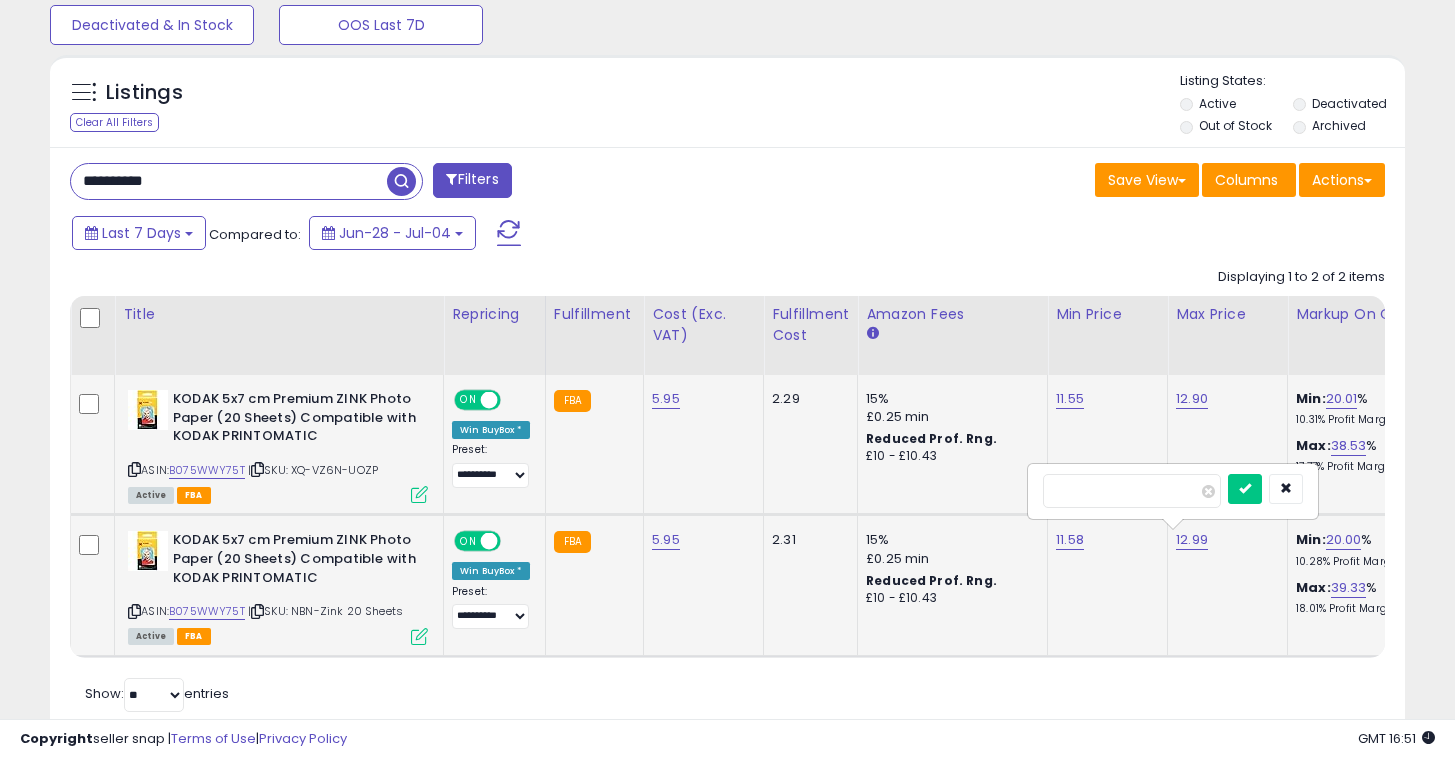 type on "****" 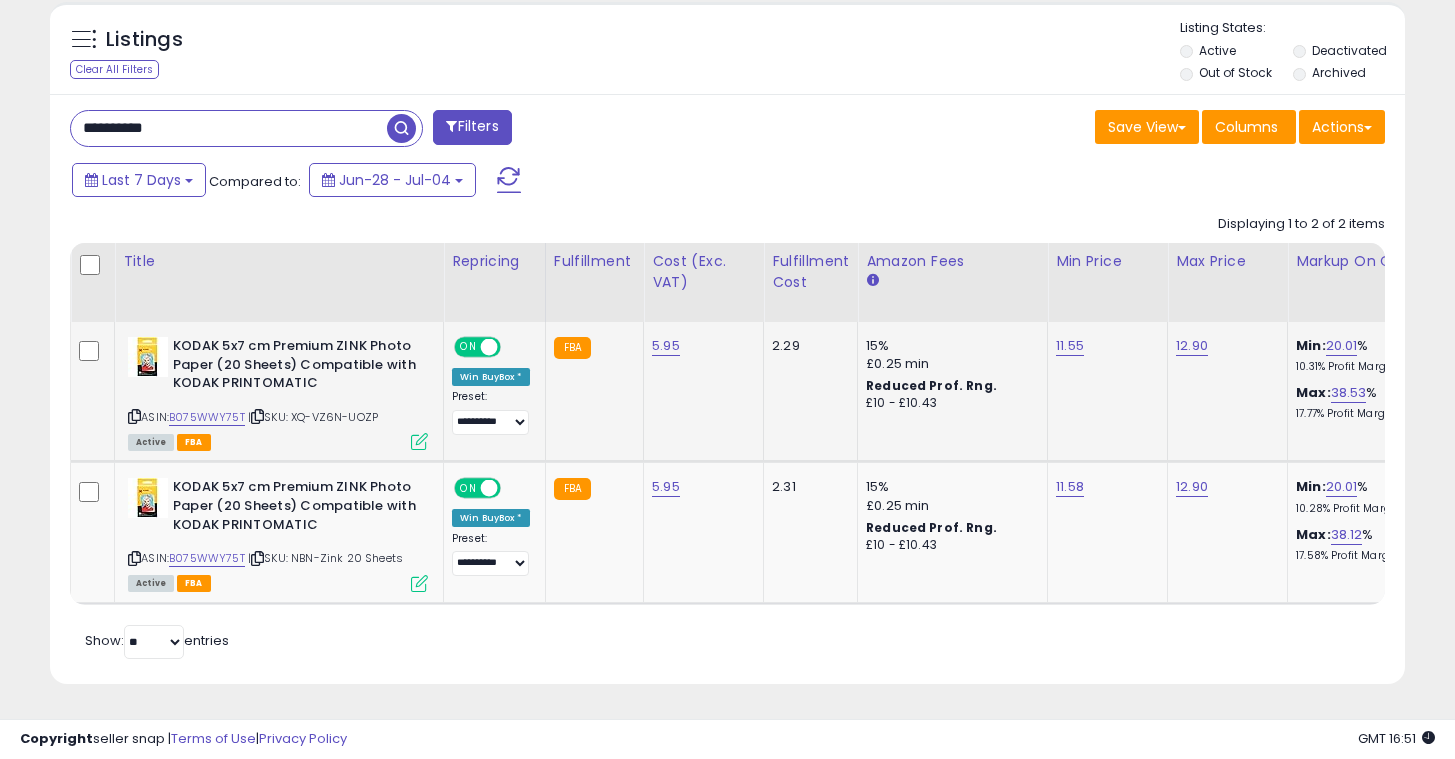 click on "**********" at bounding box center (229, 128) 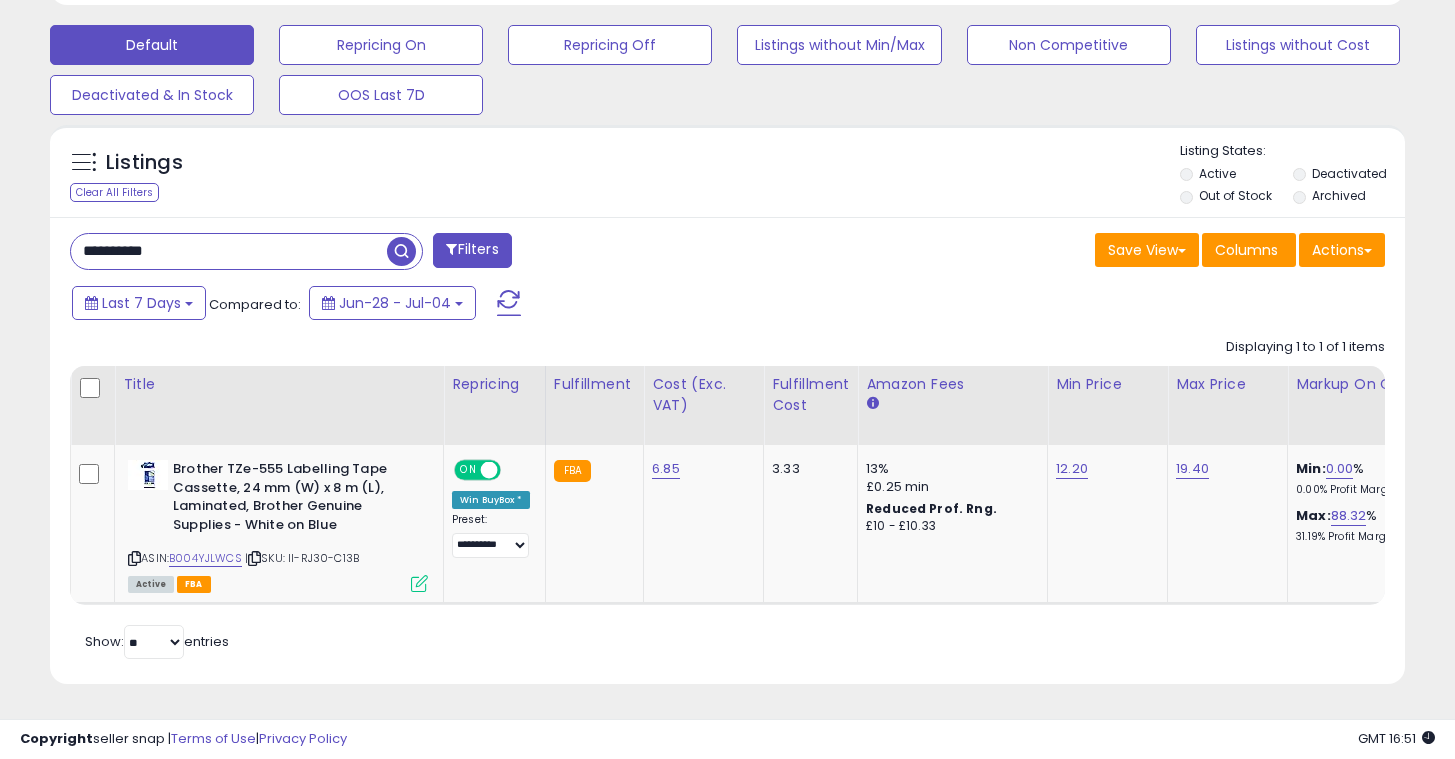 click on "**********" at bounding box center [229, 251] 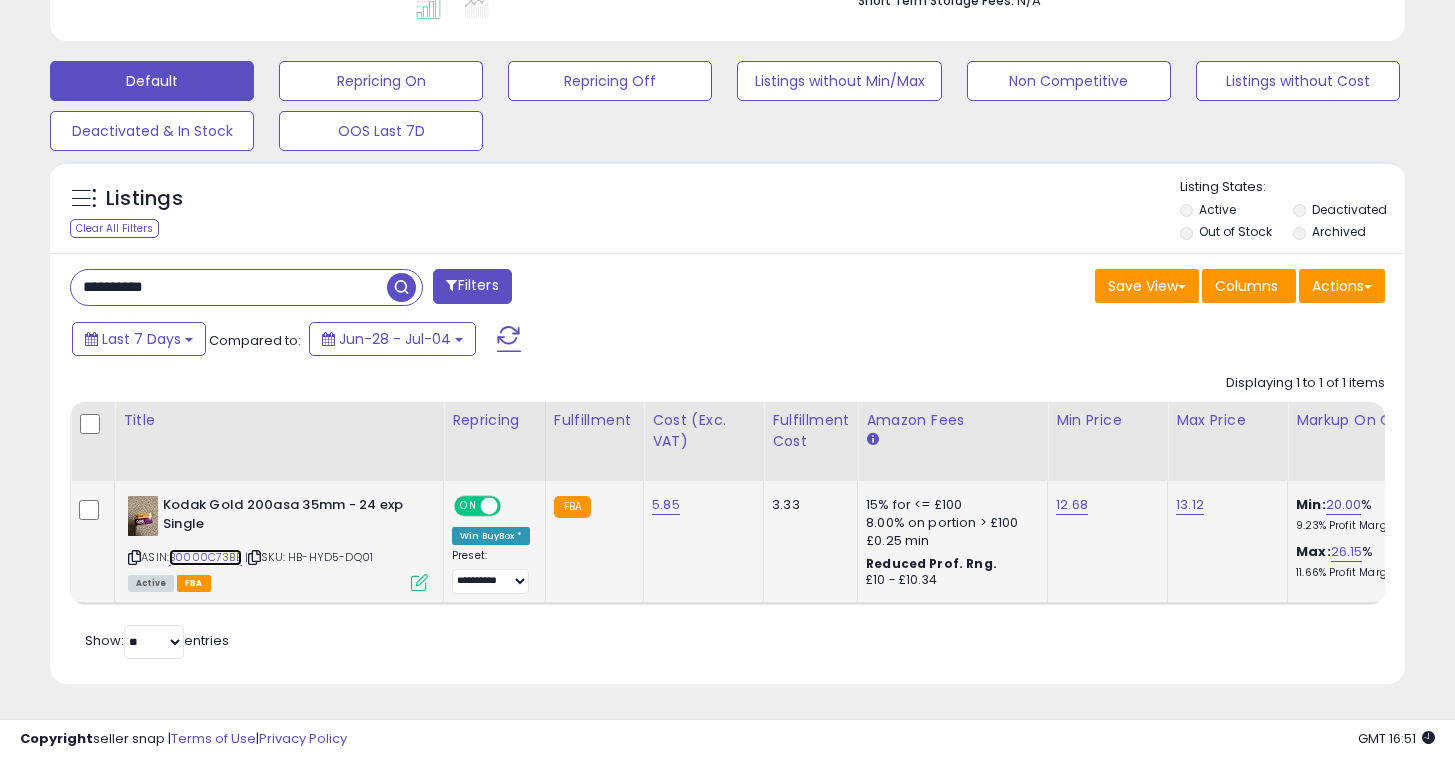click on "B0000C73BE" at bounding box center (205, 557) 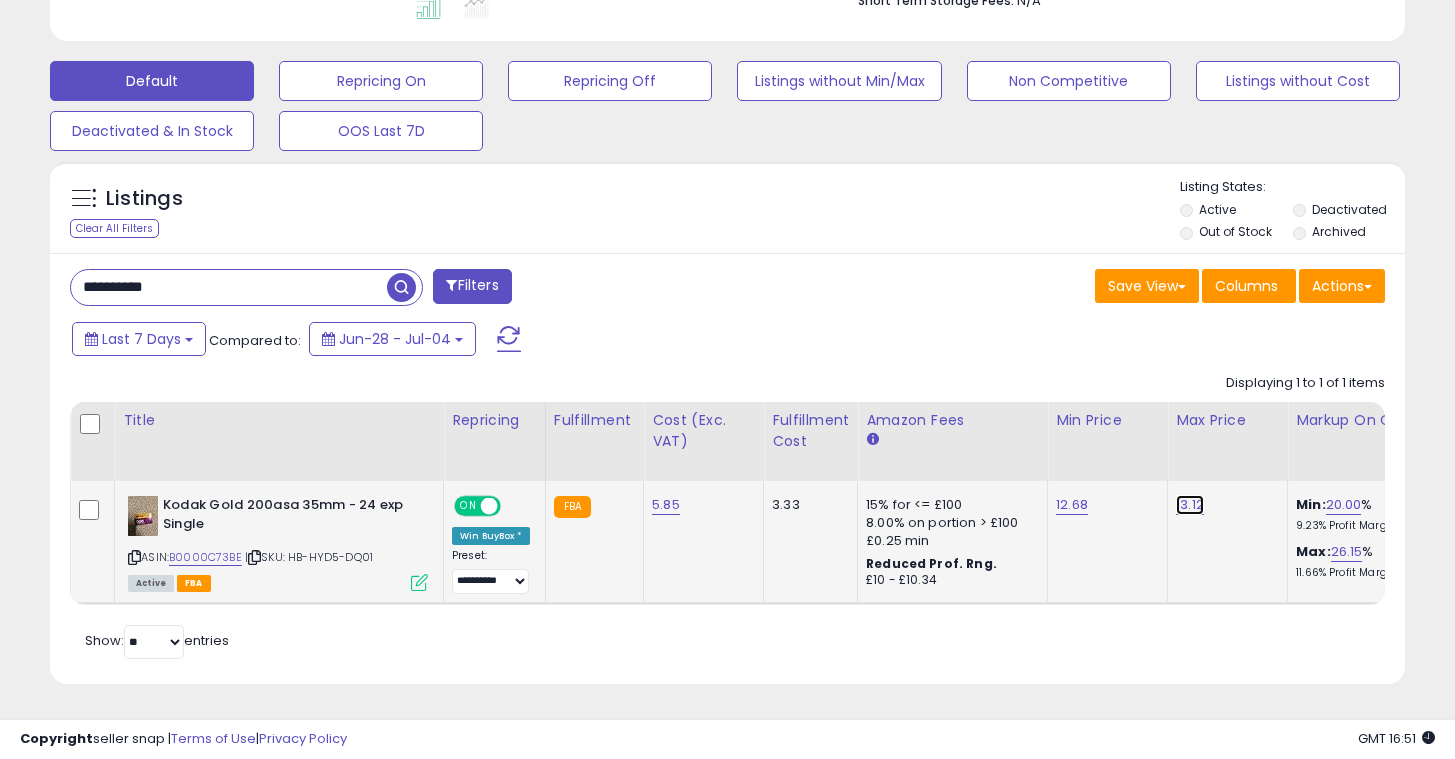 click on "13.12" at bounding box center (1190, 505) 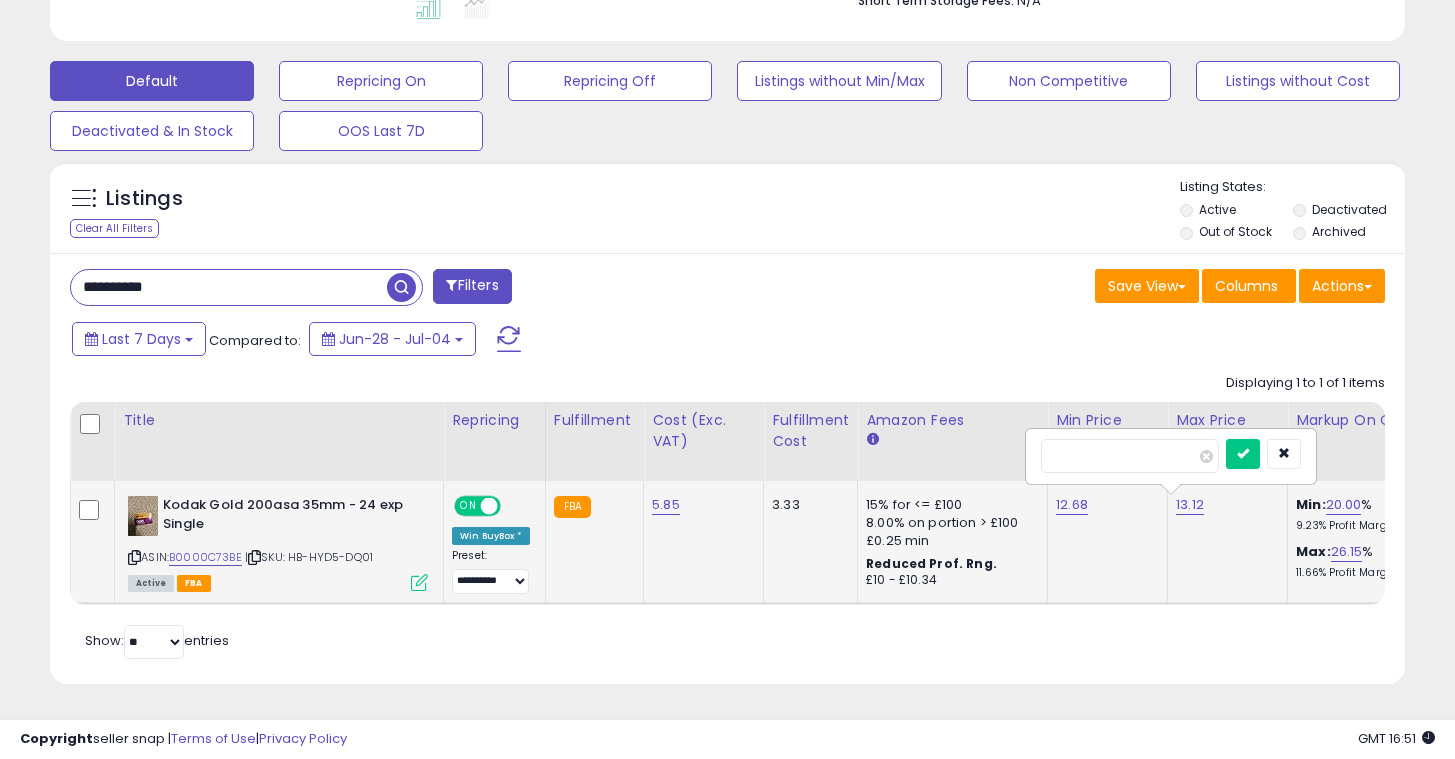 type on "*" 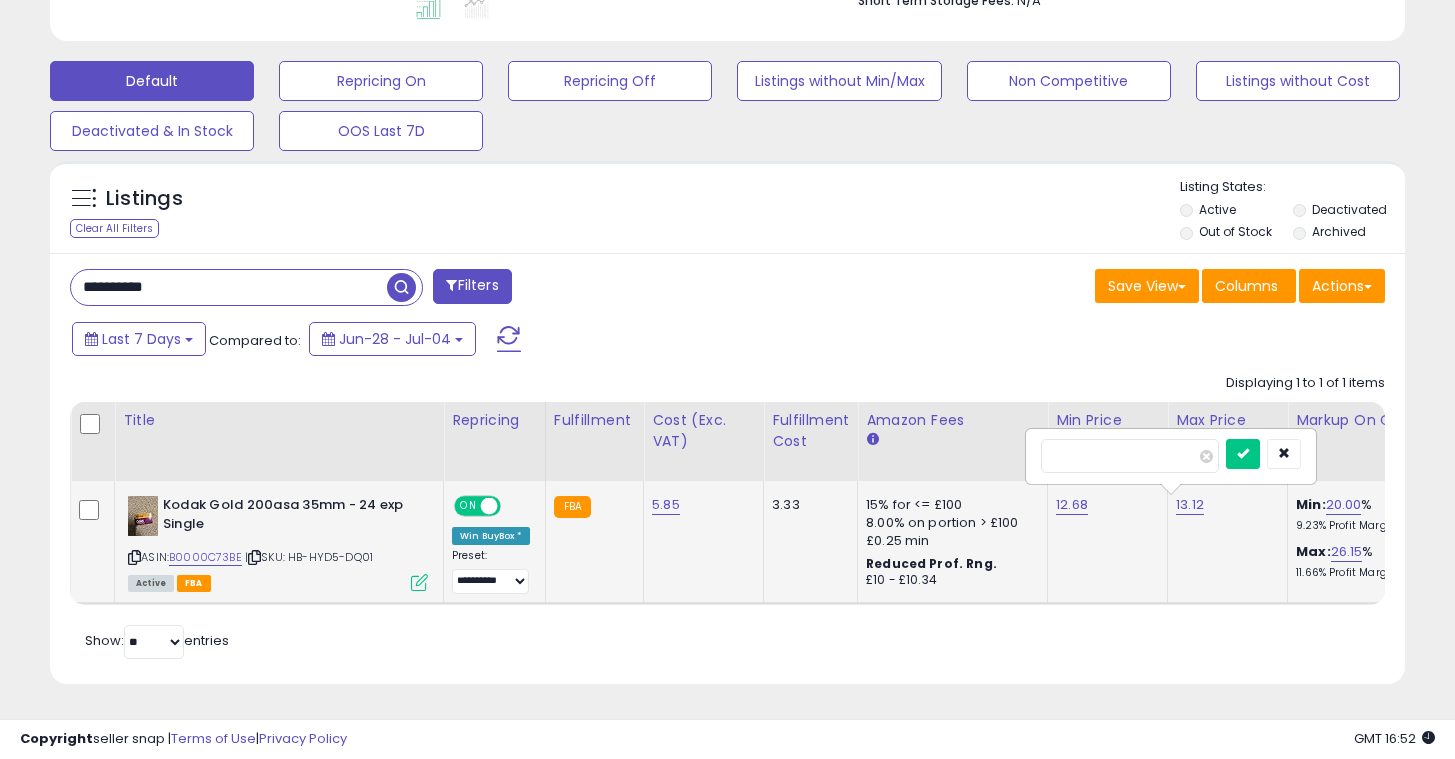 type on "*****" 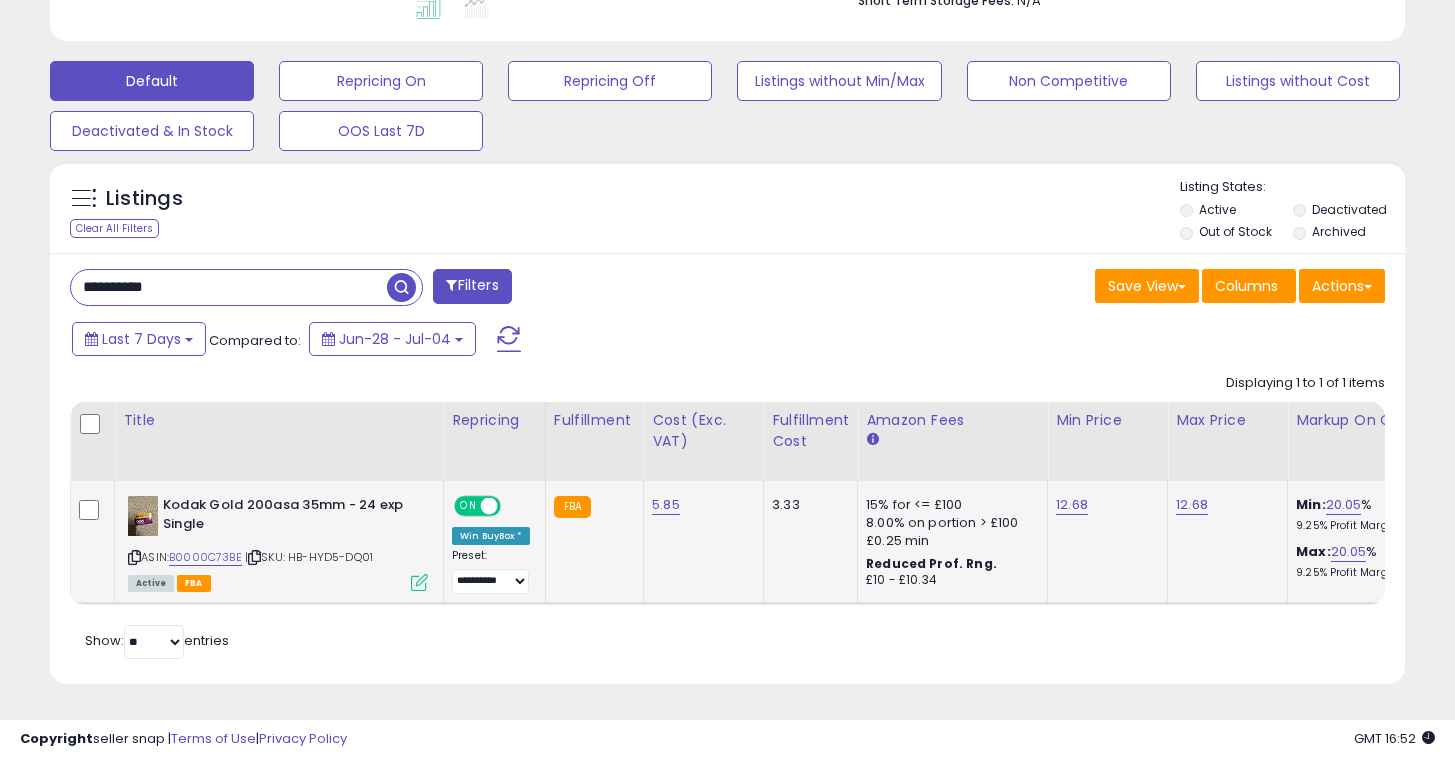 click on "Retrieving listings data..
Displaying 1 to 1 of 1 items
Title
Repricing" at bounding box center [727, 514] 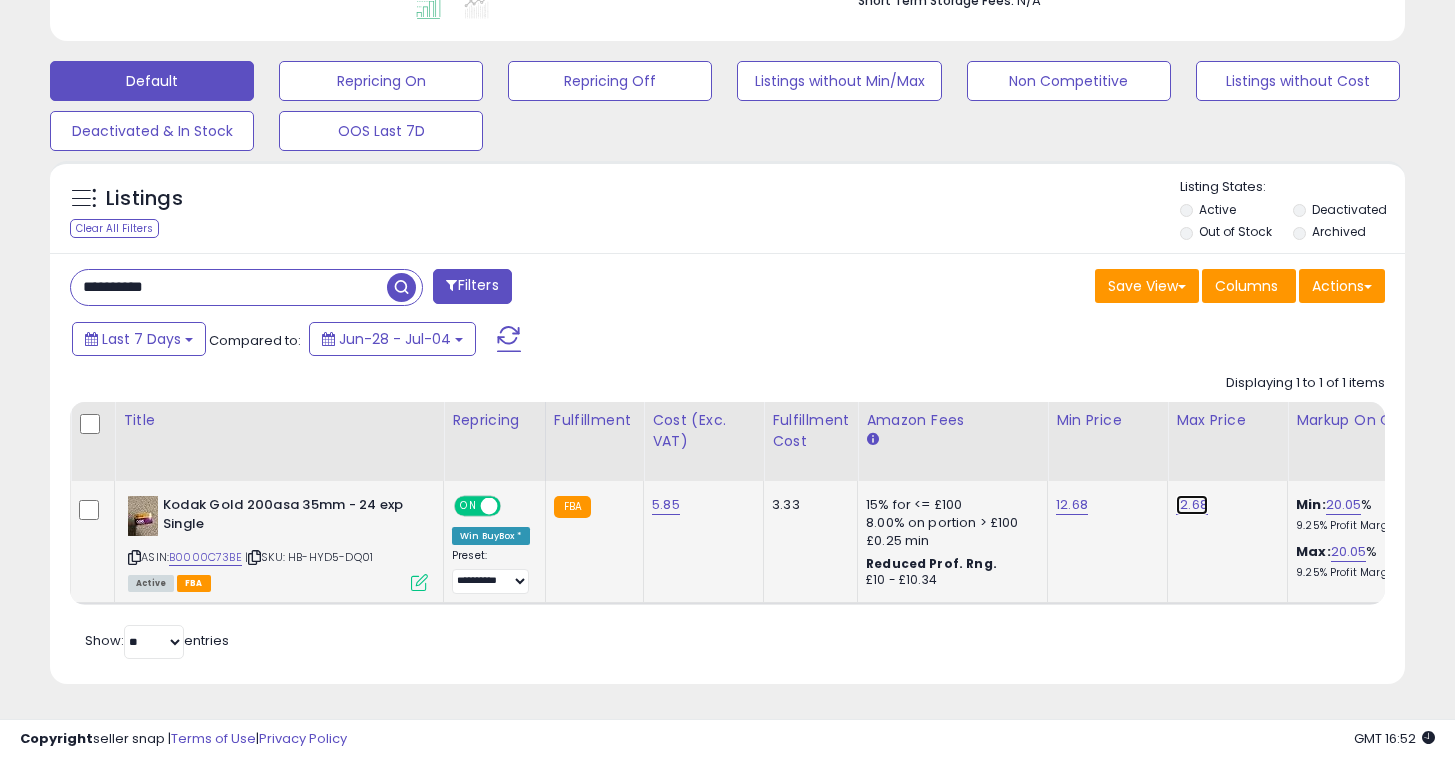 click on "12.68" at bounding box center [1192, 505] 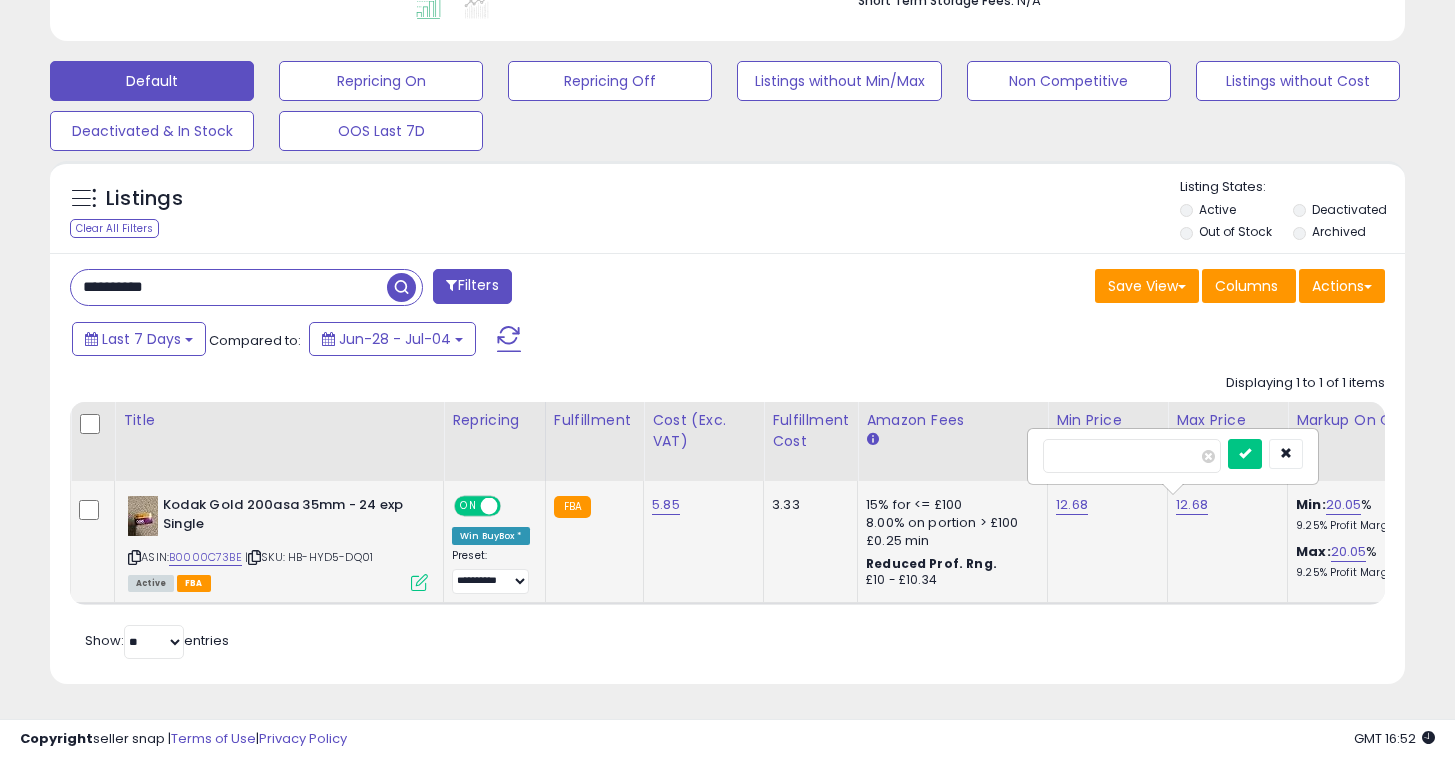 type on "*****" 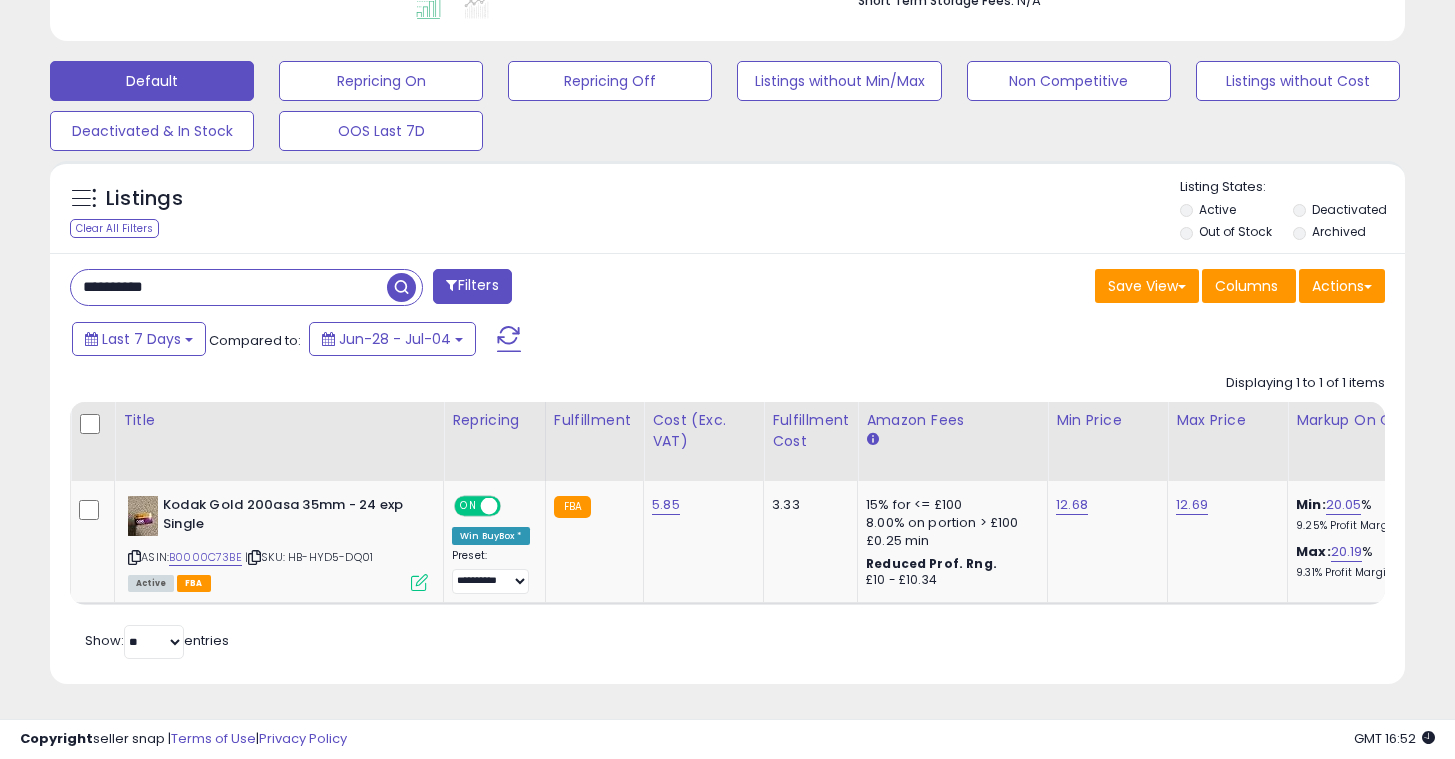 click on "**********" at bounding box center [229, 287] 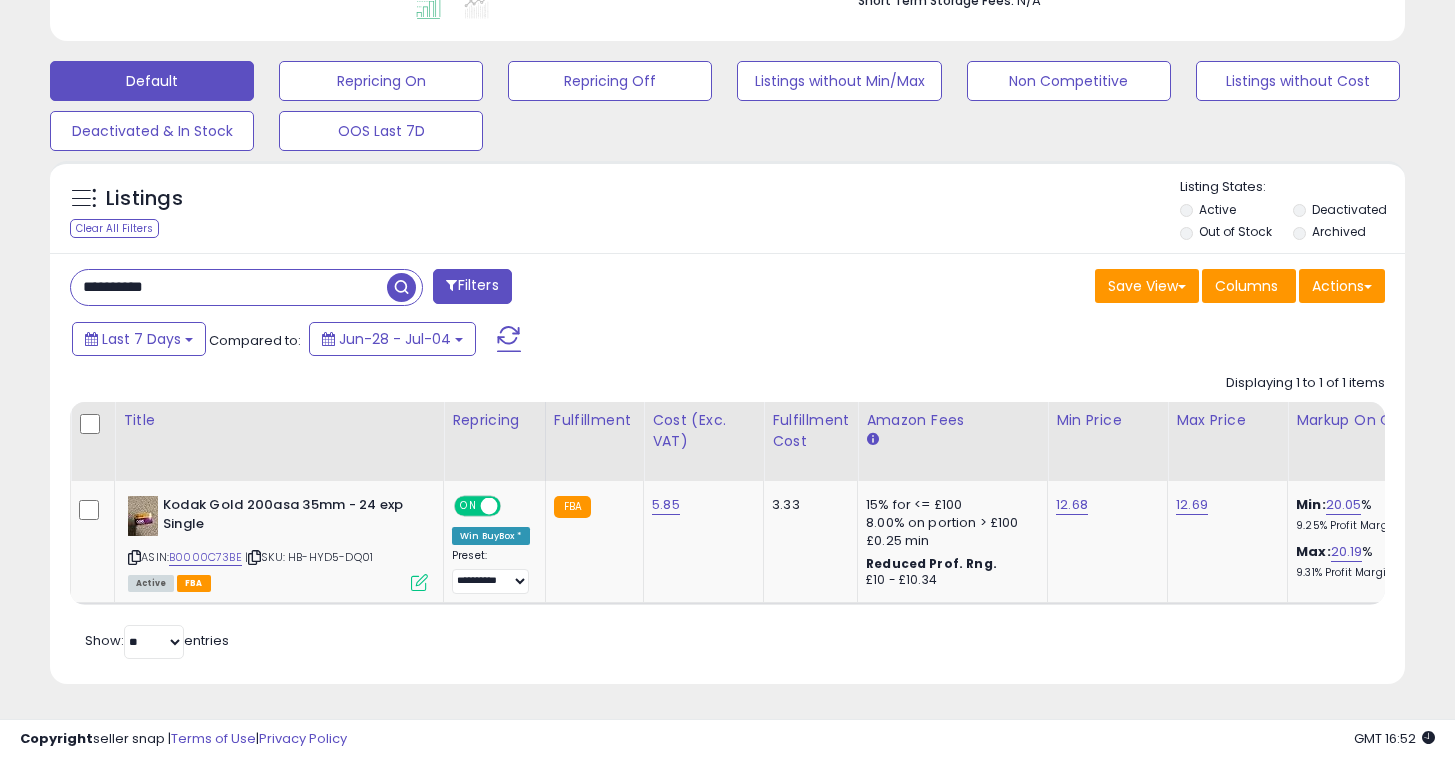 click on "**********" at bounding box center [229, 287] 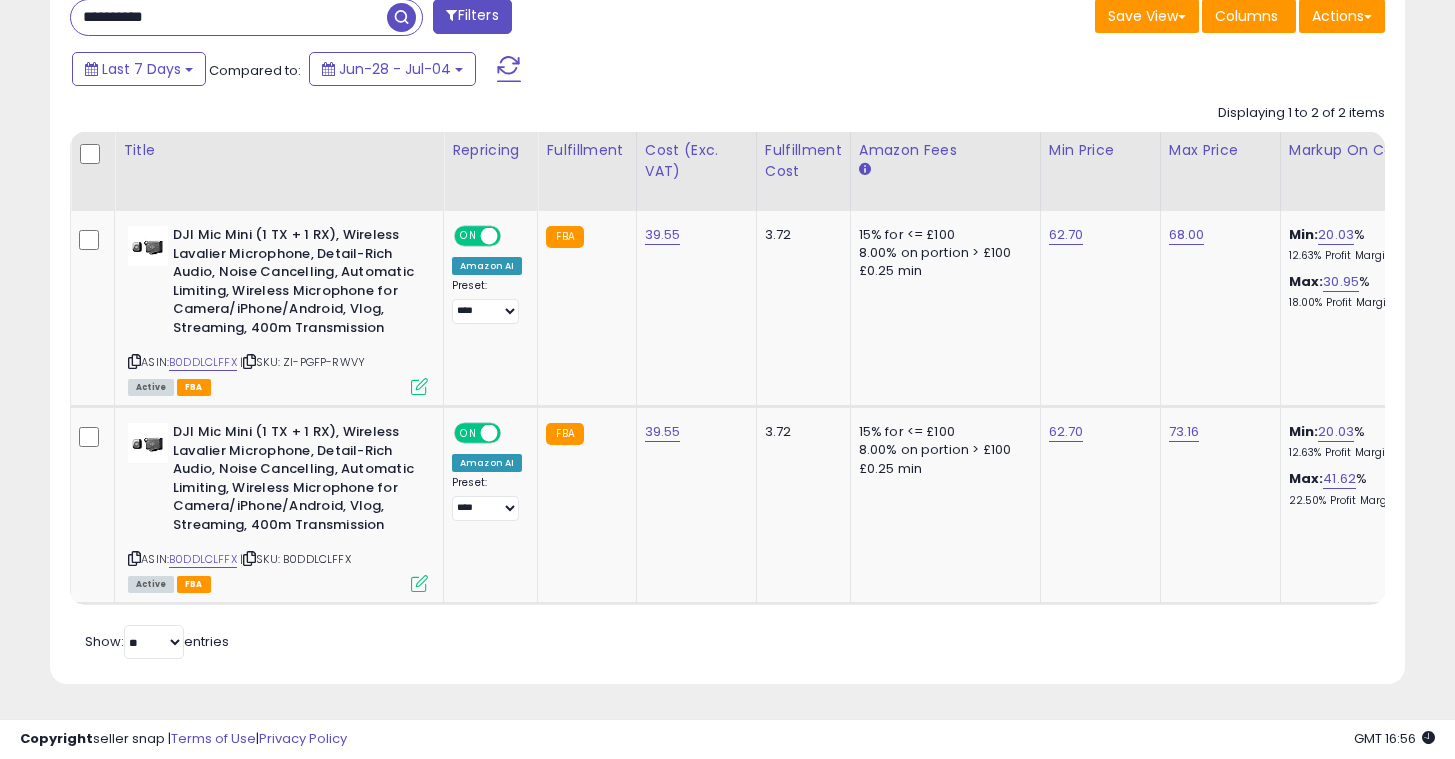 click on "**********" at bounding box center [391, 19] 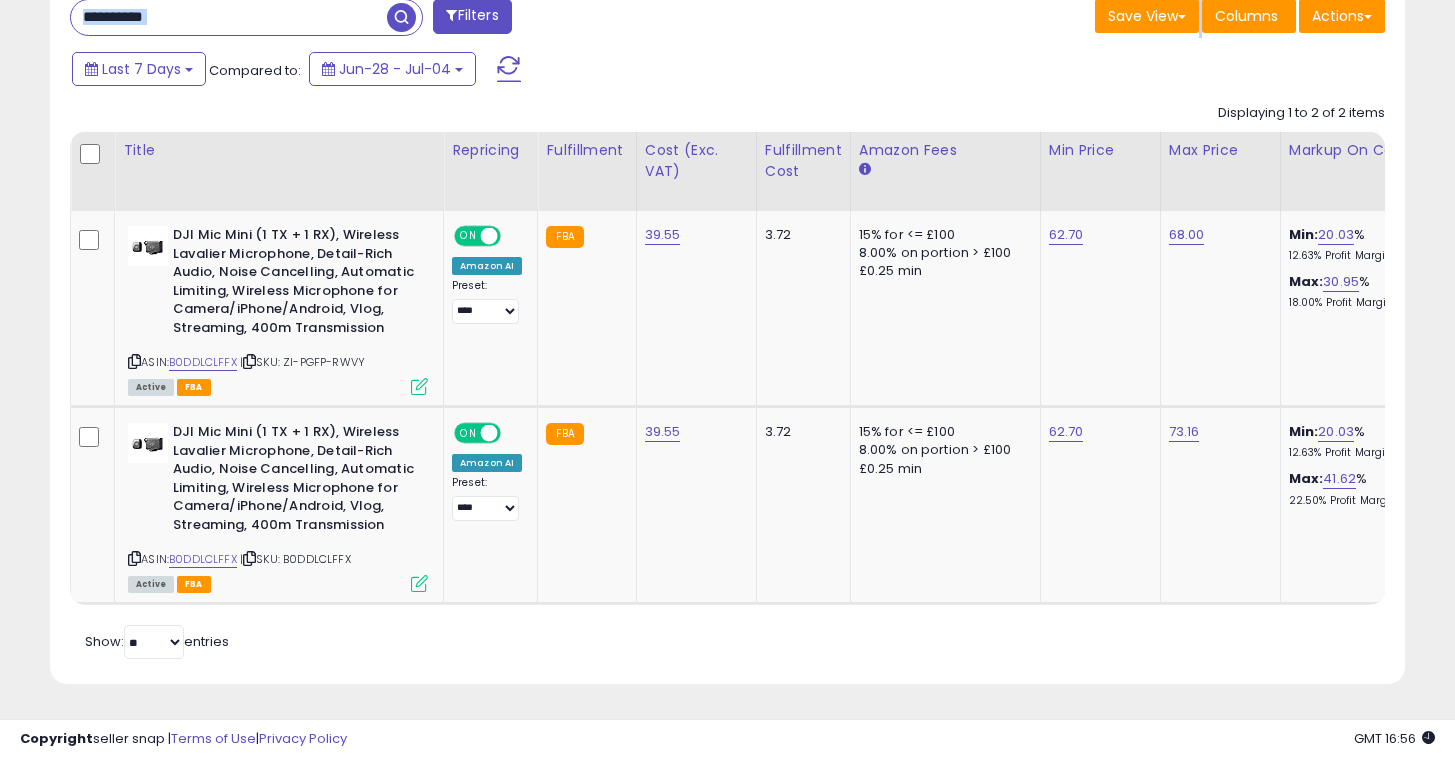 click on "**********" at bounding box center [246, 17] 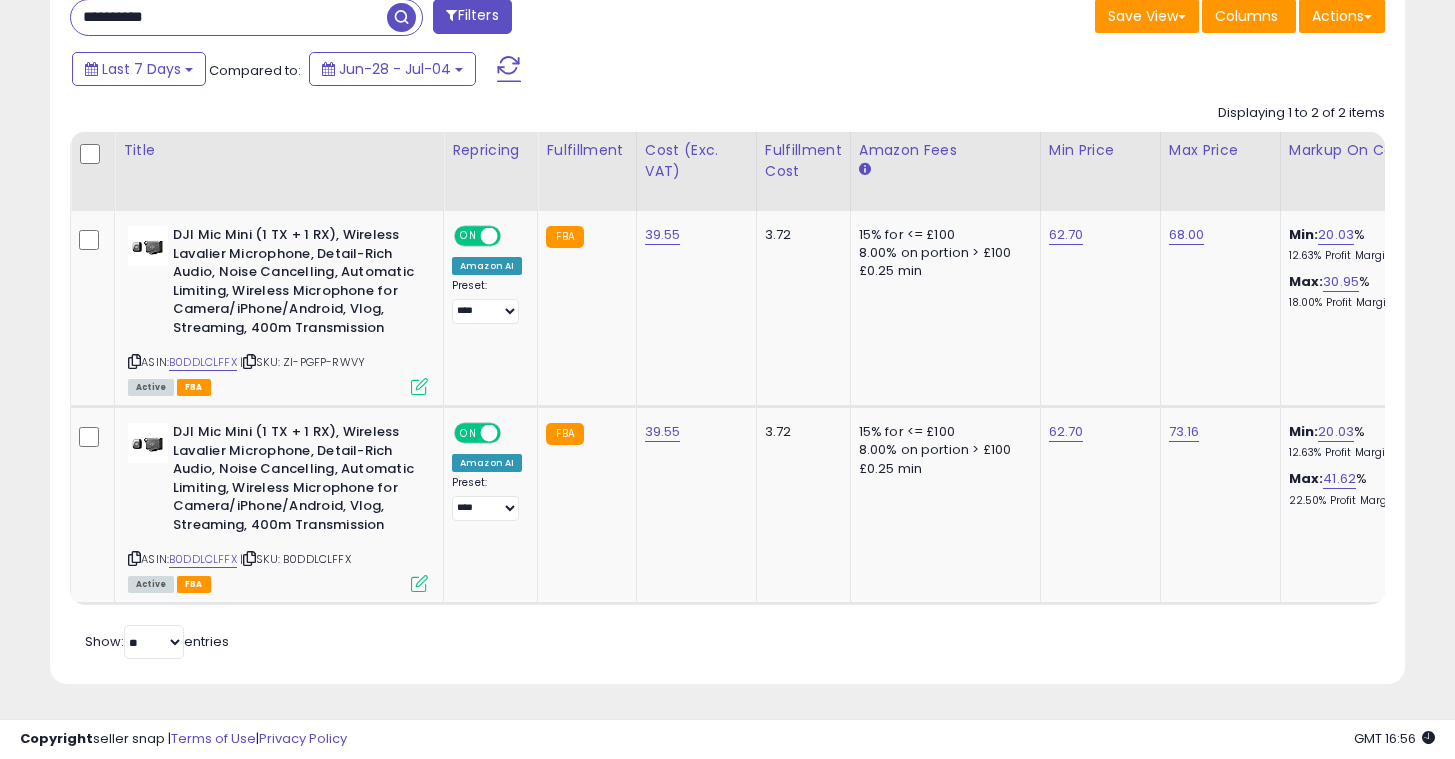 click on "**********" at bounding box center [229, 17] 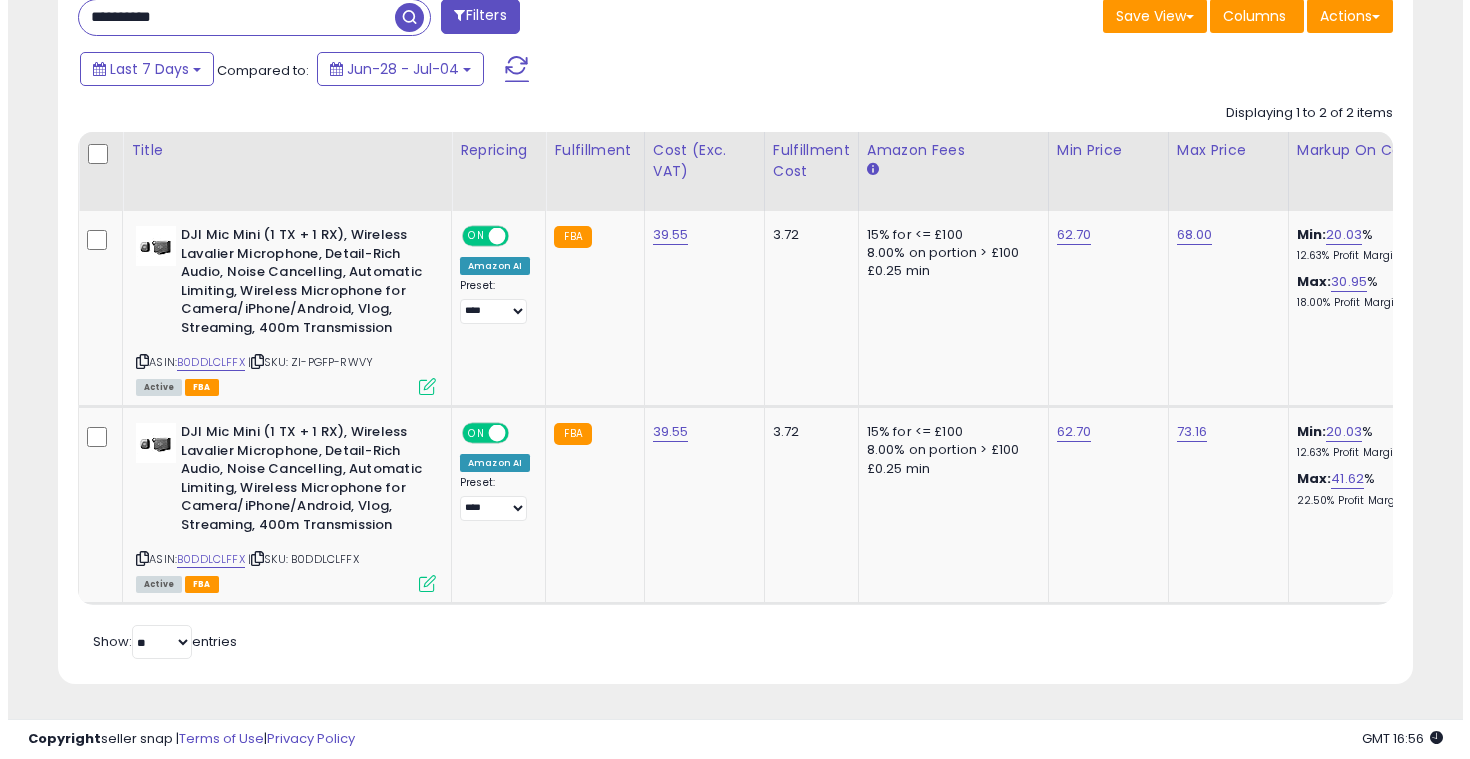 scroll, scrollTop: 461, scrollLeft: 0, axis: vertical 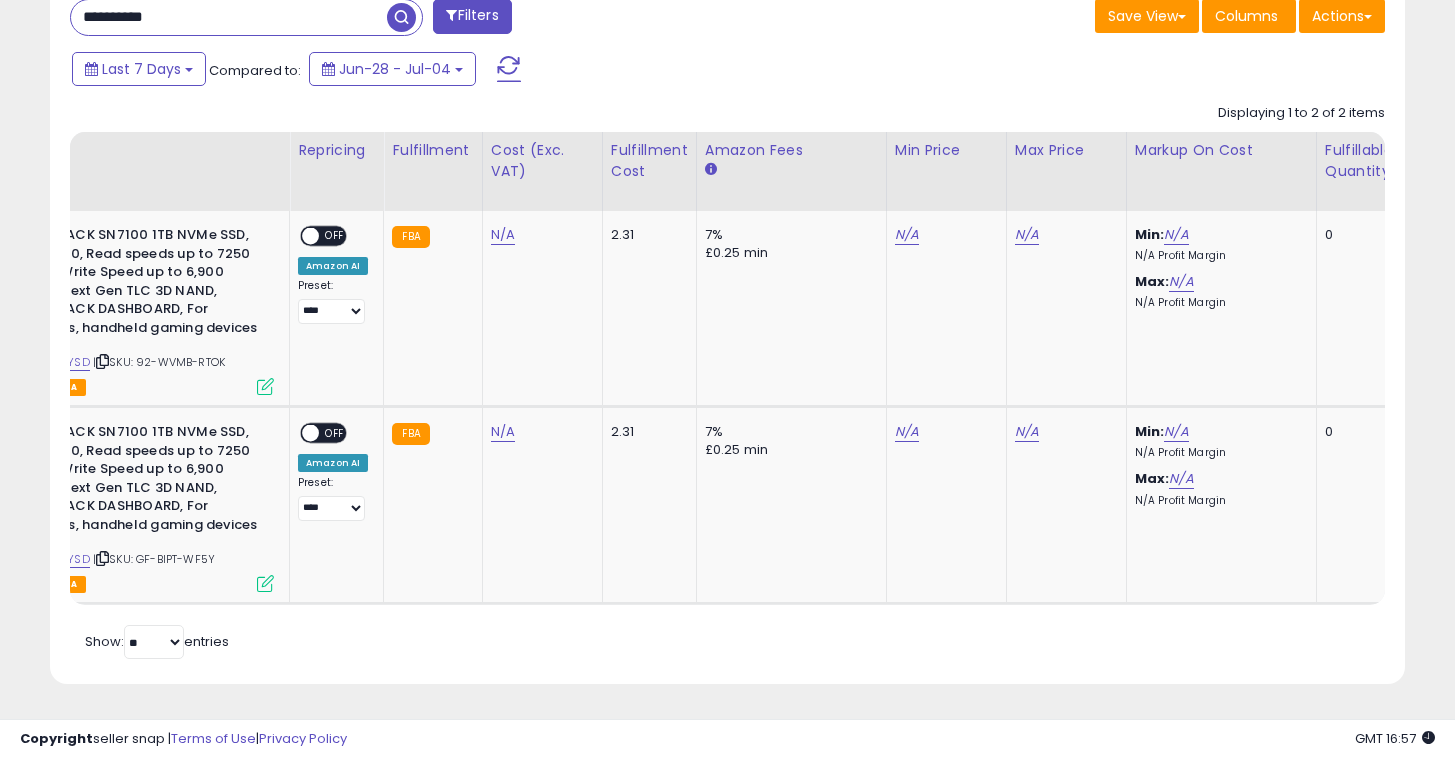 click on "**********" at bounding box center [229, 17] 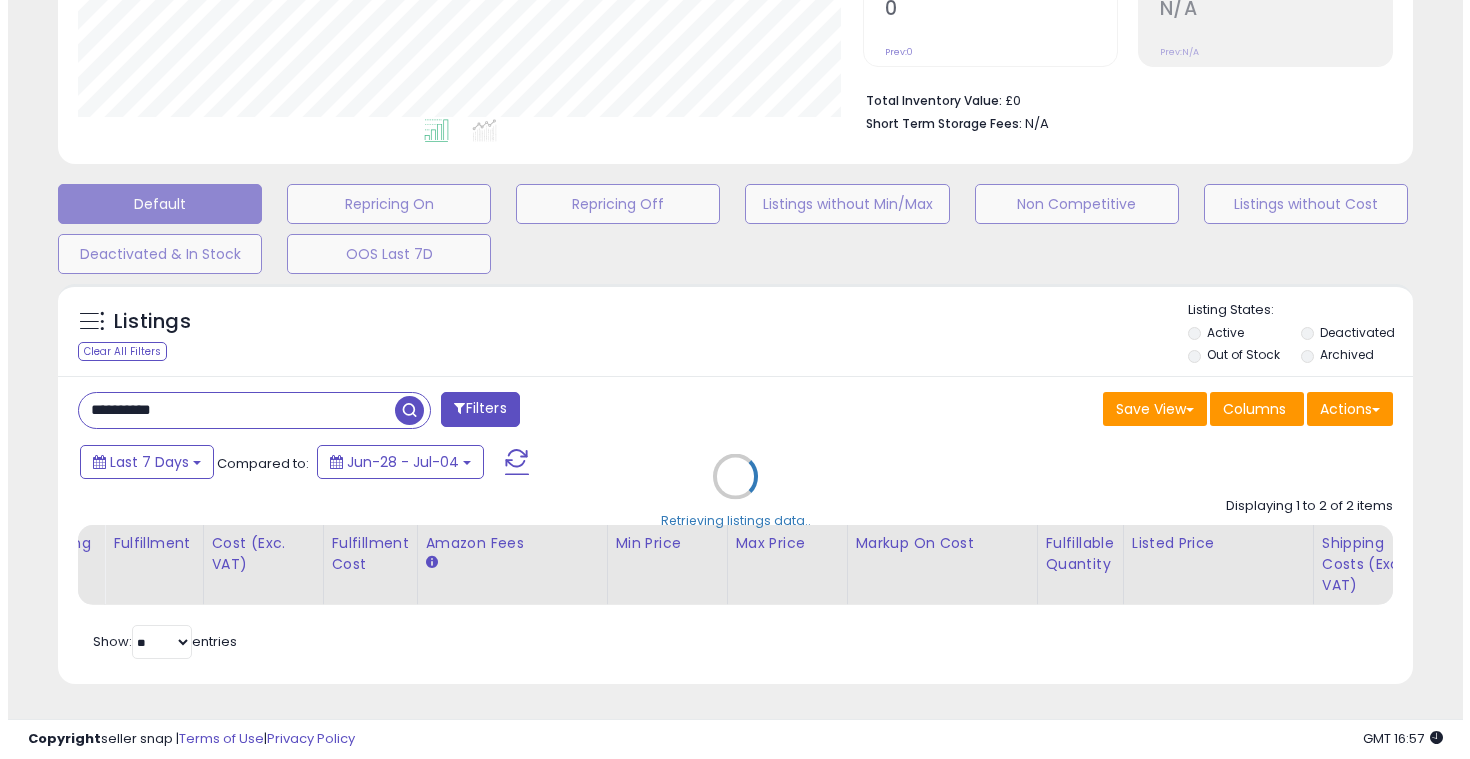 scroll, scrollTop: 461, scrollLeft: 0, axis: vertical 